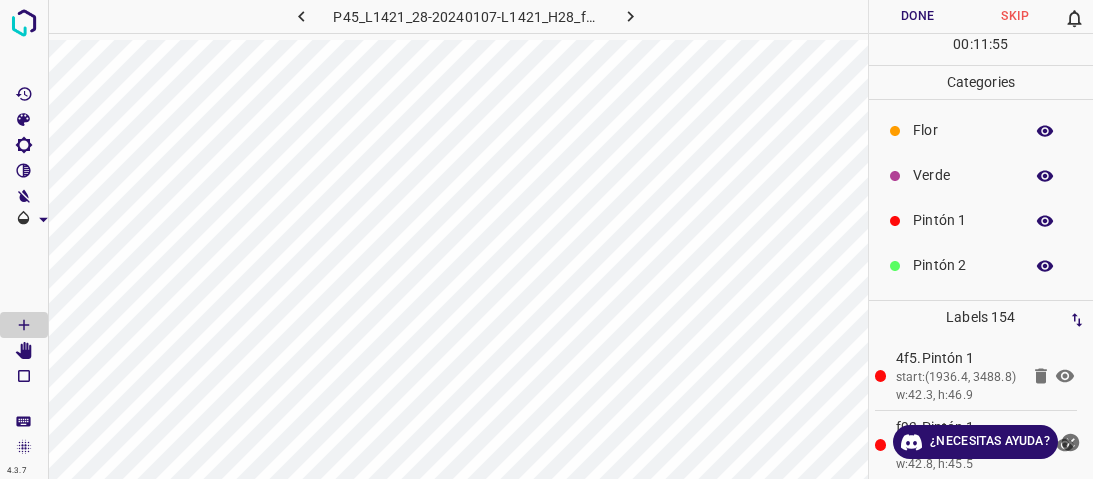 scroll, scrollTop: 0, scrollLeft: 0, axis: both 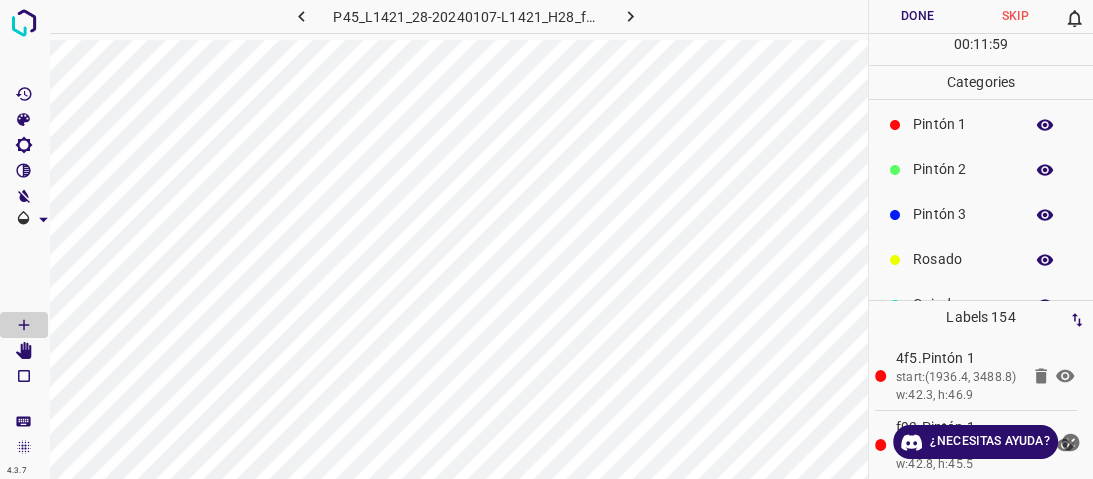 click on "Pintón 2" at bounding box center (981, 169) 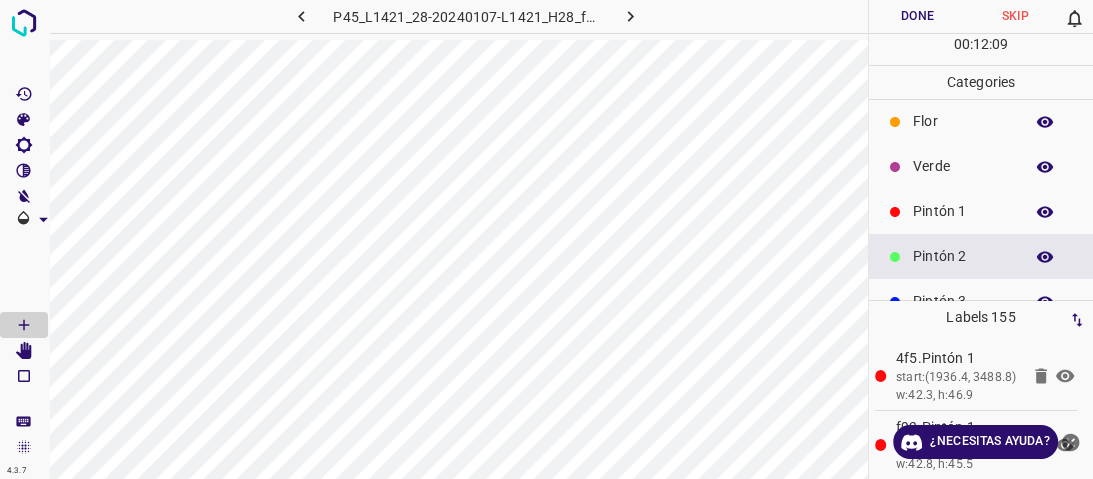scroll, scrollTop: 0, scrollLeft: 0, axis: both 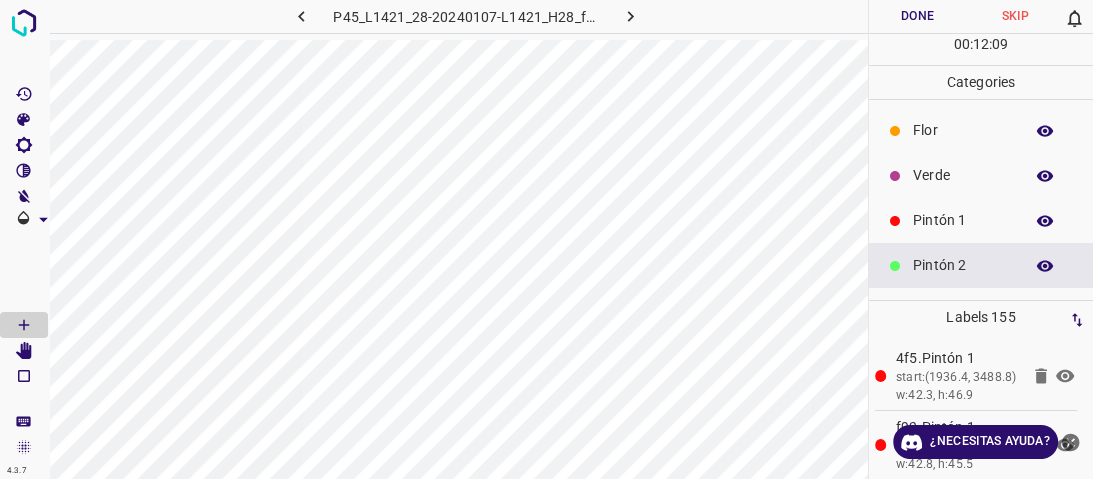 click on "Verde" at bounding box center (963, 175) 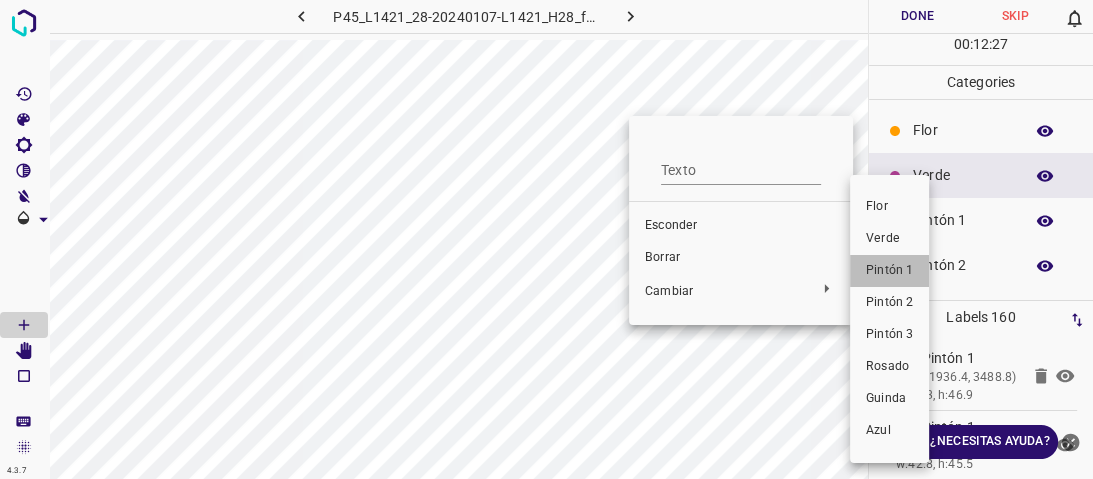 click on "Pintón 1" at bounding box center (889, 271) 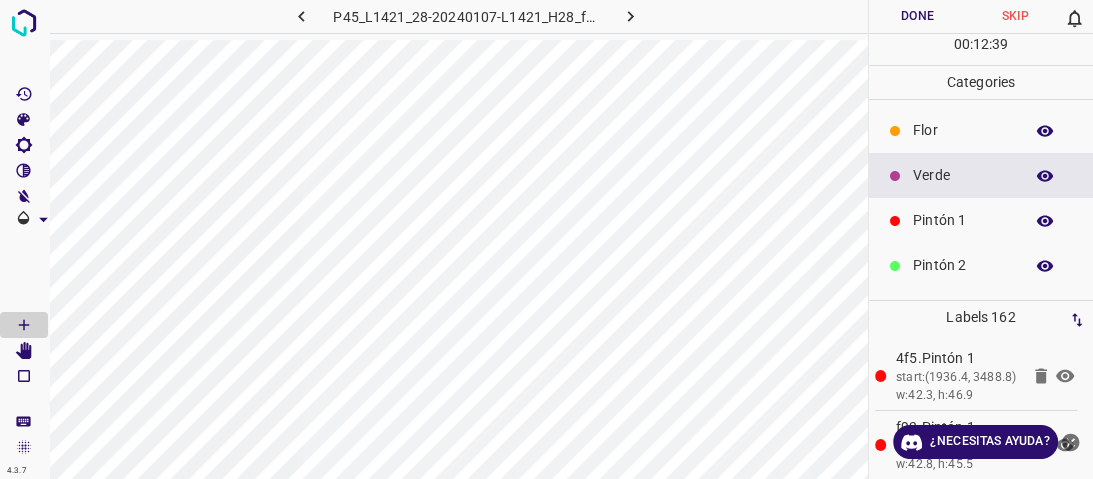 click on "Pintón 1" at bounding box center (963, 220) 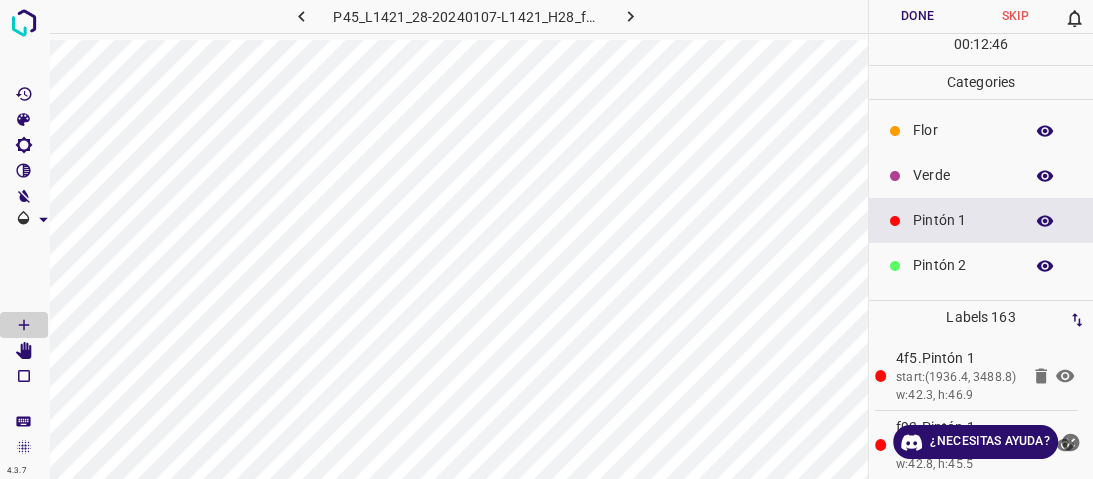 scroll, scrollTop: 176, scrollLeft: 0, axis: vertical 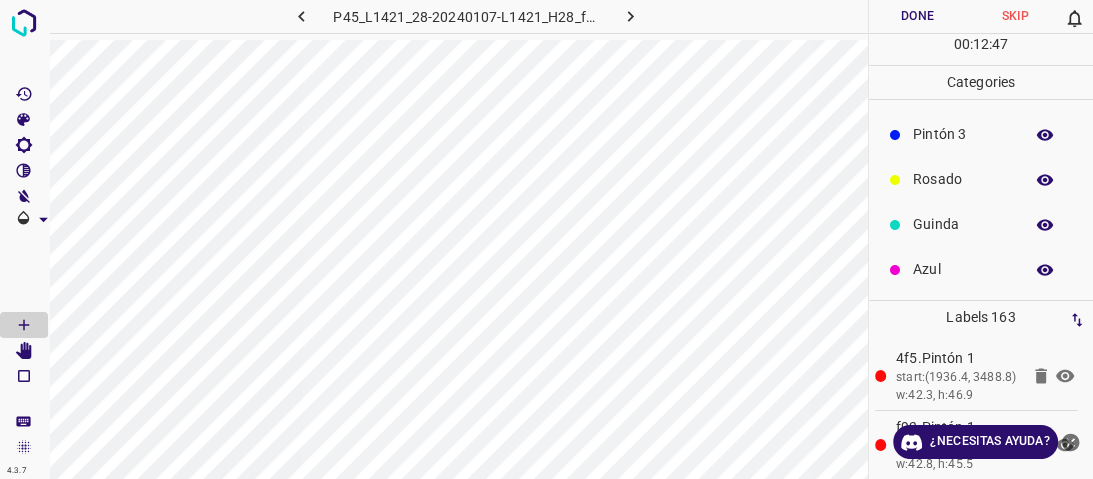 click on "Azul" at bounding box center (963, 269) 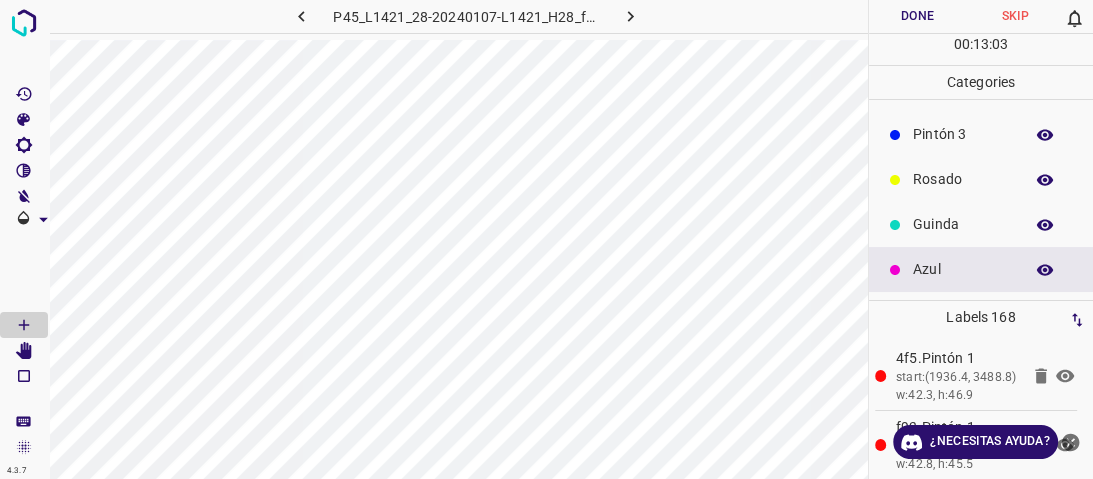 scroll, scrollTop: 96, scrollLeft: 0, axis: vertical 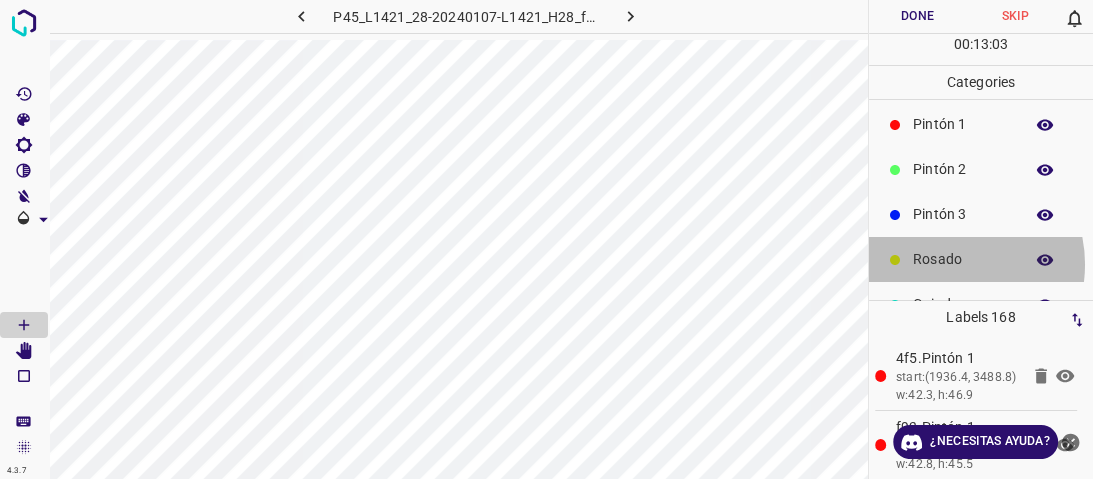 click on "Rosado" at bounding box center (963, 259) 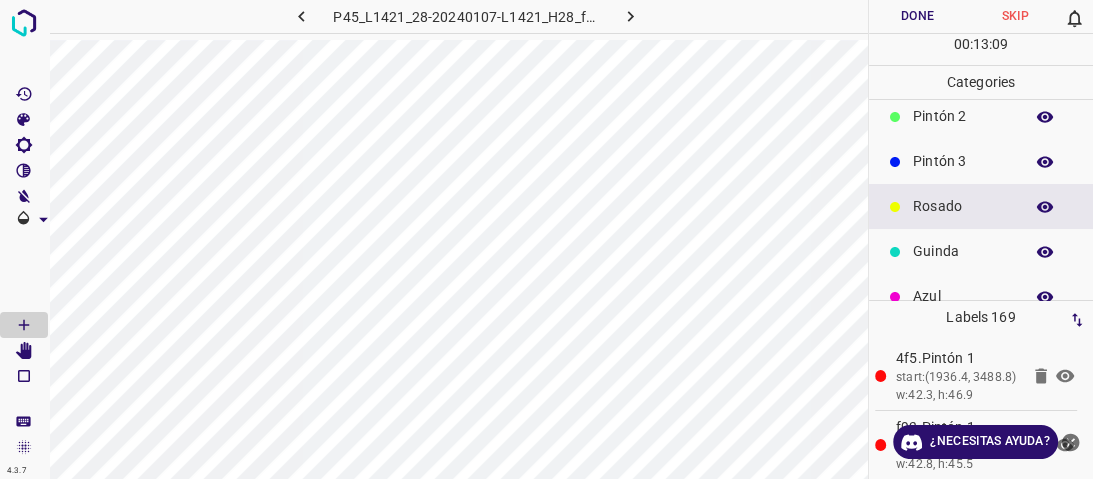 scroll, scrollTop: 176, scrollLeft: 0, axis: vertical 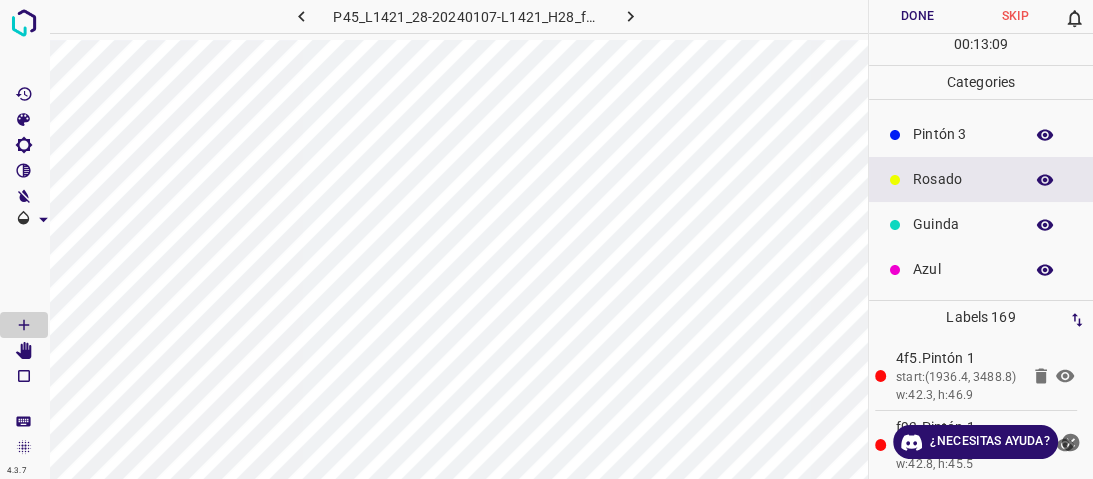 click on "Guinda" at bounding box center (963, 224) 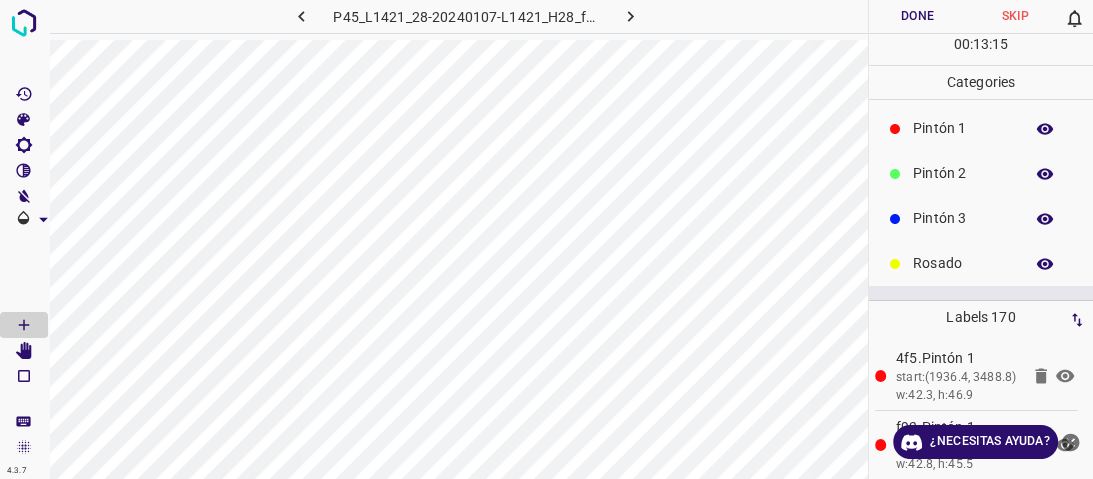scroll, scrollTop: 16, scrollLeft: 0, axis: vertical 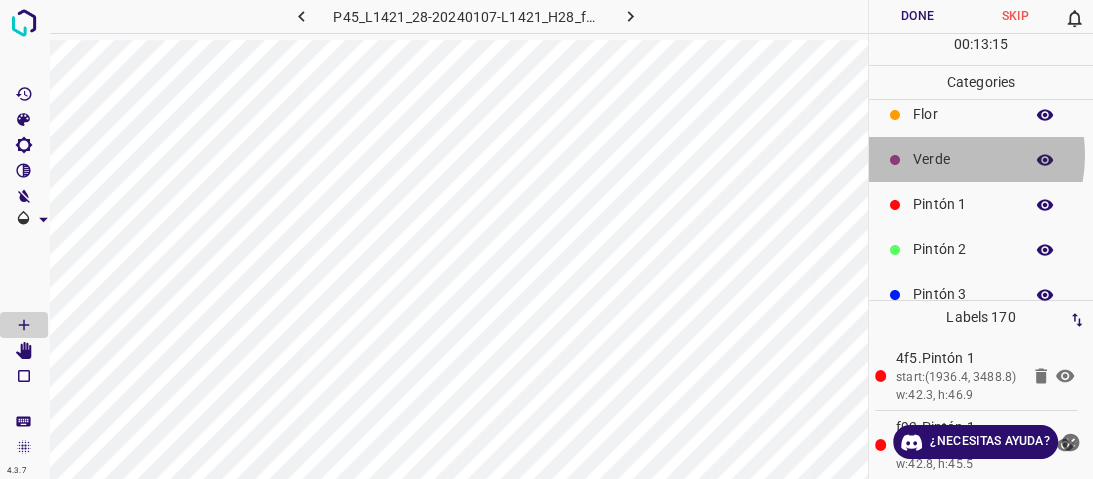 drag, startPoint x: 940, startPoint y: 155, endPoint x: 924, endPoint y: 161, distance: 17.088007 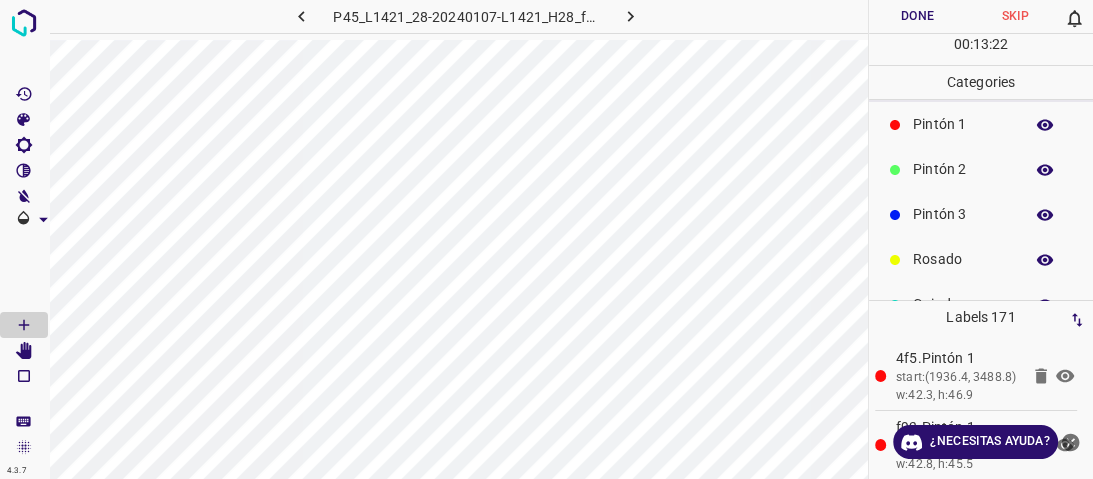 scroll, scrollTop: 176, scrollLeft: 0, axis: vertical 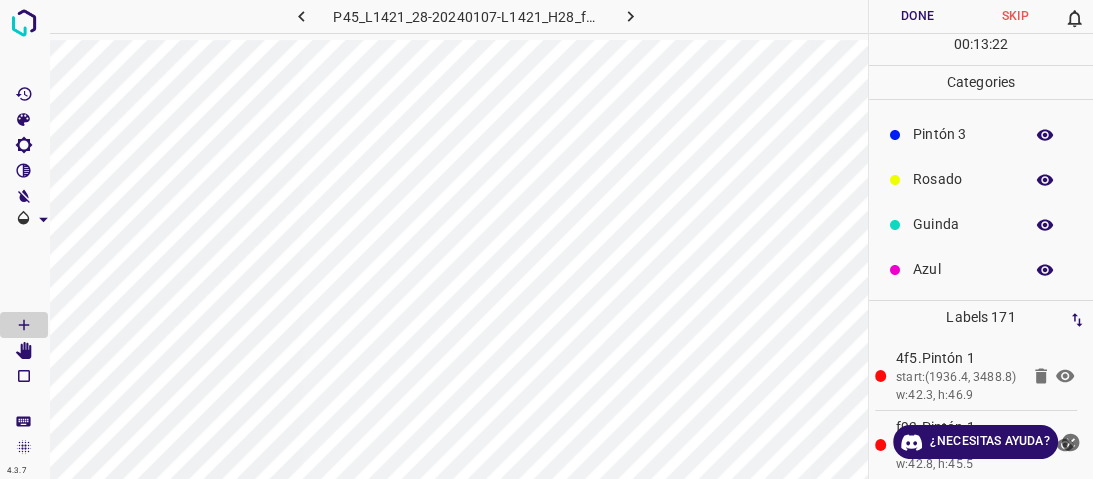 click on "Azul" at bounding box center [963, 269] 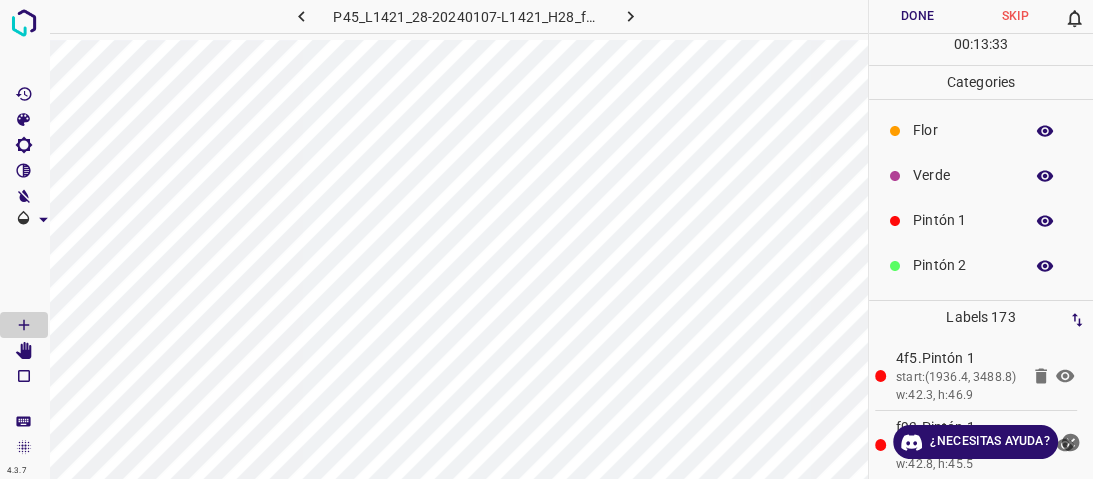 scroll, scrollTop: 0, scrollLeft: 0, axis: both 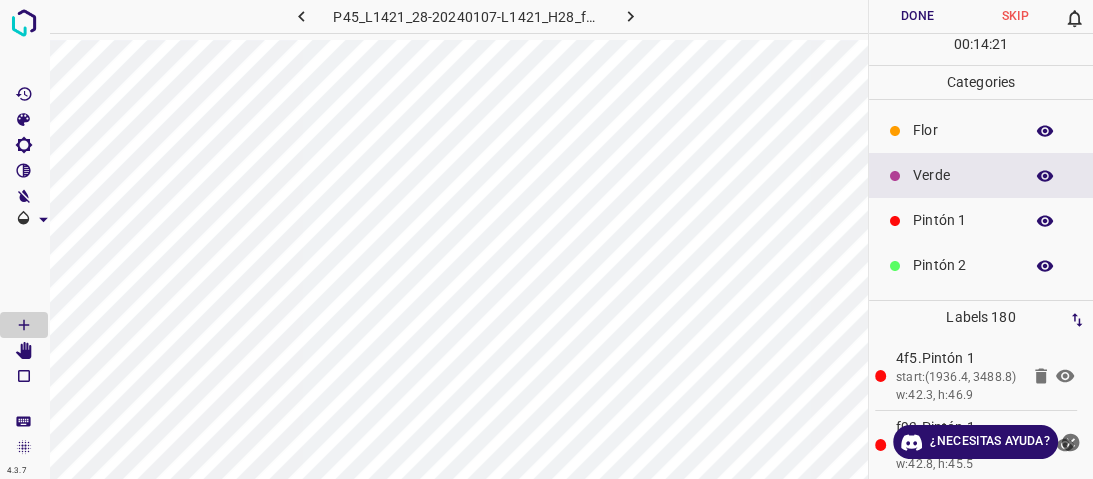 click on "Pintón 1" at bounding box center [981, 220] 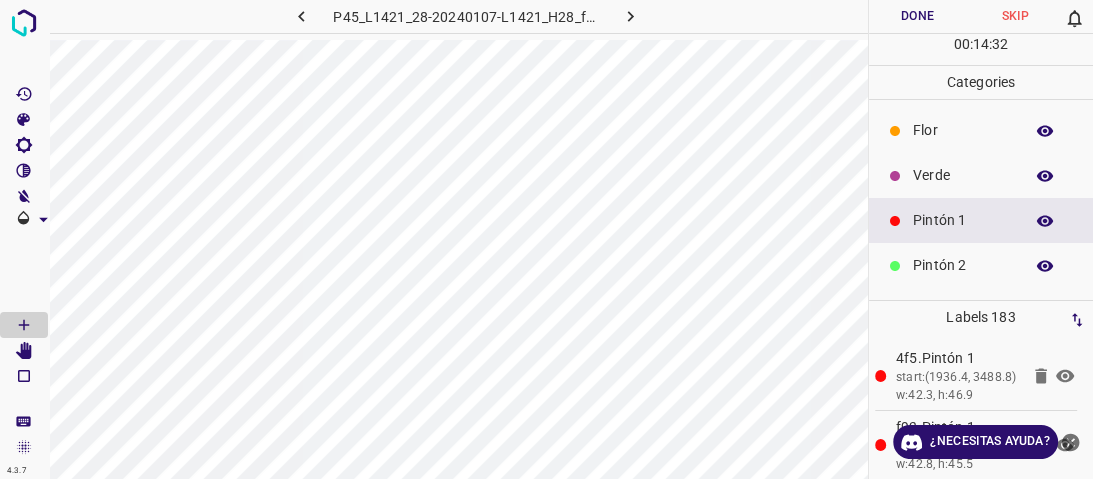 drag, startPoint x: 916, startPoint y: 188, endPoint x: 887, endPoint y: 200, distance: 31.38471 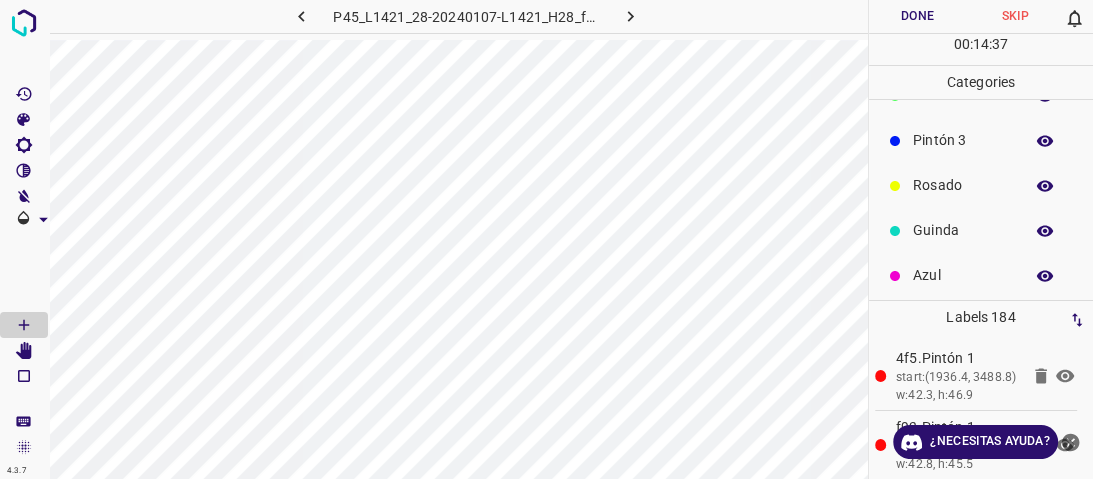 scroll, scrollTop: 176, scrollLeft: 0, axis: vertical 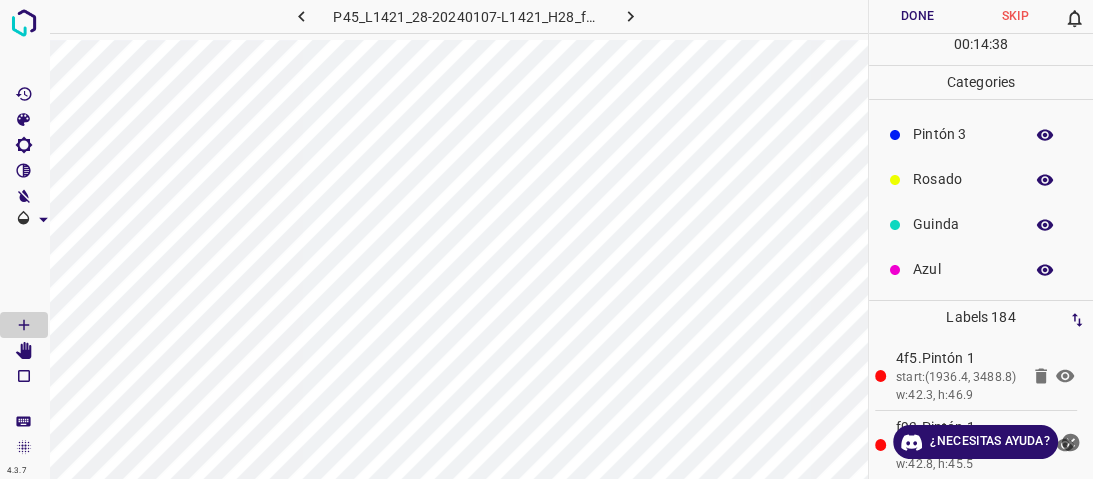 drag, startPoint x: 942, startPoint y: 236, endPoint x: 930, endPoint y: 235, distance: 12.0415945 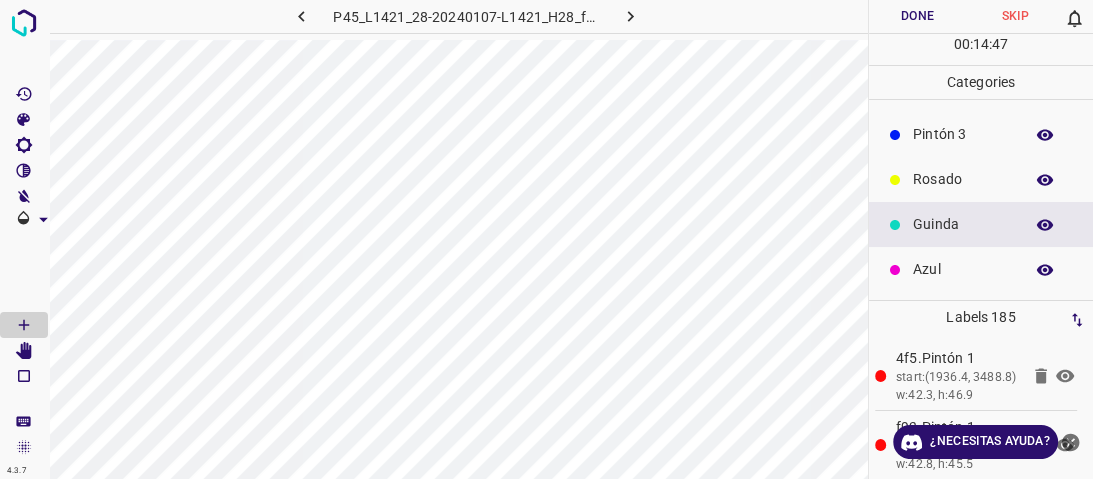 click on "Rosado" at bounding box center [963, 179] 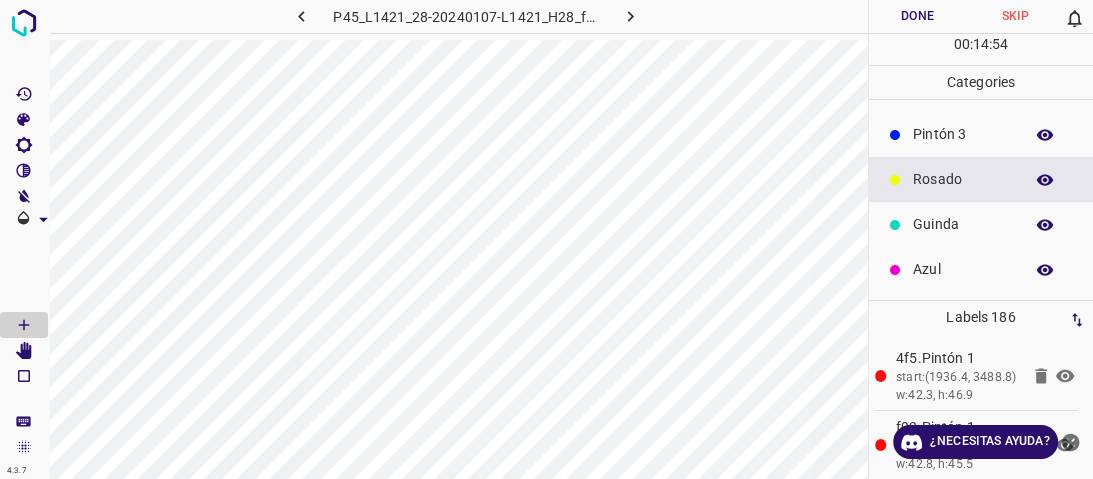 click on "Azul" at bounding box center [981, 269] 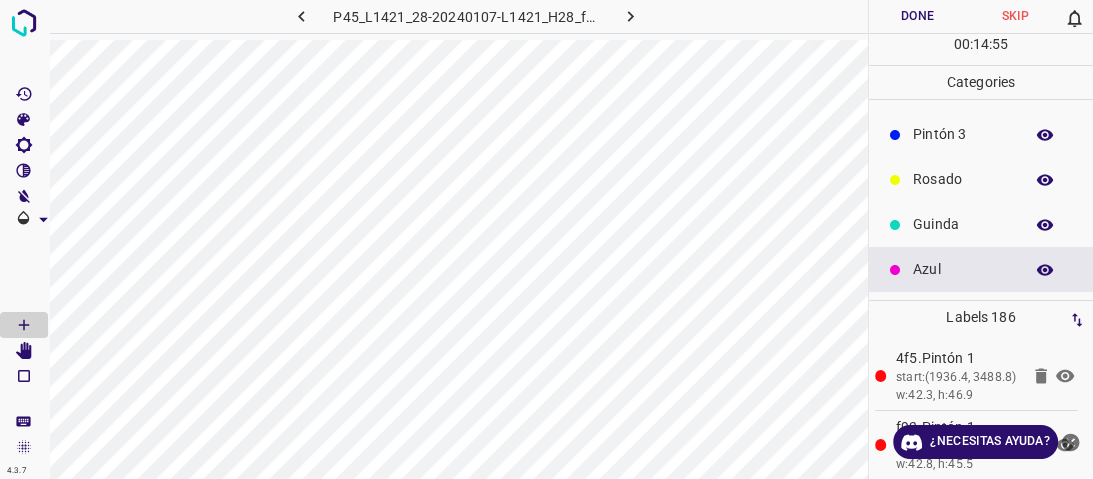 click on "Guinda" at bounding box center (981, 224) 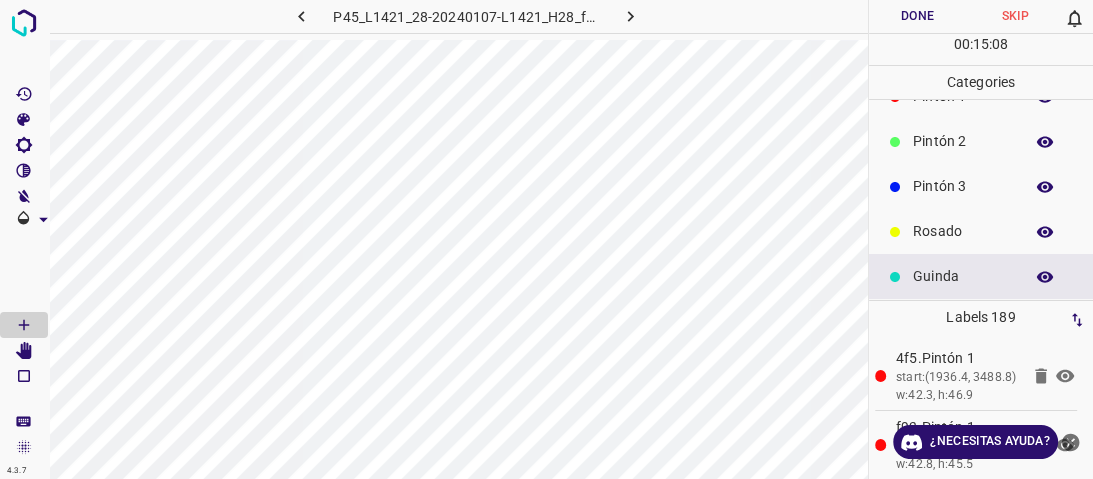 scroll, scrollTop: 96, scrollLeft: 0, axis: vertical 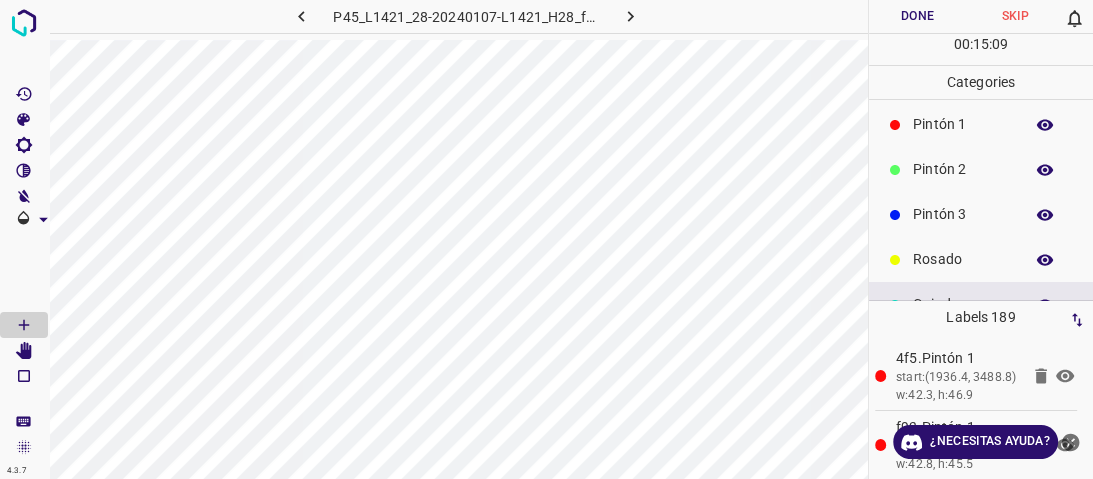 click on "Pintón 1" at bounding box center [963, 124] 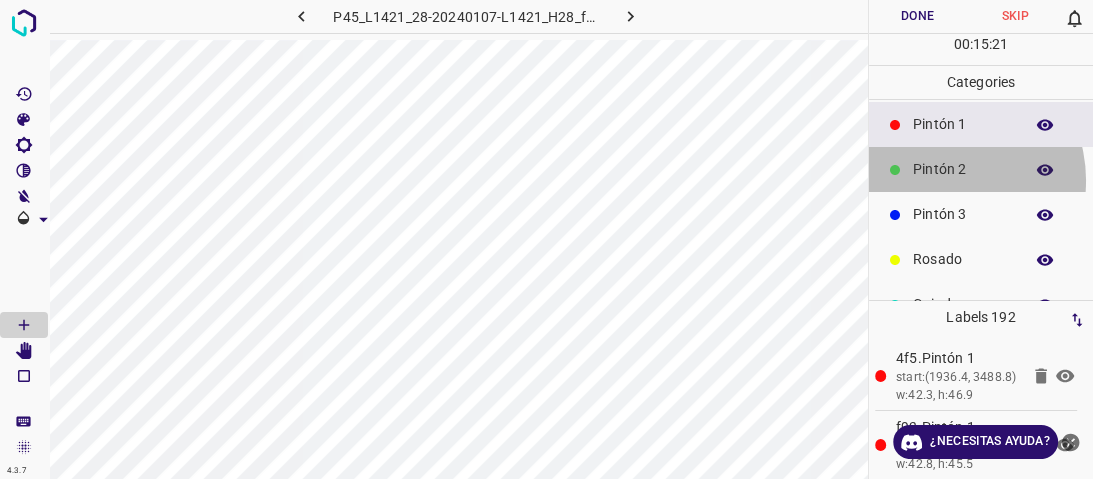 drag, startPoint x: 941, startPoint y: 180, endPoint x: 868, endPoint y: 196, distance: 74.73286 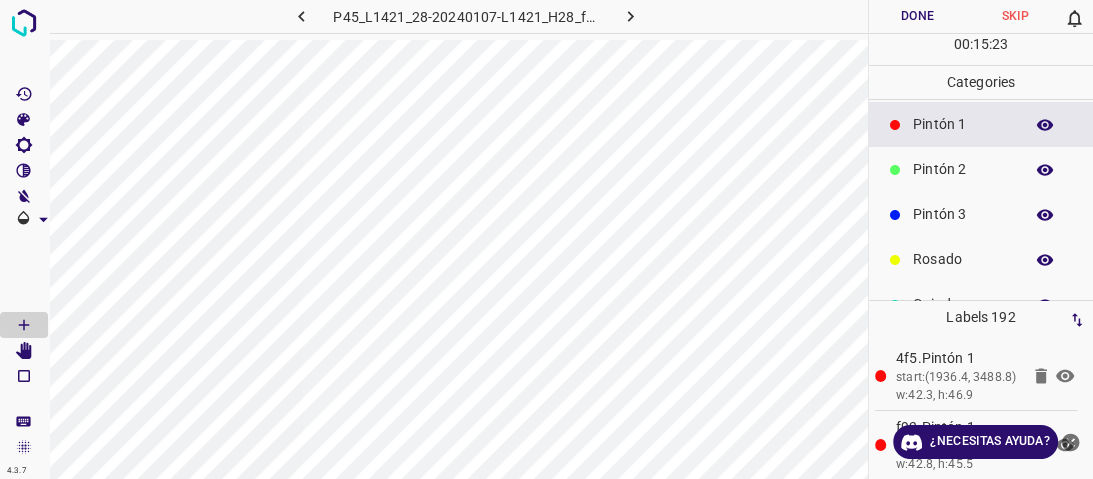 scroll, scrollTop: 0, scrollLeft: 0, axis: both 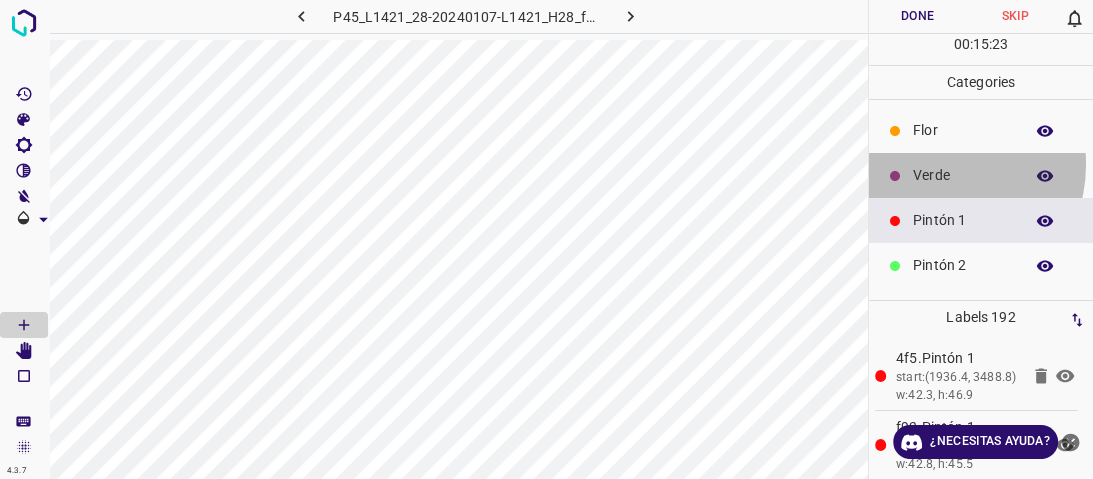 click on "Verde" at bounding box center (963, 175) 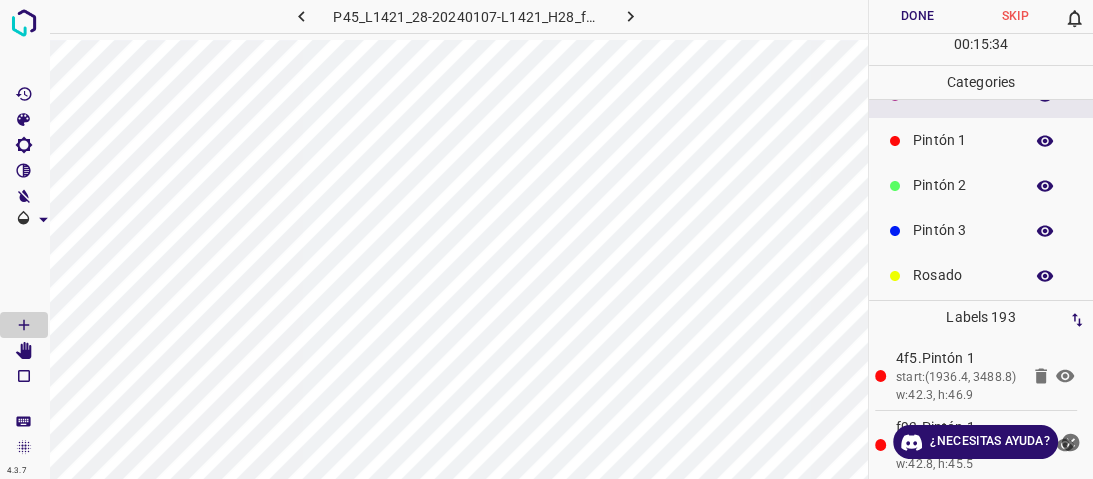 scroll, scrollTop: 176, scrollLeft: 0, axis: vertical 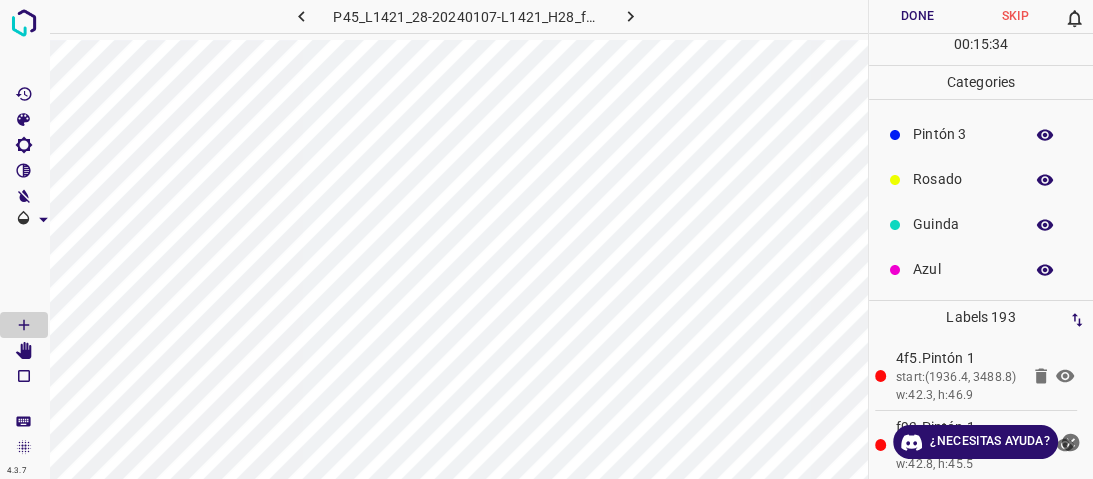 click on "Guinda" at bounding box center [963, 224] 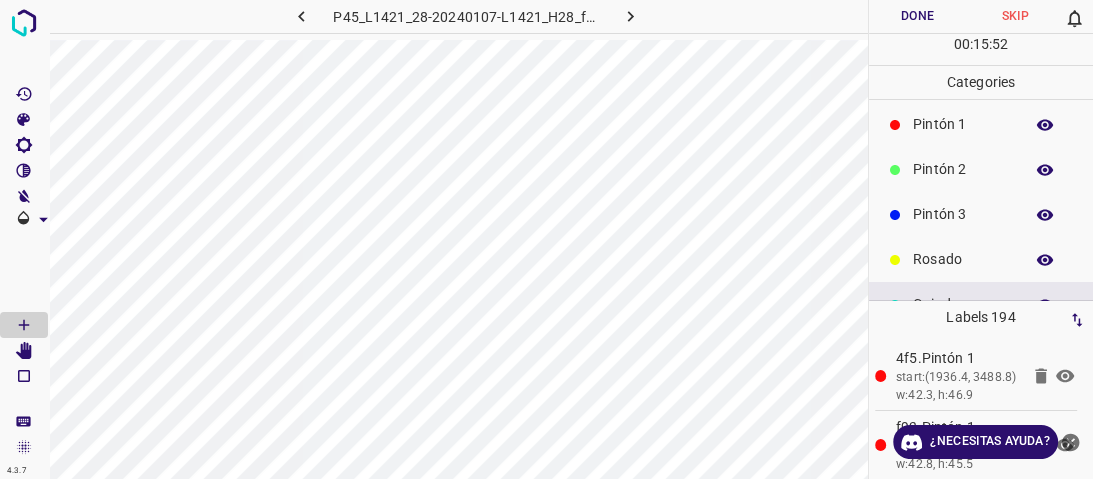 scroll, scrollTop: 176, scrollLeft: 0, axis: vertical 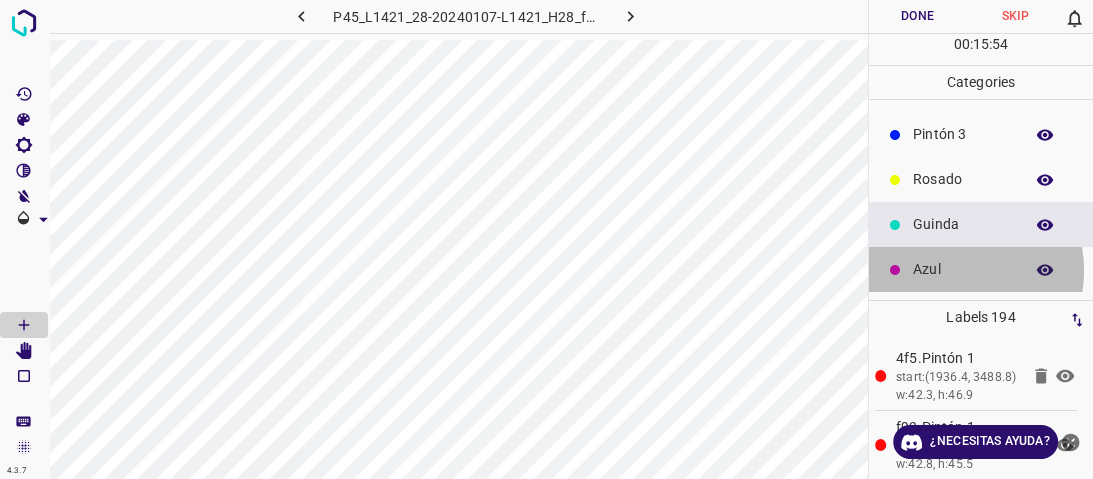 click on "Azul" at bounding box center (963, 269) 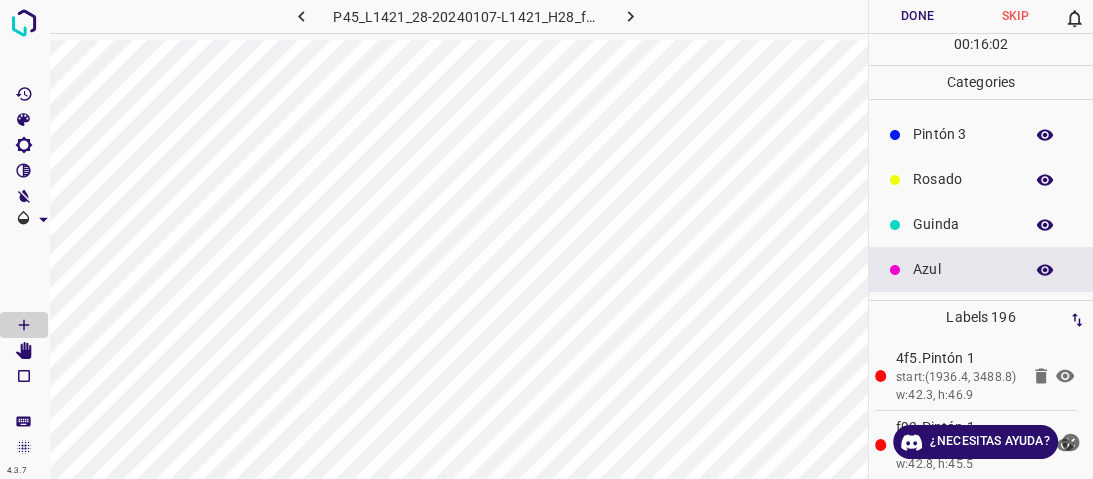 click on "Guinda" at bounding box center [963, 224] 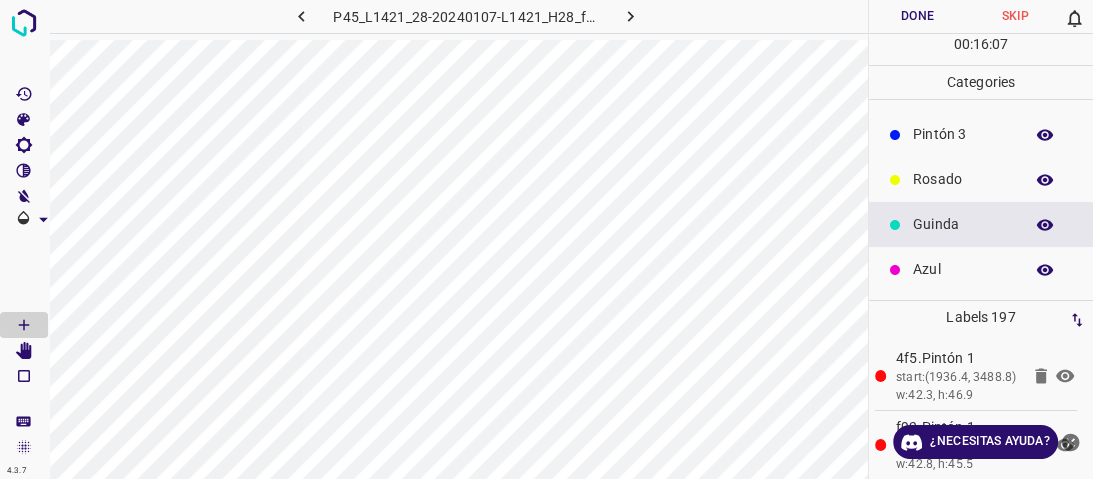 click on "Azul" at bounding box center (963, 269) 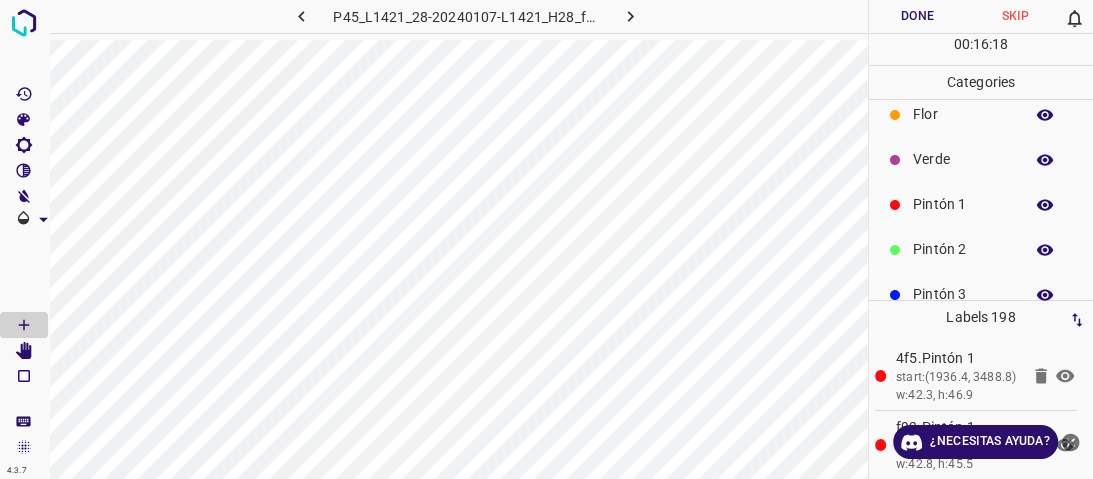 scroll, scrollTop: 16, scrollLeft: 0, axis: vertical 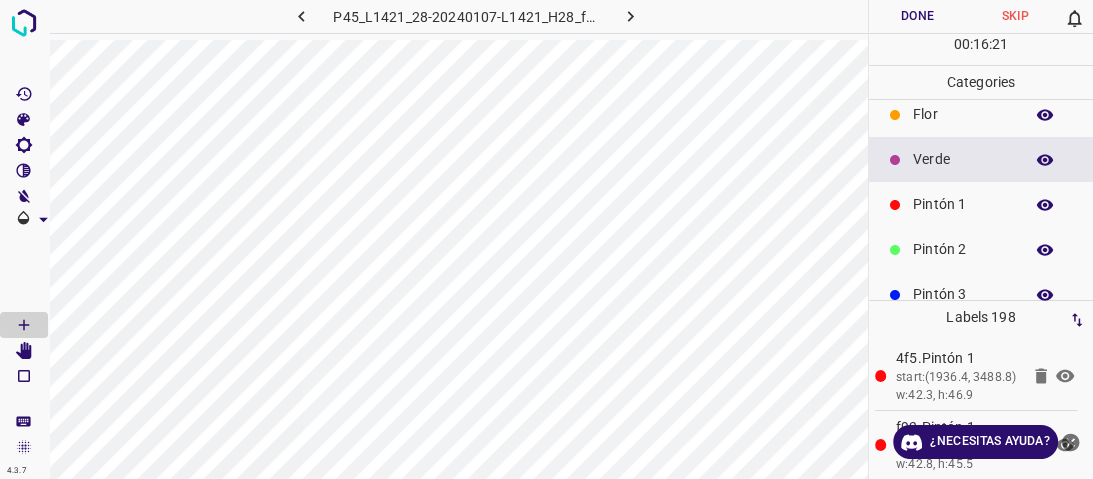 click on "Pintón 1" at bounding box center [963, 204] 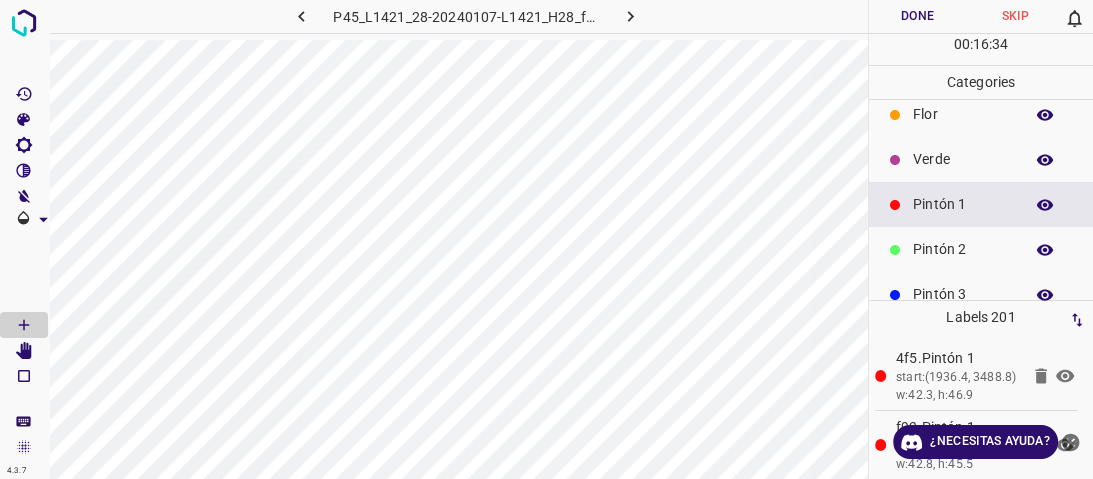 scroll, scrollTop: 0, scrollLeft: 0, axis: both 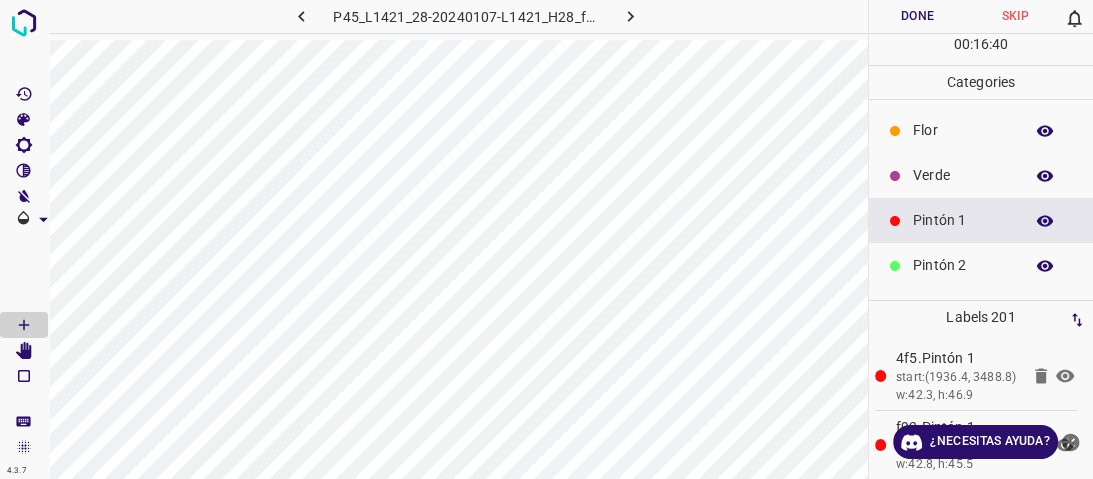 drag, startPoint x: 940, startPoint y: 269, endPoint x: 919, endPoint y: 214, distance: 58.872746 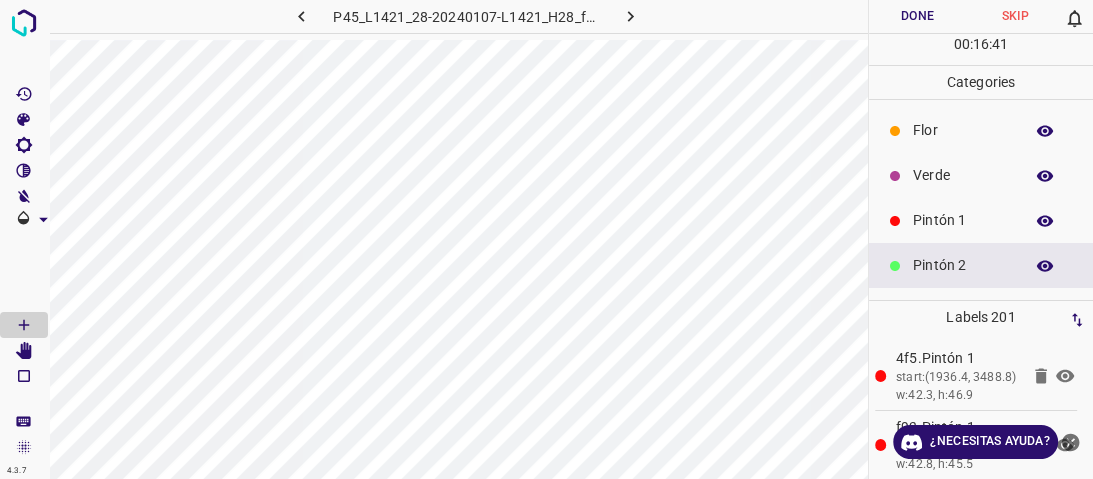 click on "Pintón 1" at bounding box center [963, 220] 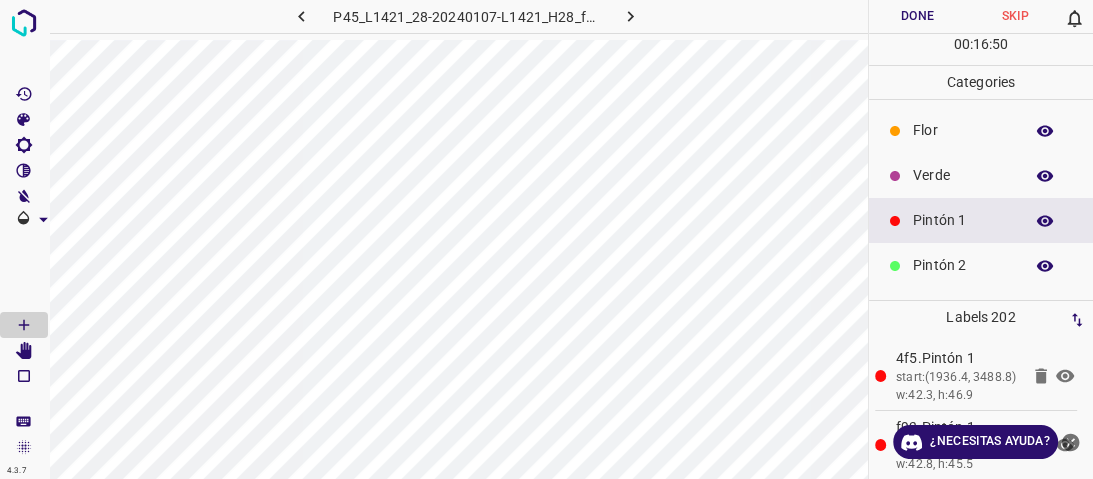 click on "Pintón 2" at bounding box center (963, 265) 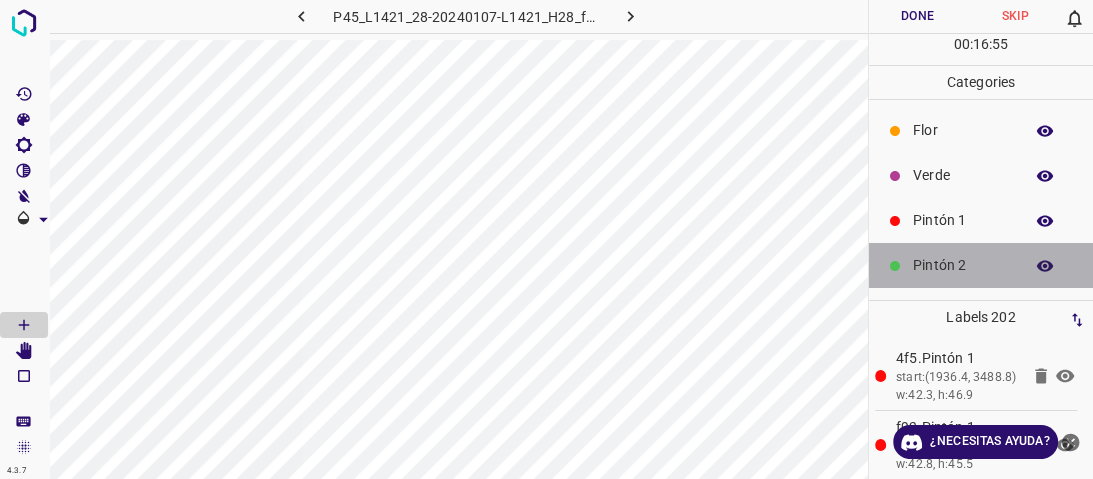 drag, startPoint x: 984, startPoint y: 252, endPoint x: 940, endPoint y: 252, distance: 44 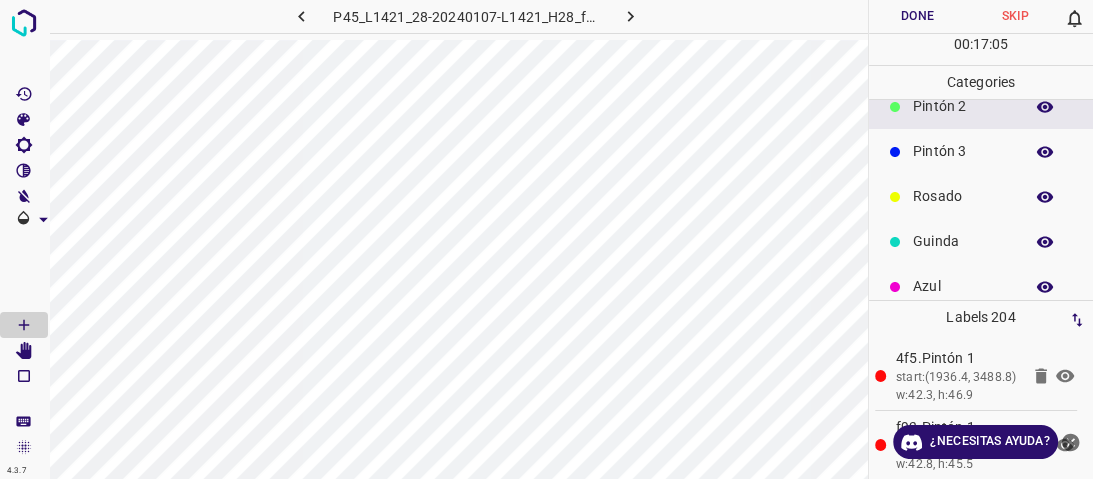 scroll, scrollTop: 160, scrollLeft: 0, axis: vertical 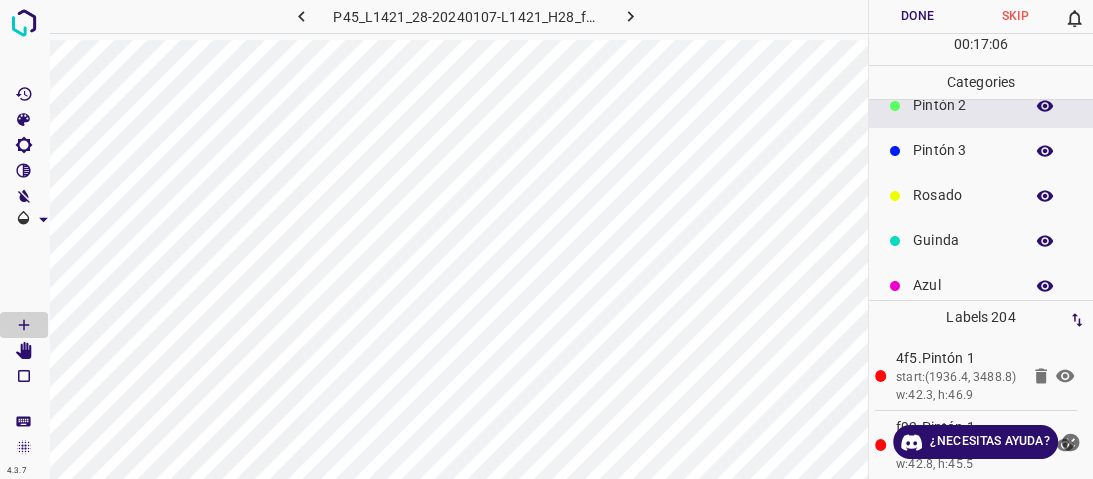 click on "Rosado" at bounding box center (963, 195) 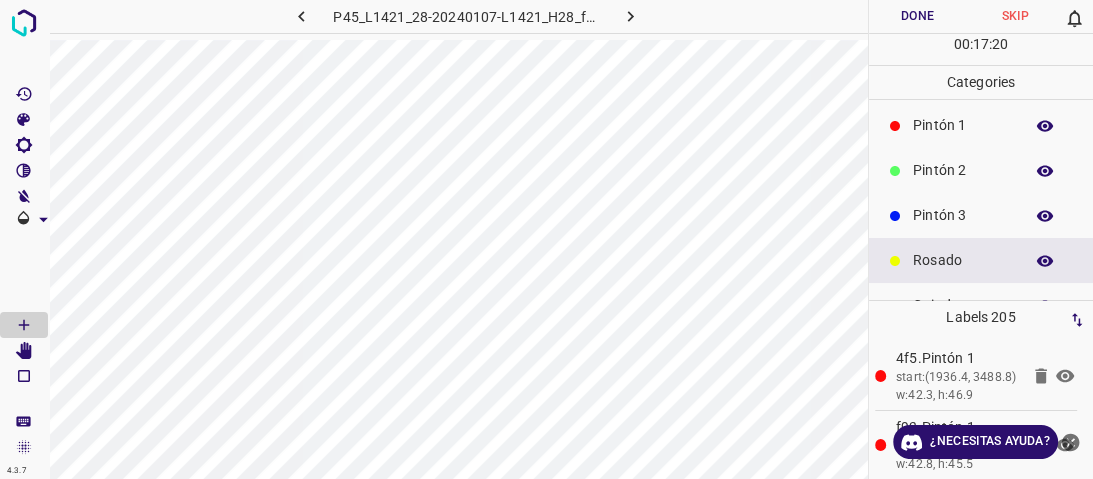 scroll, scrollTop: 16, scrollLeft: 0, axis: vertical 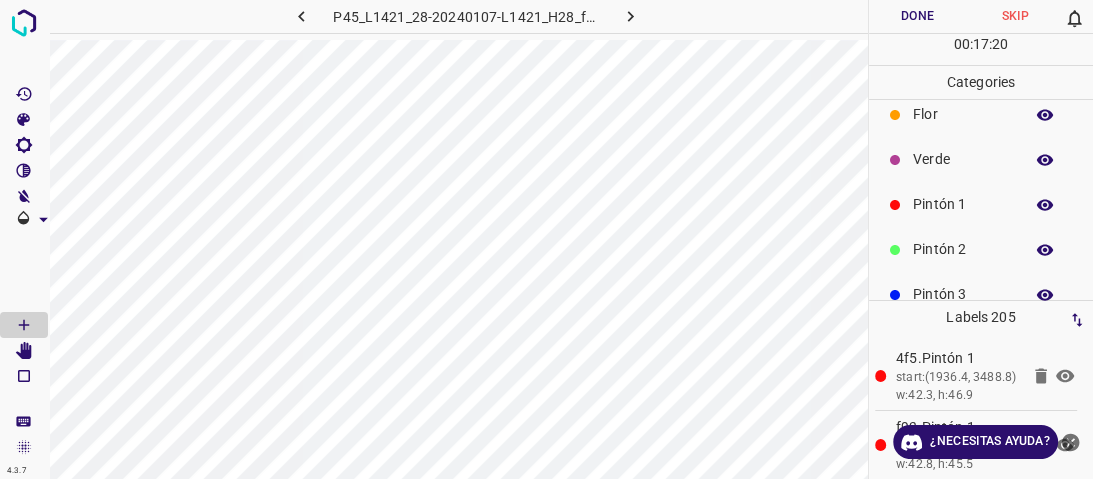 drag, startPoint x: 932, startPoint y: 160, endPoint x: 920, endPoint y: 160, distance: 12 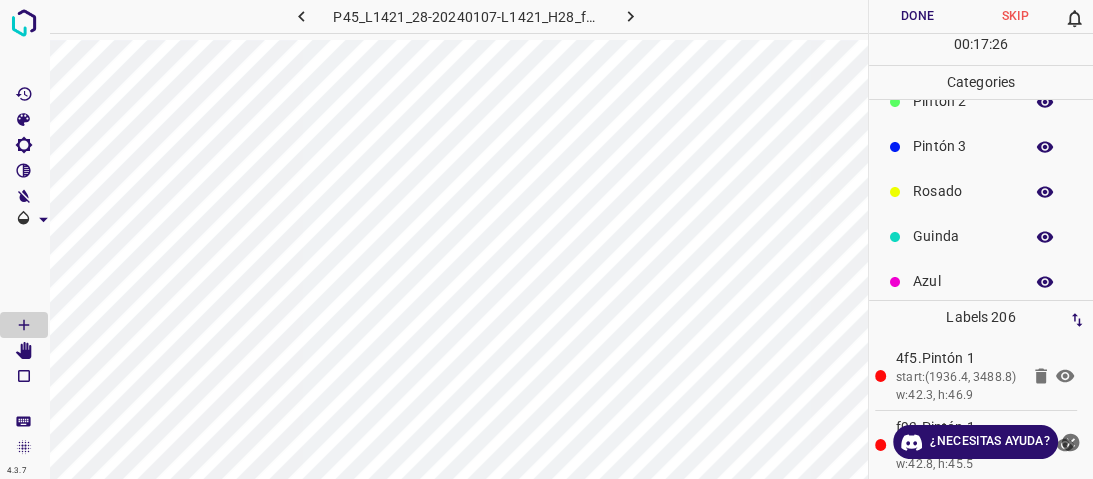 scroll, scrollTop: 176, scrollLeft: 0, axis: vertical 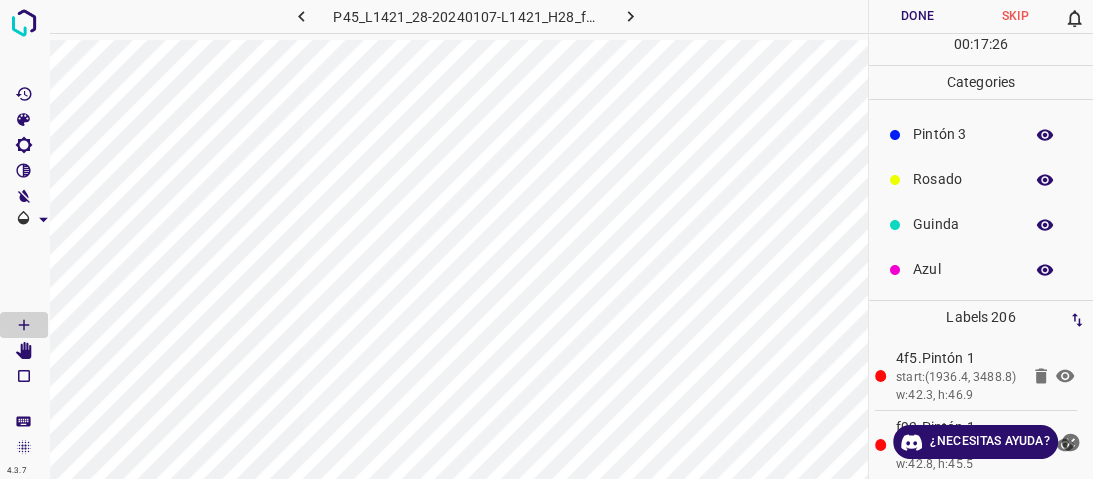 drag, startPoint x: 968, startPoint y: 260, endPoint x: 954, endPoint y: 260, distance: 14 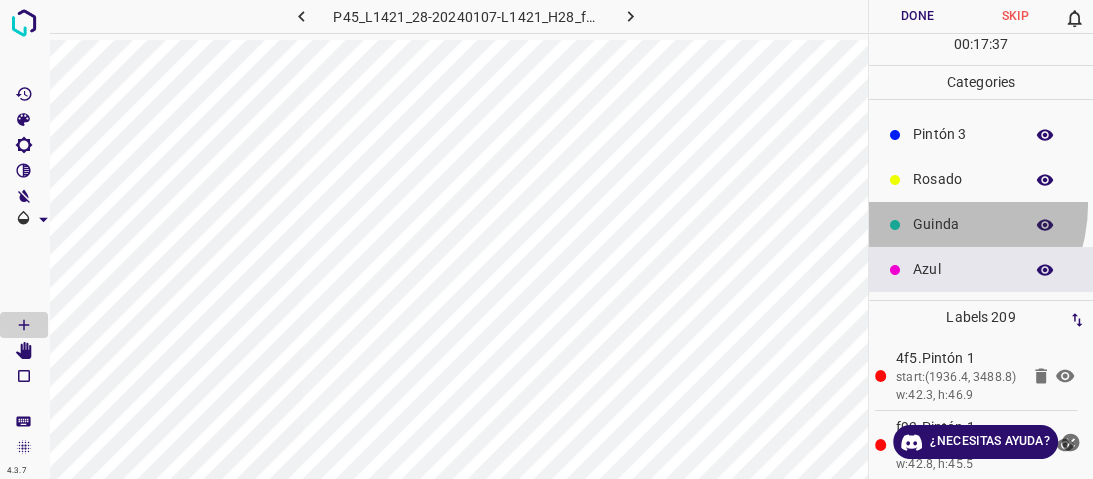 click on "Guinda" at bounding box center (981, 224) 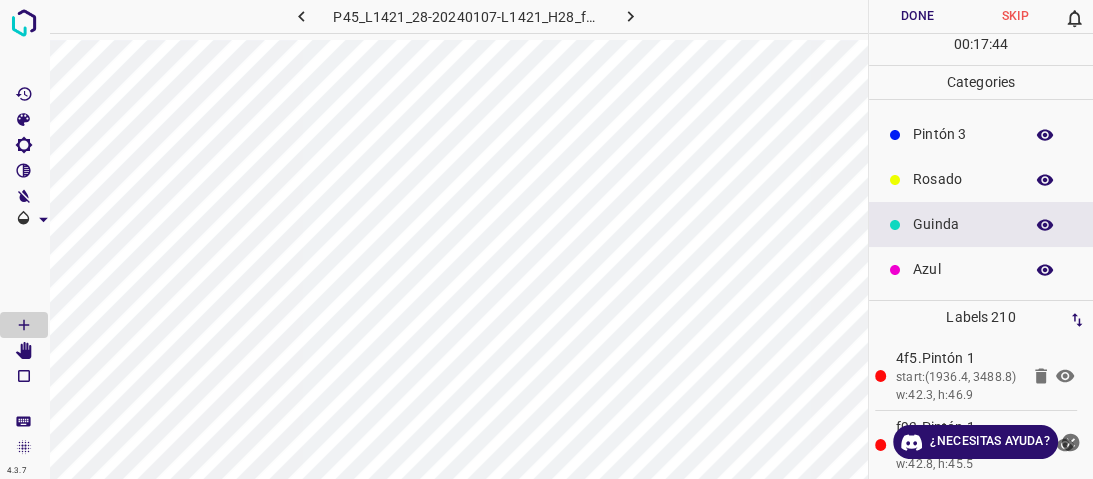 click on "Azul" at bounding box center [981, 269] 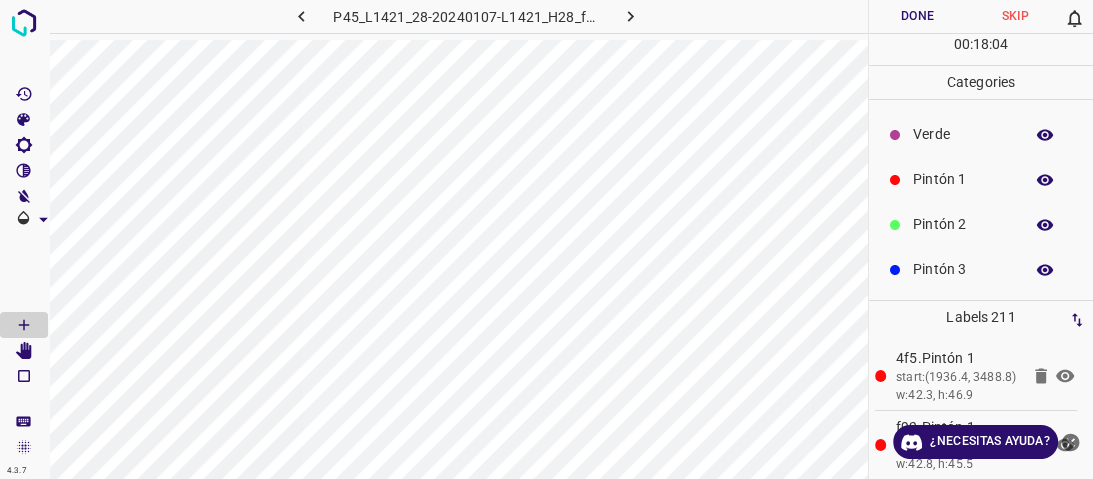 scroll, scrollTop: 16, scrollLeft: 0, axis: vertical 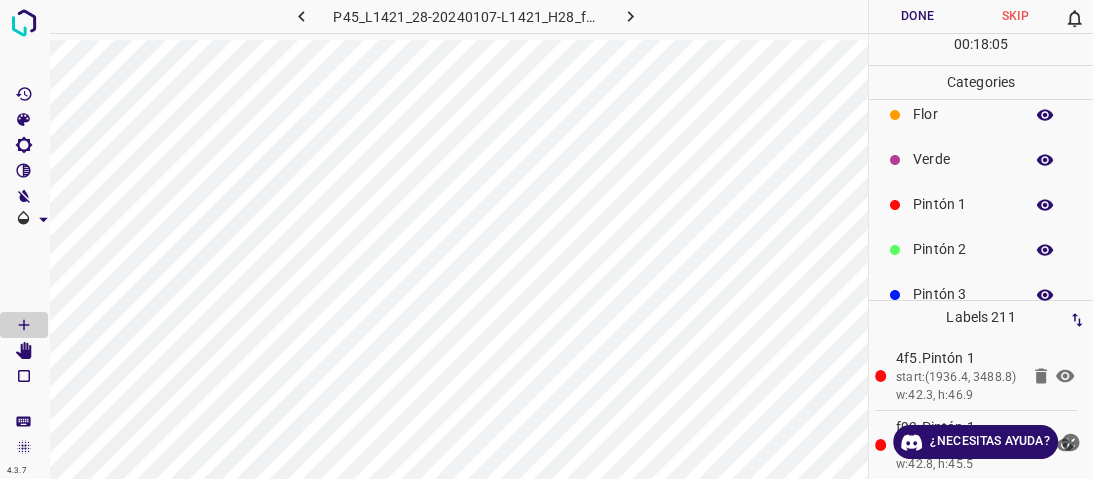 click on "Pintón 2" at bounding box center [963, 249] 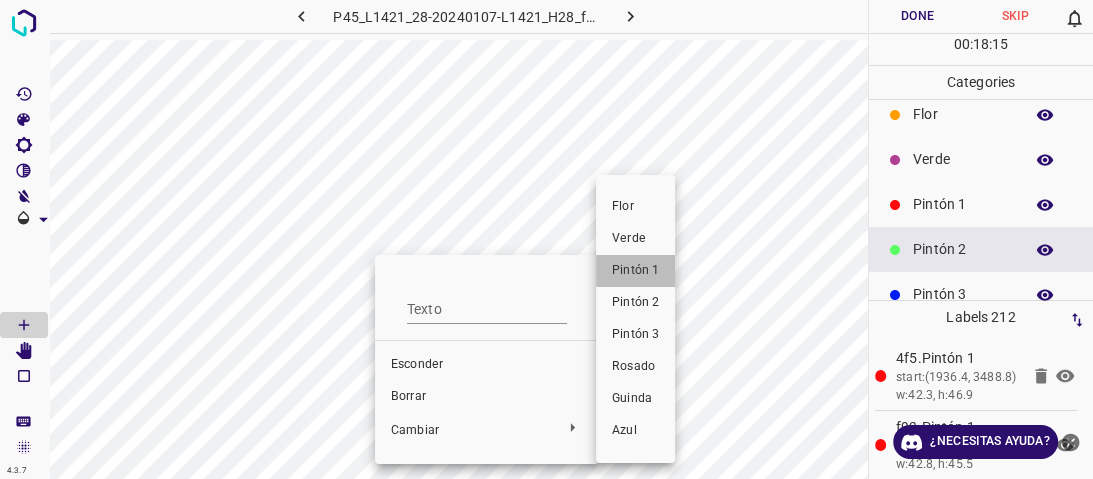 click on "Pintón 1" at bounding box center [635, 270] 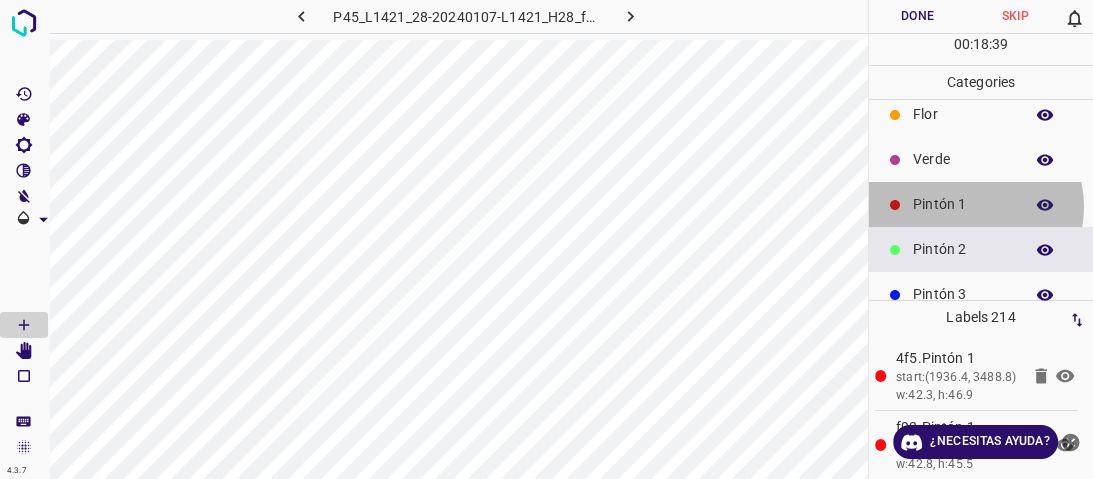 drag, startPoint x: 952, startPoint y: 223, endPoint x: 922, endPoint y: 236, distance: 32.695564 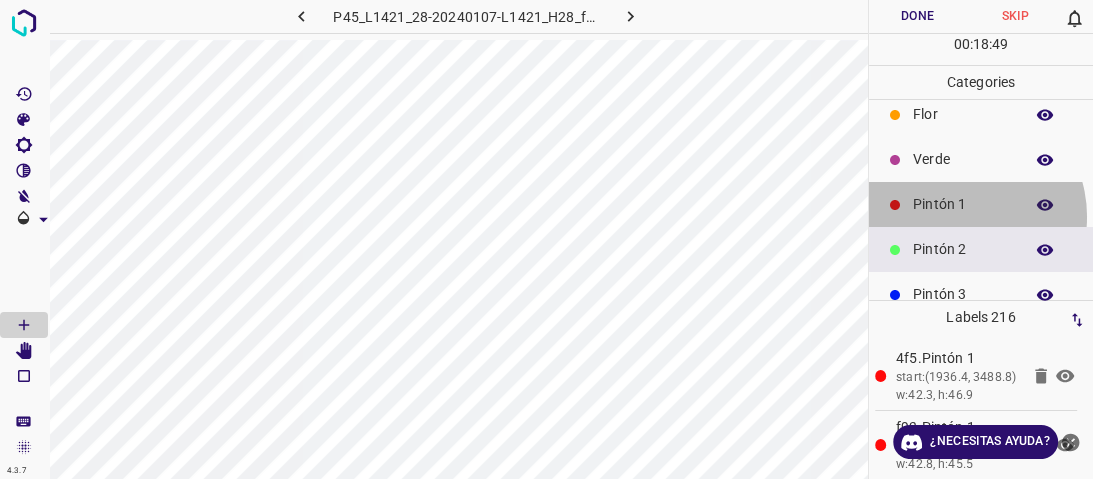 click on "Pintón 1" at bounding box center [981, 204] 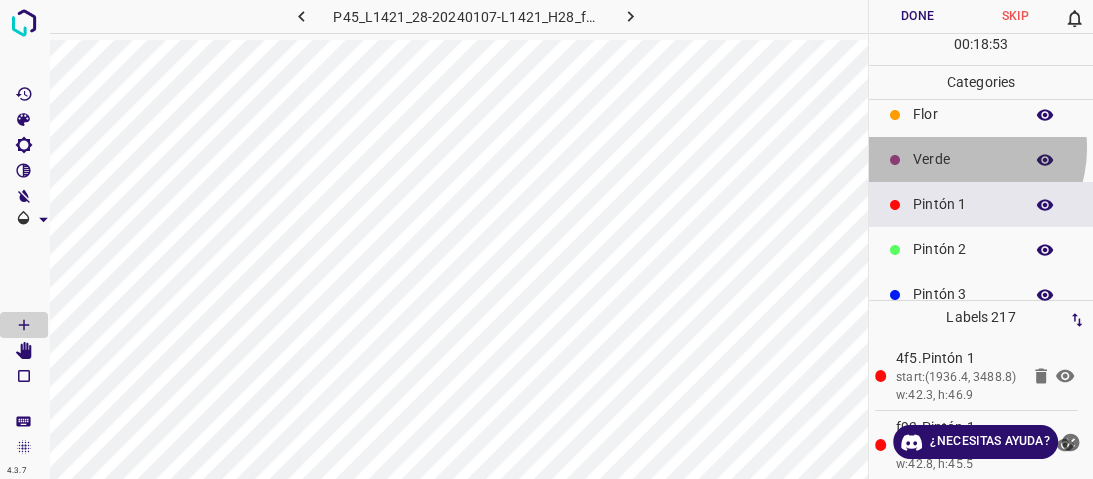 click on "Verde" at bounding box center [981, 159] 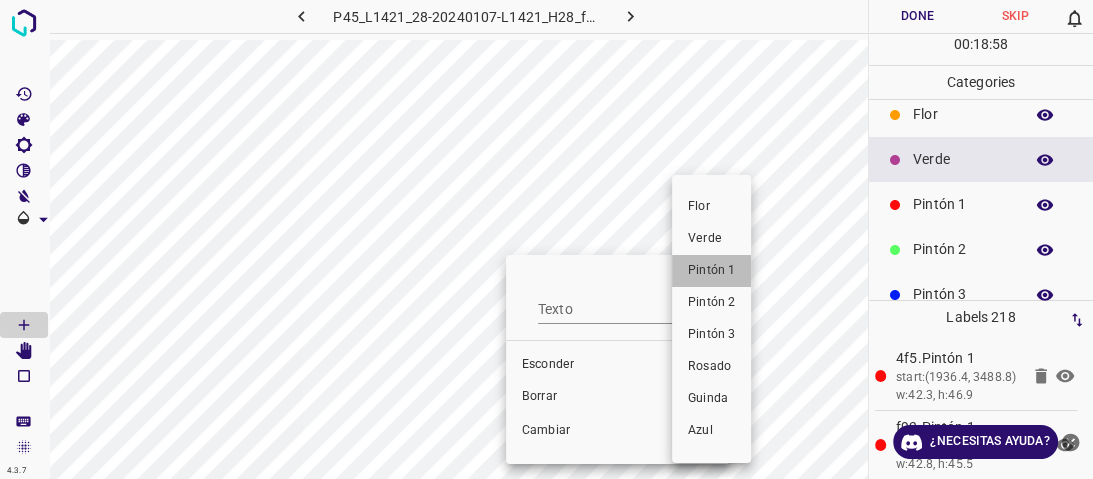 click on "Pintón 1" at bounding box center [711, 270] 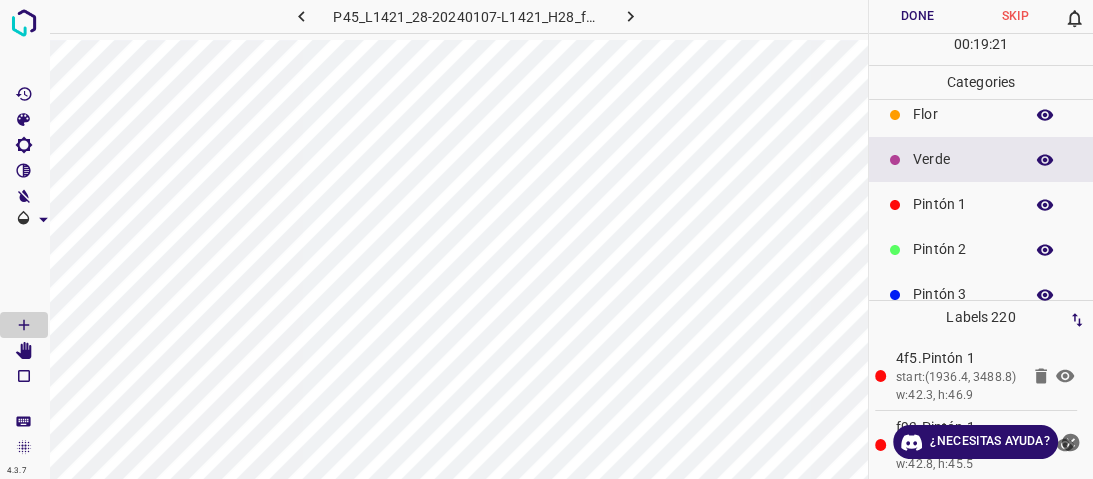 click on "Categories" at bounding box center (981, 82) 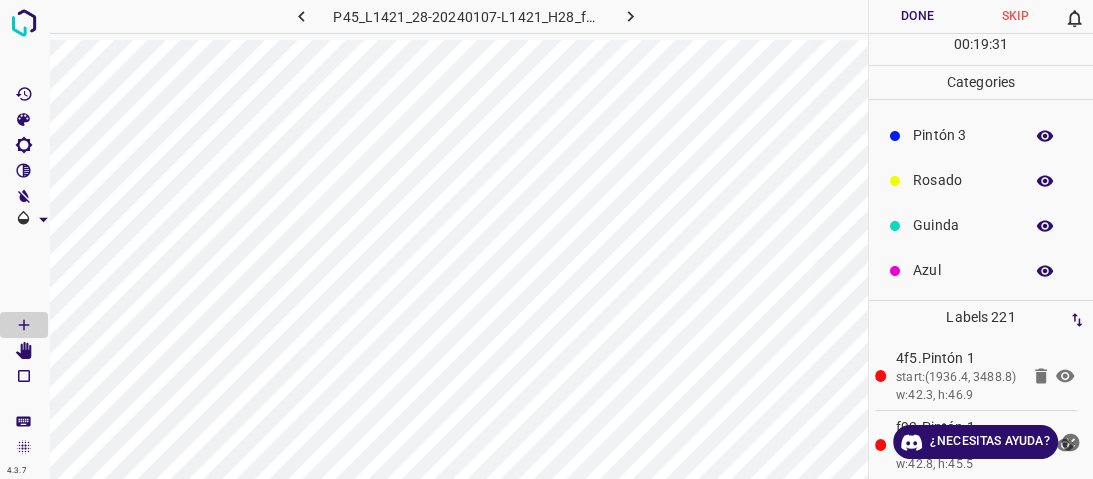 scroll, scrollTop: 176, scrollLeft: 0, axis: vertical 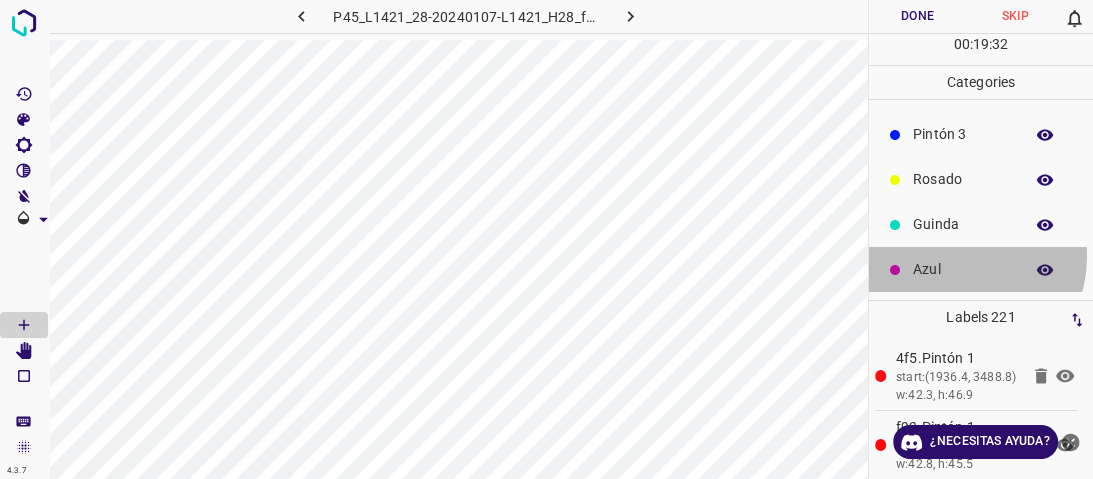 click on "Azul" at bounding box center (981, 269) 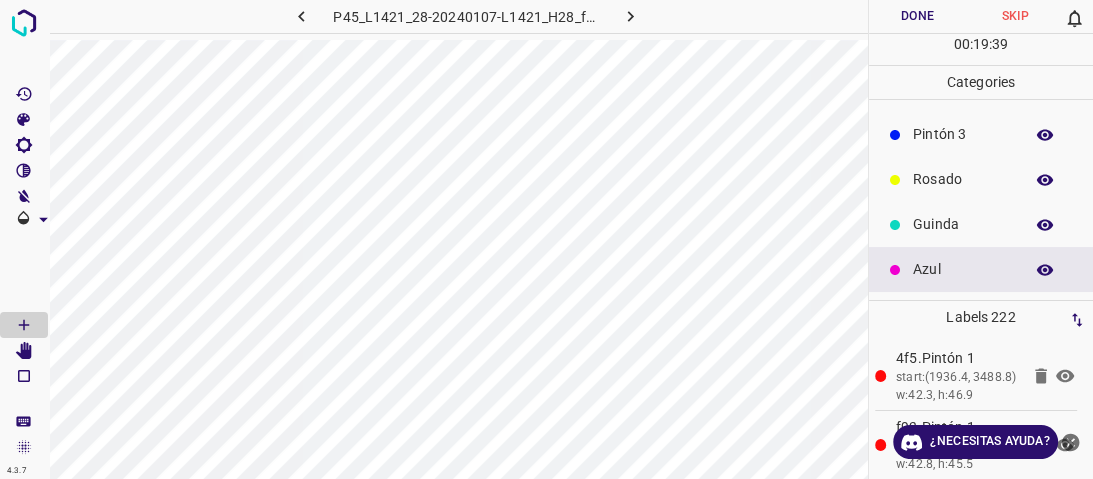 click on "Guinda" at bounding box center [963, 224] 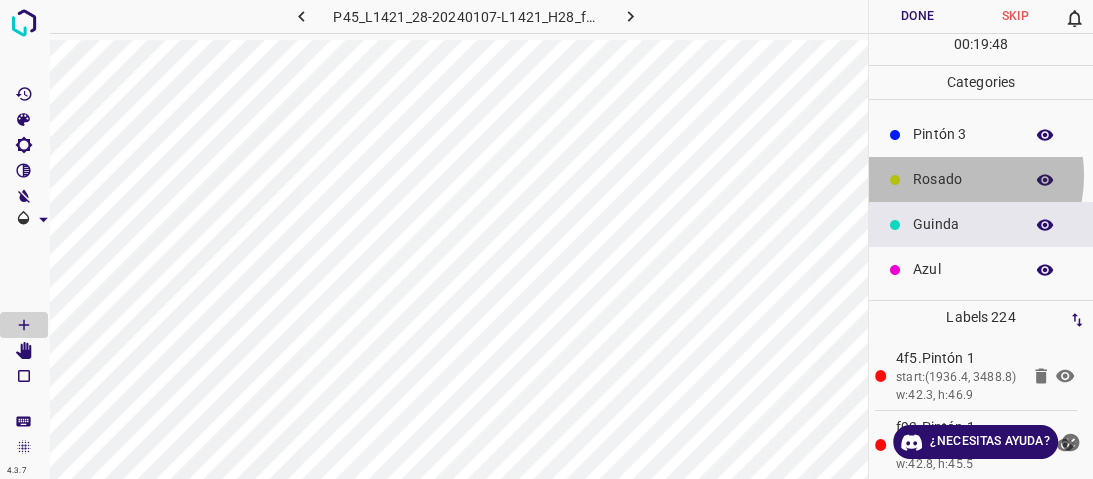 click on "Rosado" at bounding box center [963, 179] 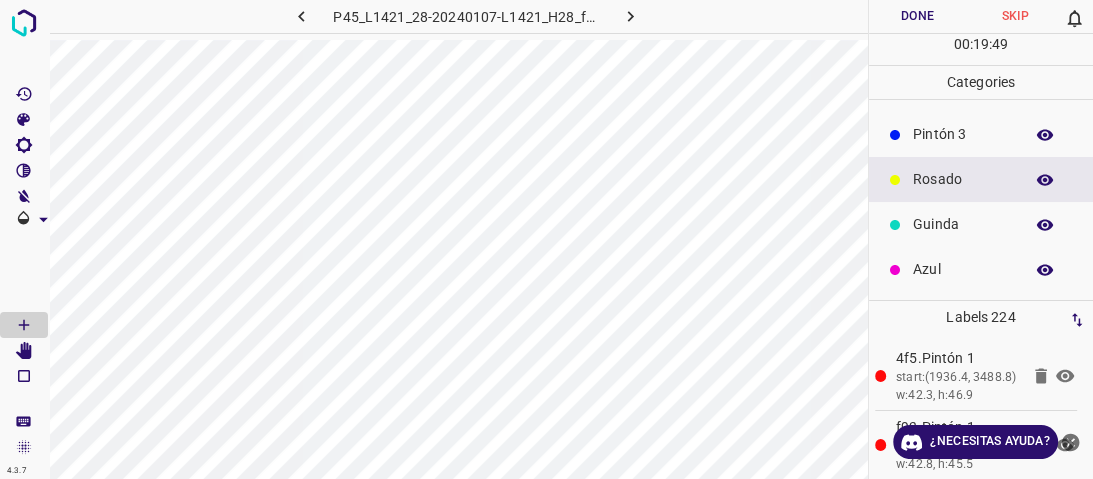 click on "Pintón 3" at bounding box center [963, 134] 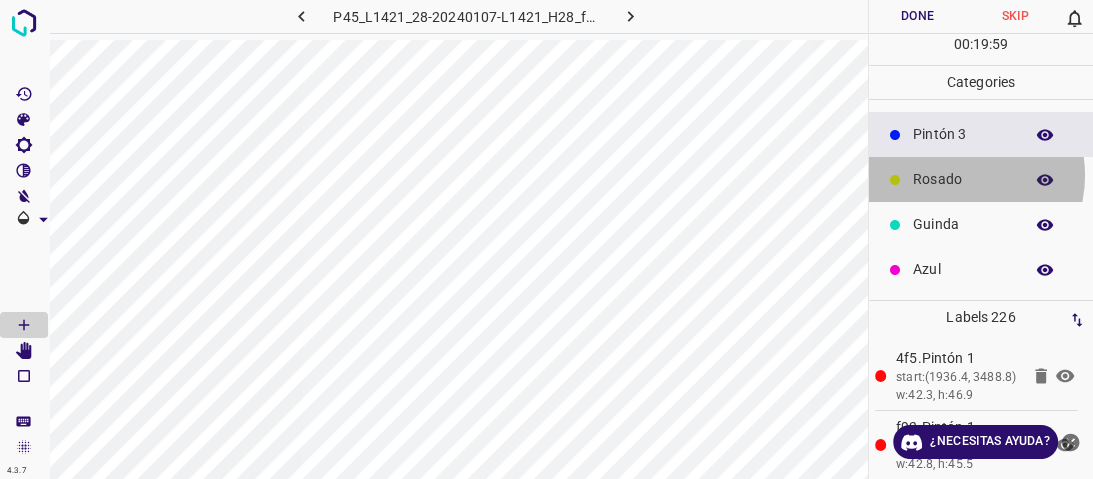 click on "Rosado" at bounding box center (963, 179) 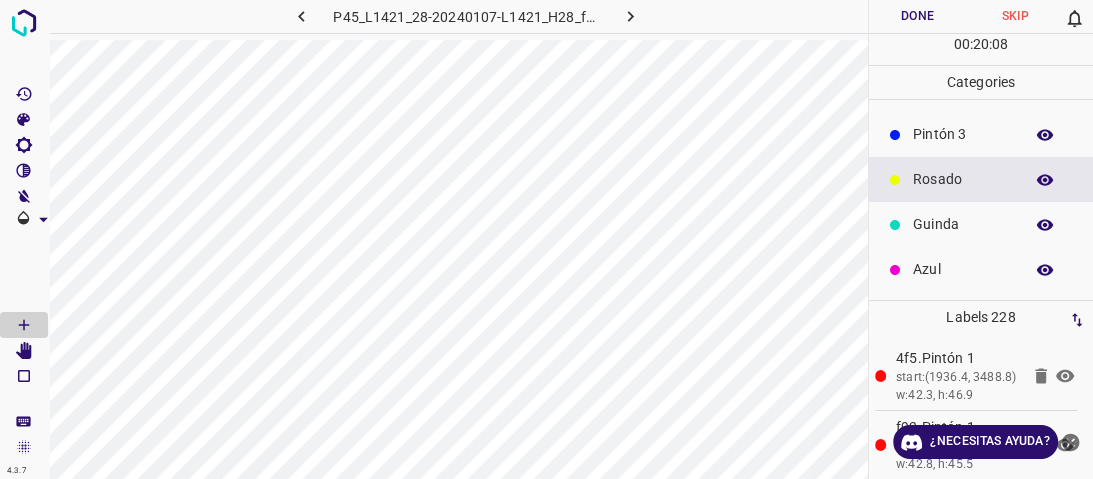 scroll, scrollTop: 16, scrollLeft: 0, axis: vertical 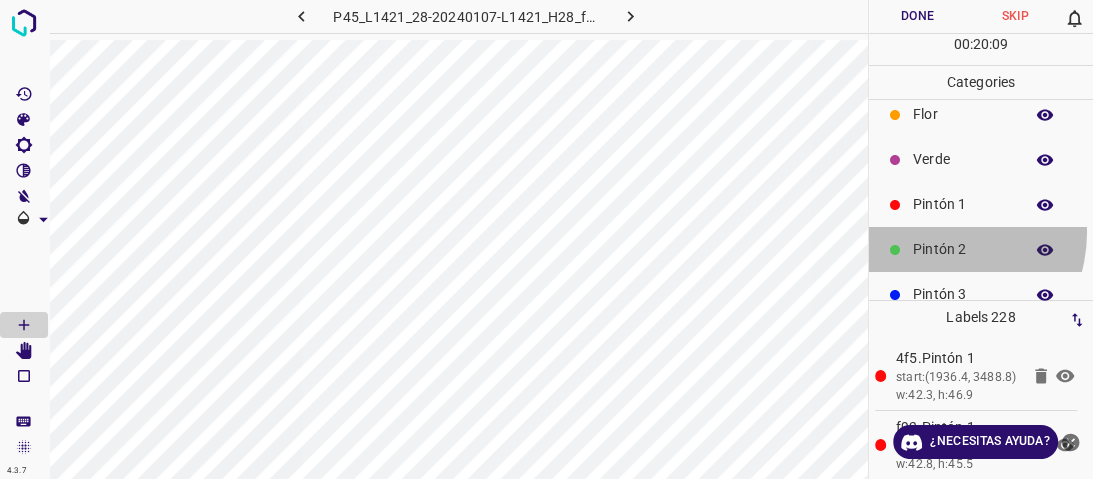 click on "Pintón 2" at bounding box center [981, 249] 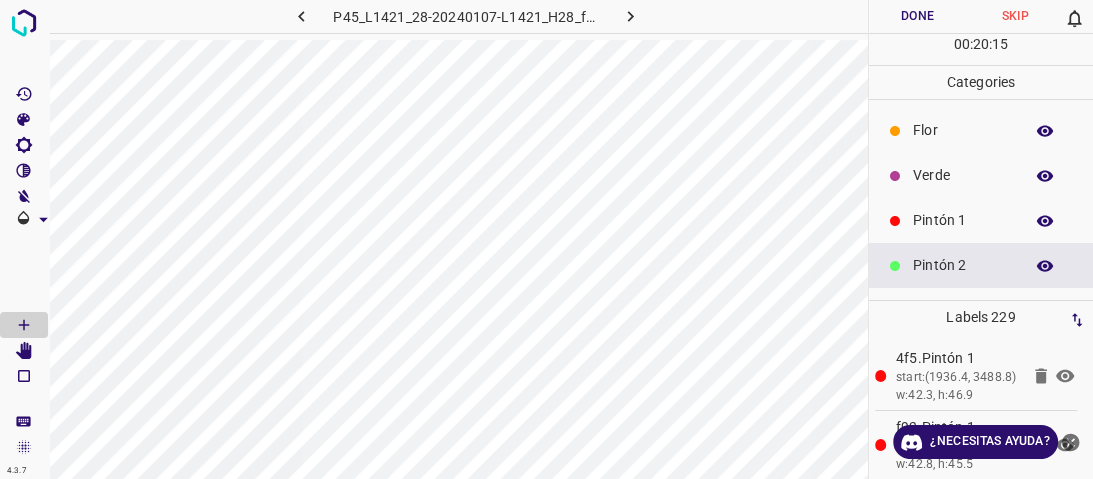 scroll, scrollTop: 80, scrollLeft: 0, axis: vertical 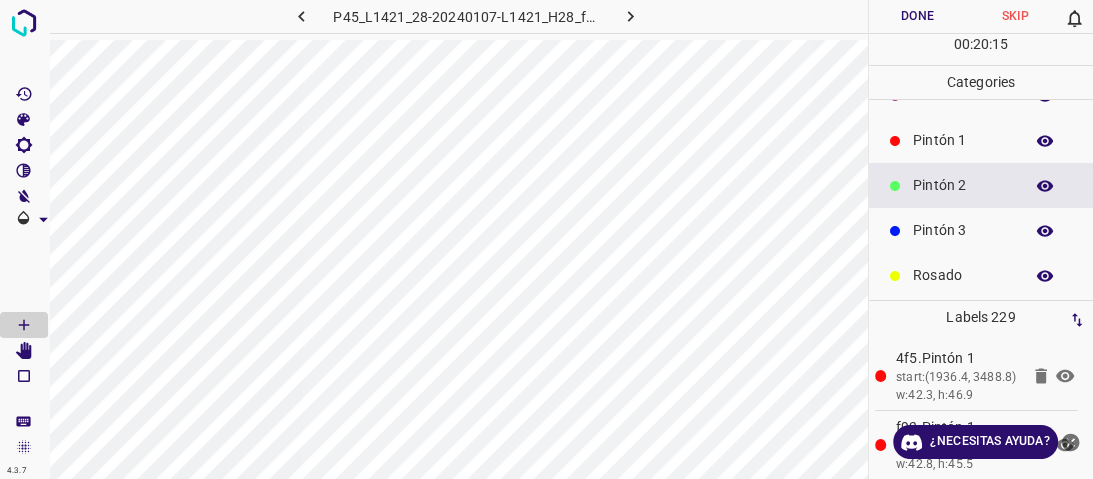 click on "Rosado" at bounding box center (981, 275) 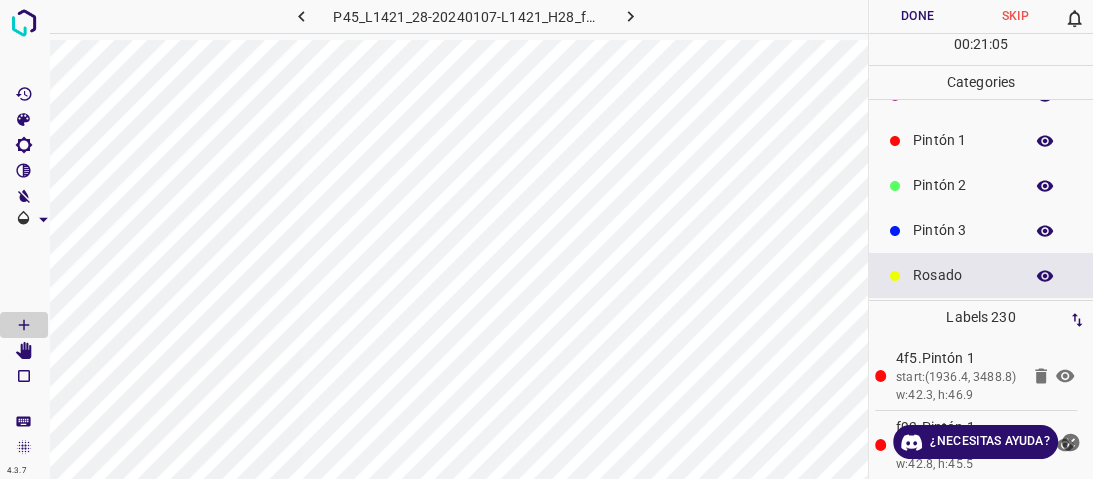 click on "Pintón 2" at bounding box center [963, 185] 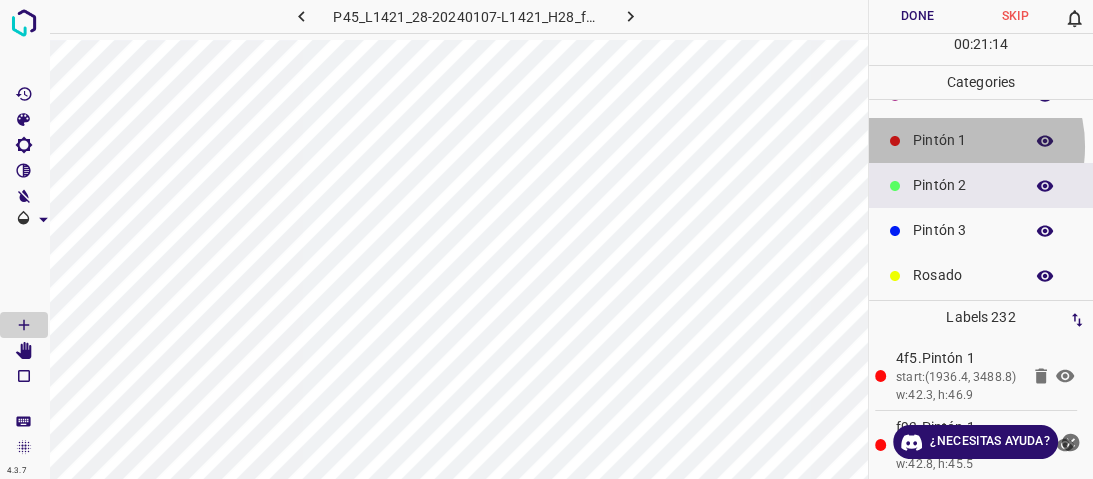 click on "Pintón 1" at bounding box center [963, 140] 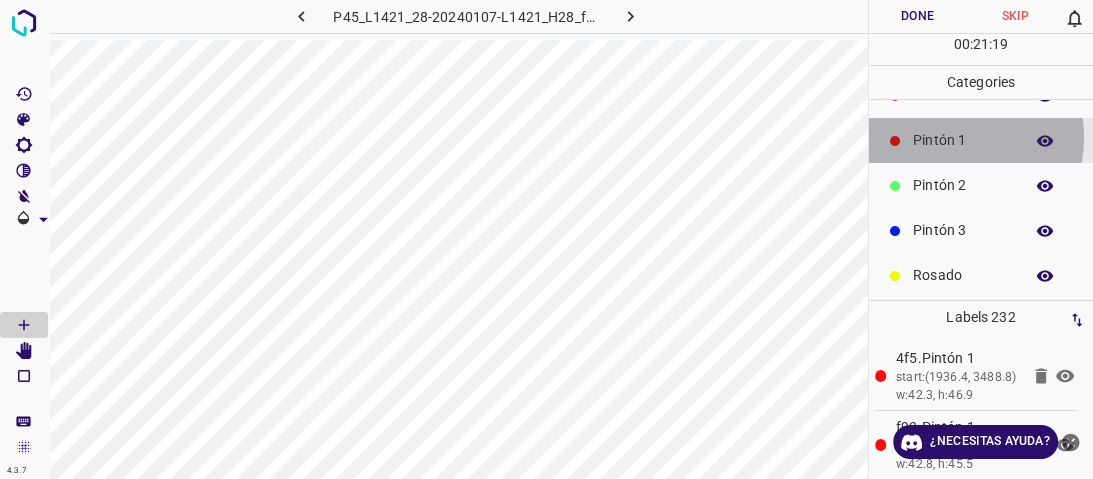 click on "Pintón 1" at bounding box center (963, 140) 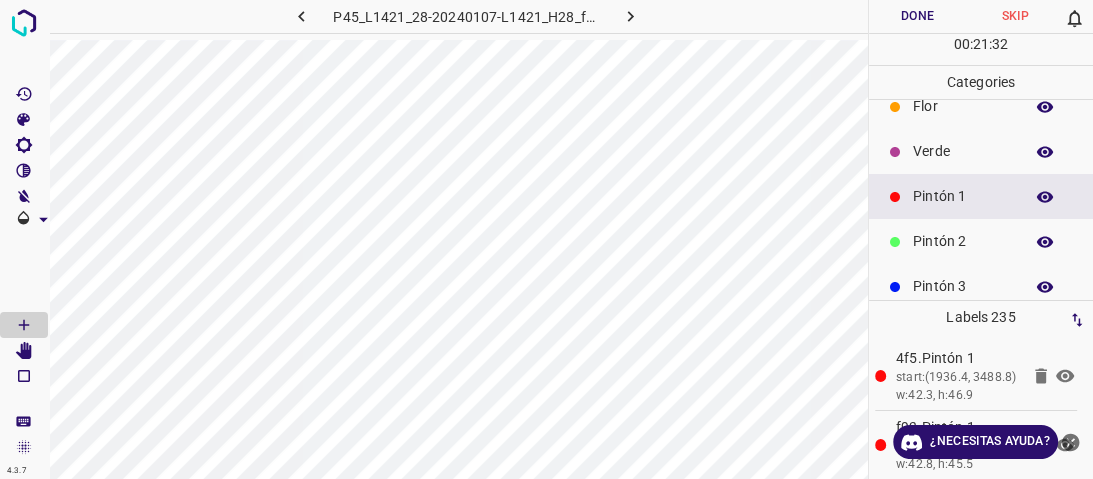 scroll, scrollTop: 0, scrollLeft: 0, axis: both 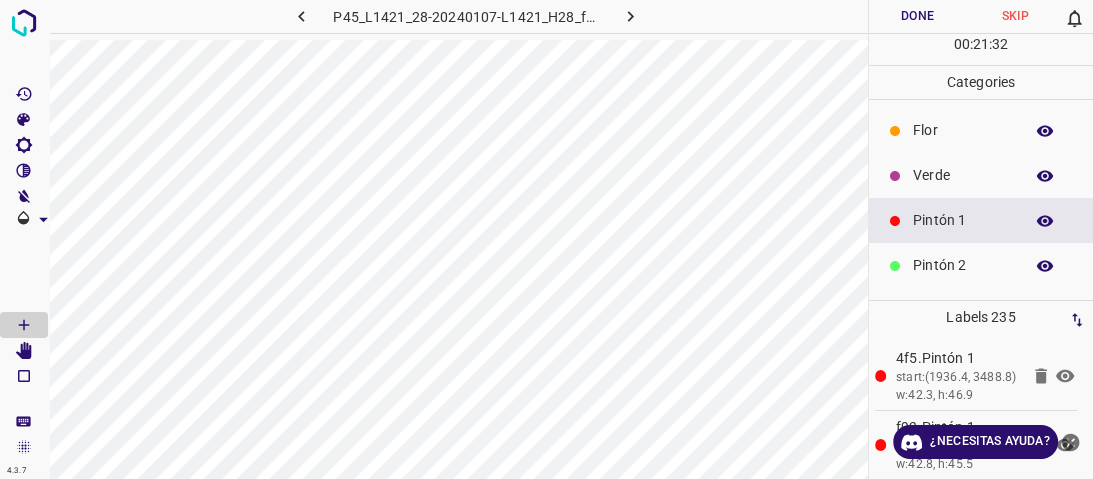 drag, startPoint x: 927, startPoint y: 180, endPoint x: 914, endPoint y: 177, distance: 13.341664 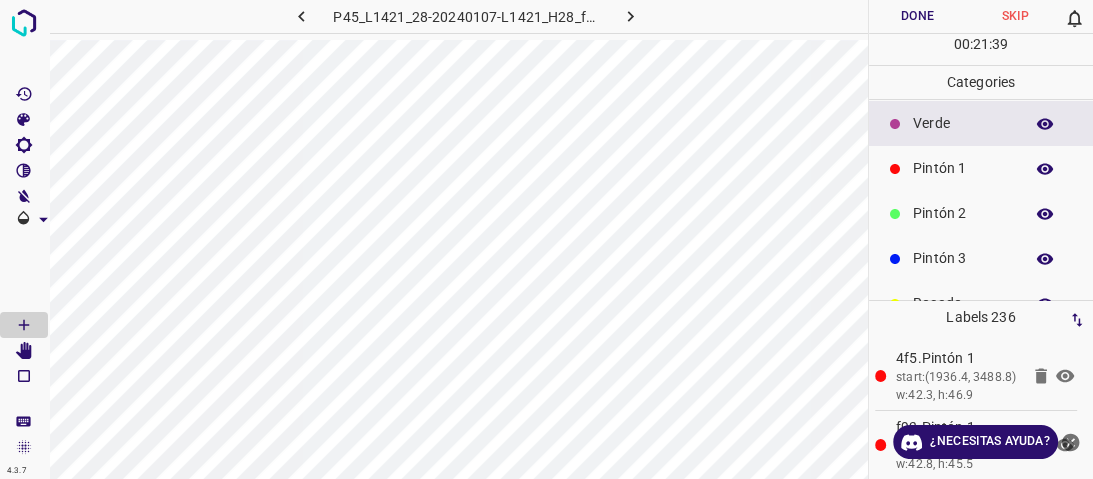 scroll, scrollTop: 80, scrollLeft: 0, axis: vertical 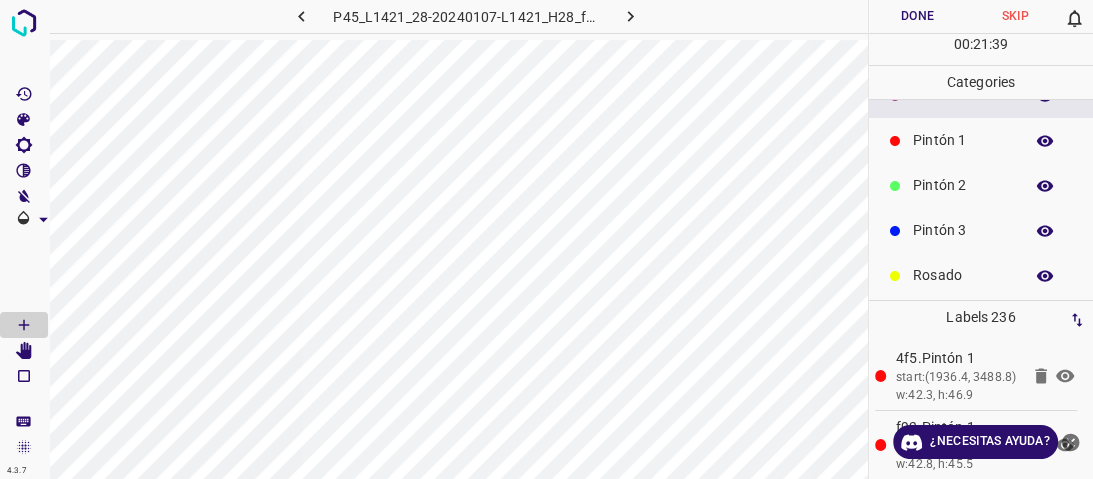 click on "Rosado" at bounding box center (963, 275) 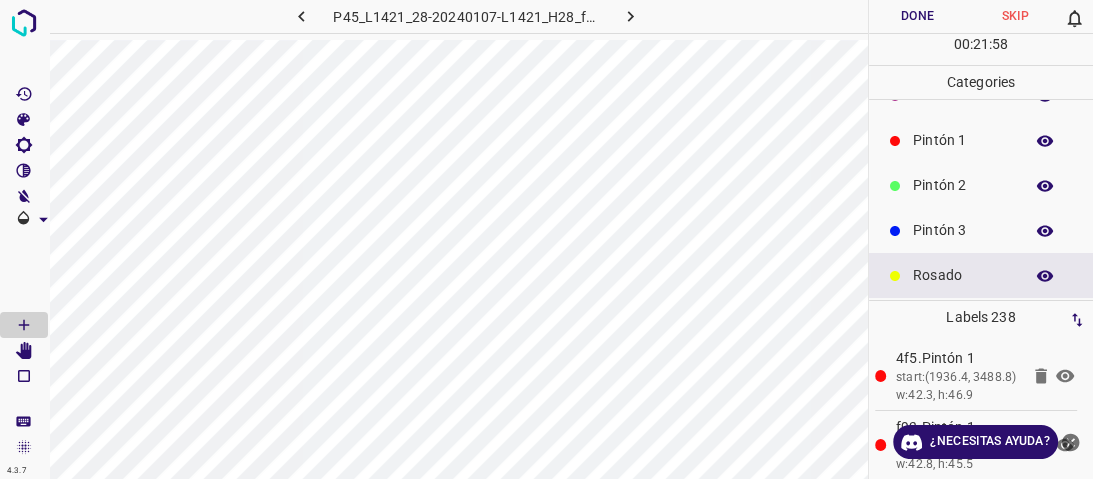 scroll, scrollTop: 176, scrollLeft: 0, axis: vertical 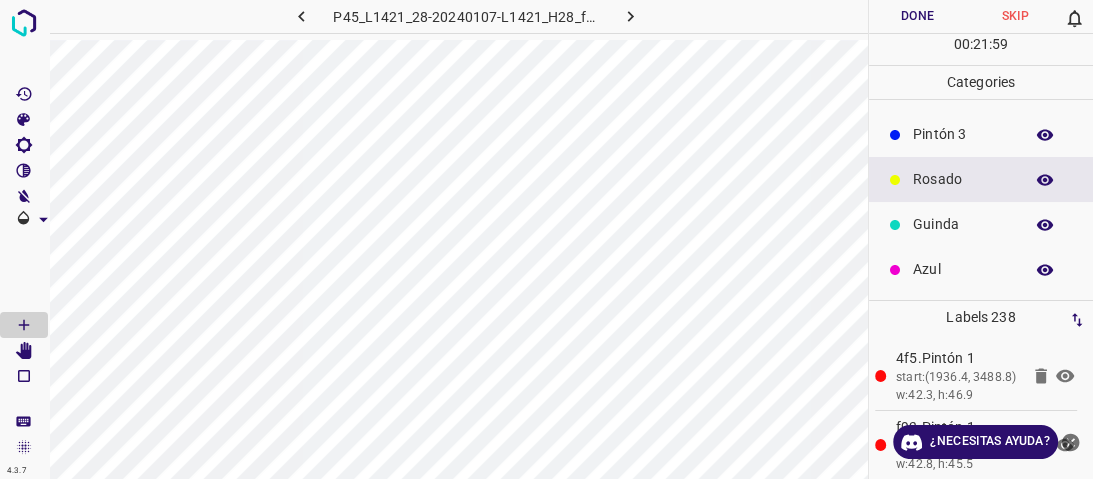 click on "Azul" at bounding box center (963, 269) 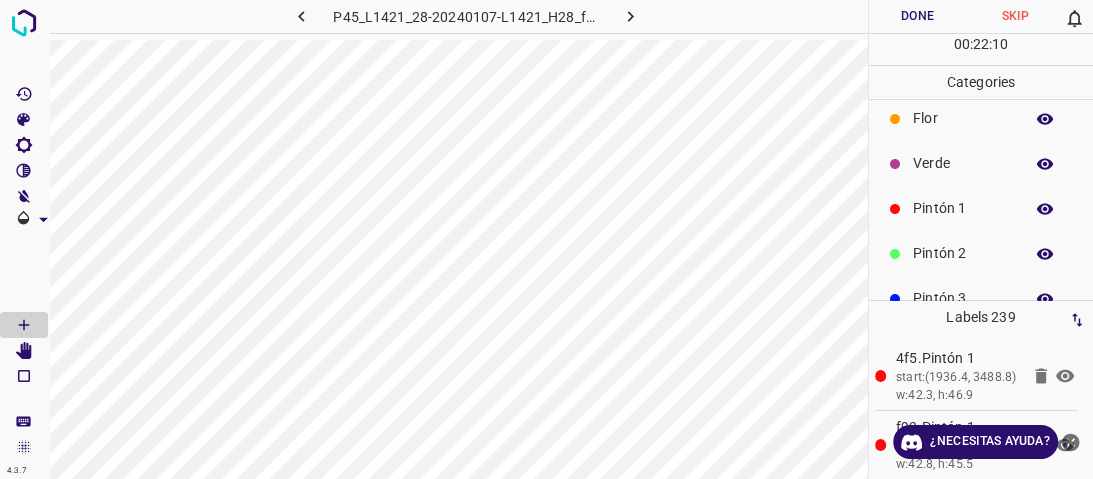 scroll, scrollTop: 0, scrollLeft: 0, axis: both 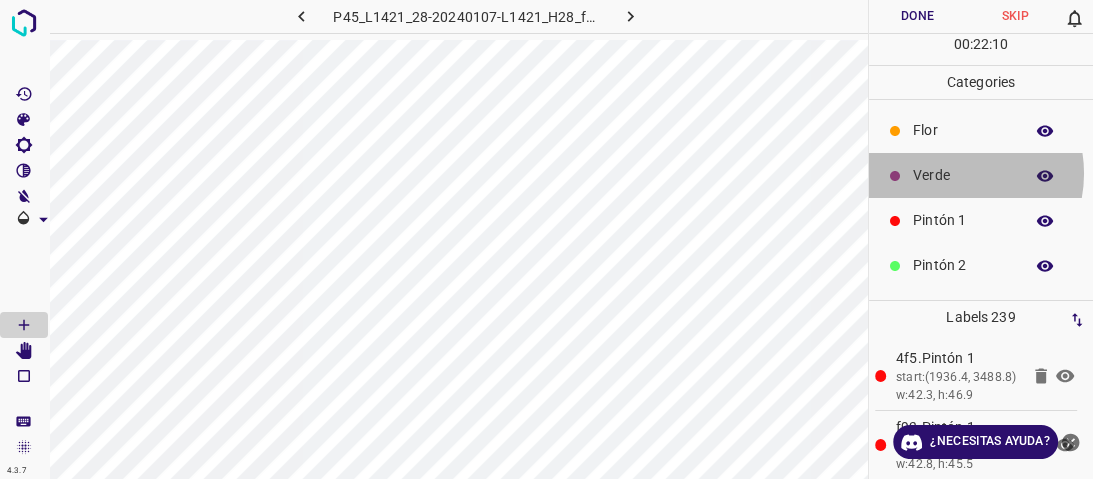 click on "Verde" at bounding box center (963, 175) 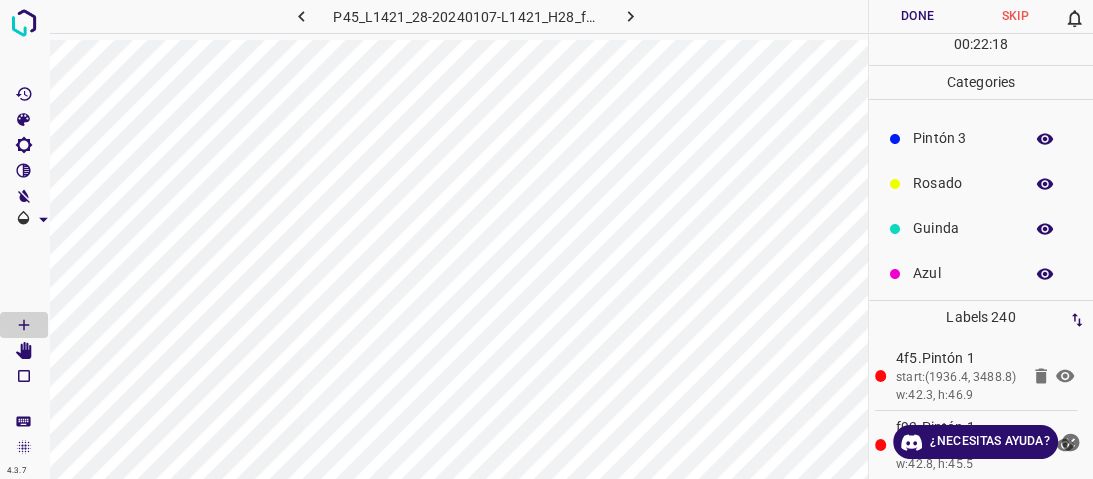 scroll, scrollTop: 176, scrollLeft: 0, axis: vertical 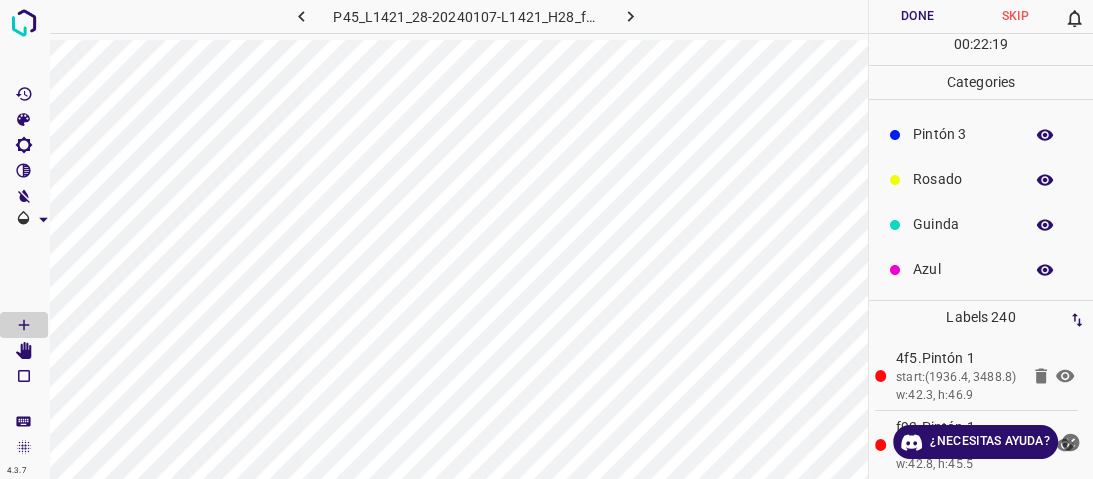 click on "Rosado" at bounding box center [963, 179] 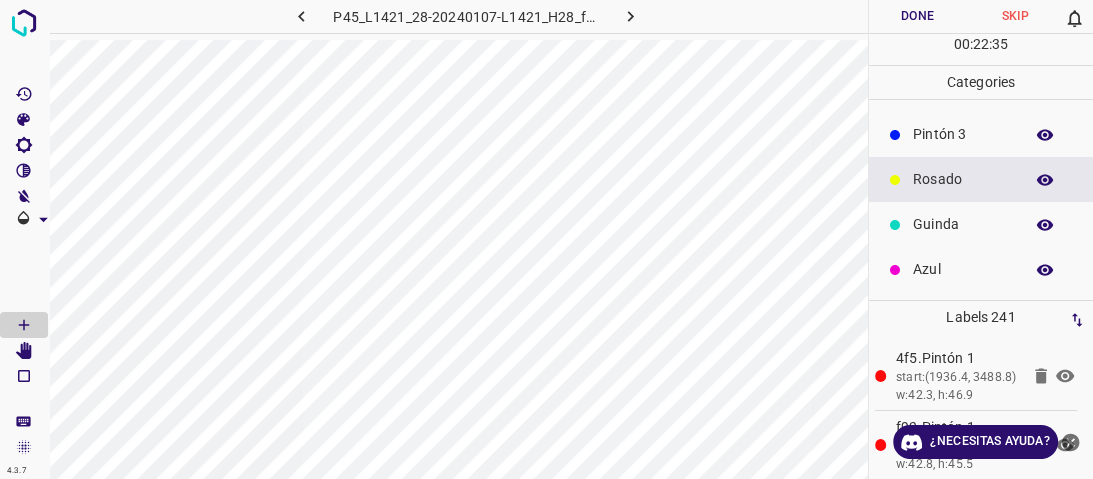 click on "Azul" at bounding box center [981, 269] 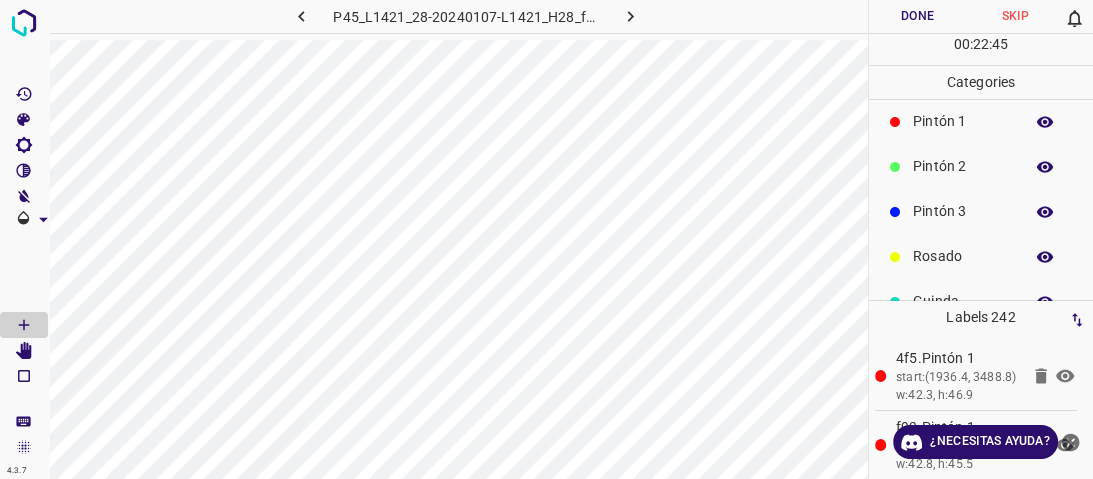 scroll, scrollTop: 16, scrollLeft: 0, axis: vertical 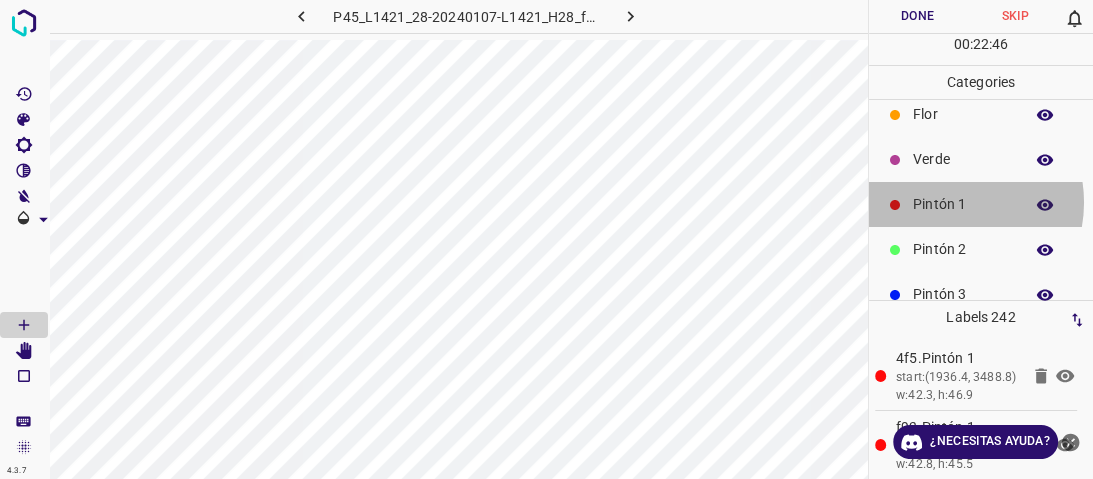 click on "Pintón 1" at bounding box center [963, 204] 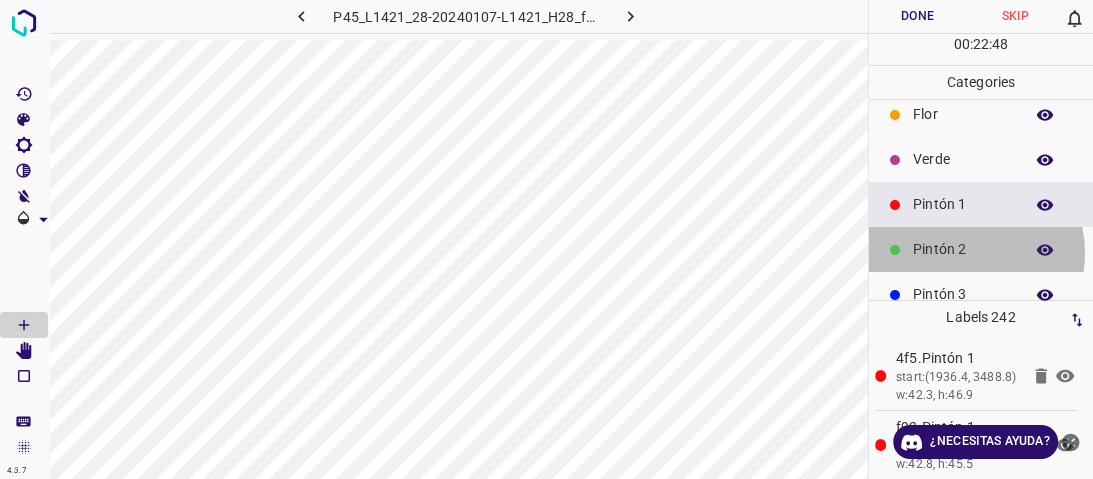 drag, startPoint x: 961, startPoint y: 252, endPoint x: 933, endPoint y: 252, distance: 28 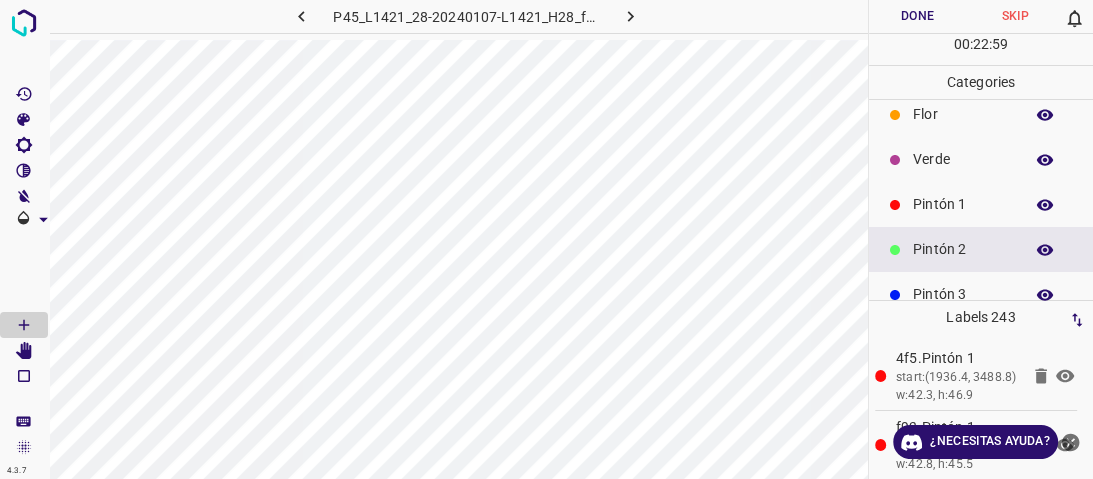 scroll, scrollTop: 176, scrollLeft: 0, axis: vertical 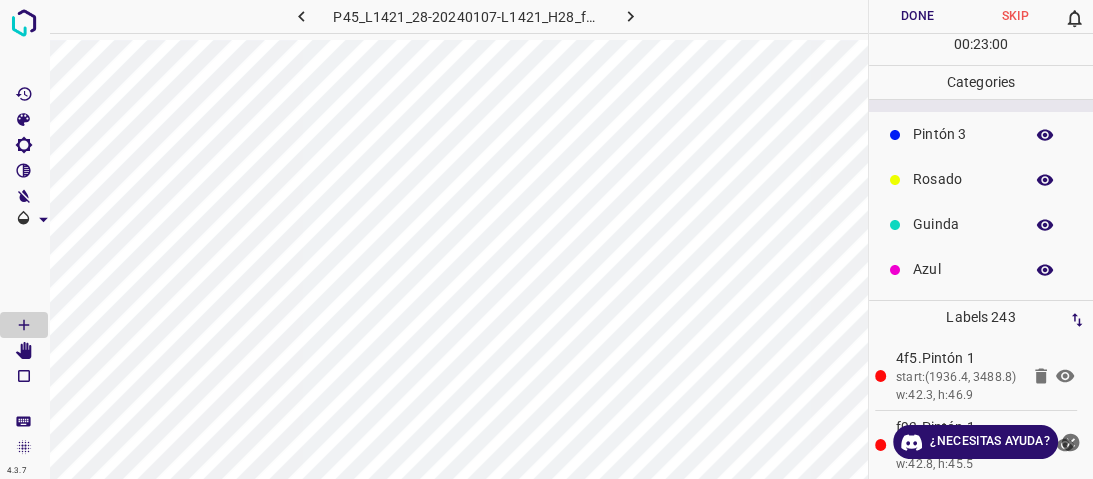 click on "Azul" at bounding box center (963, 269) 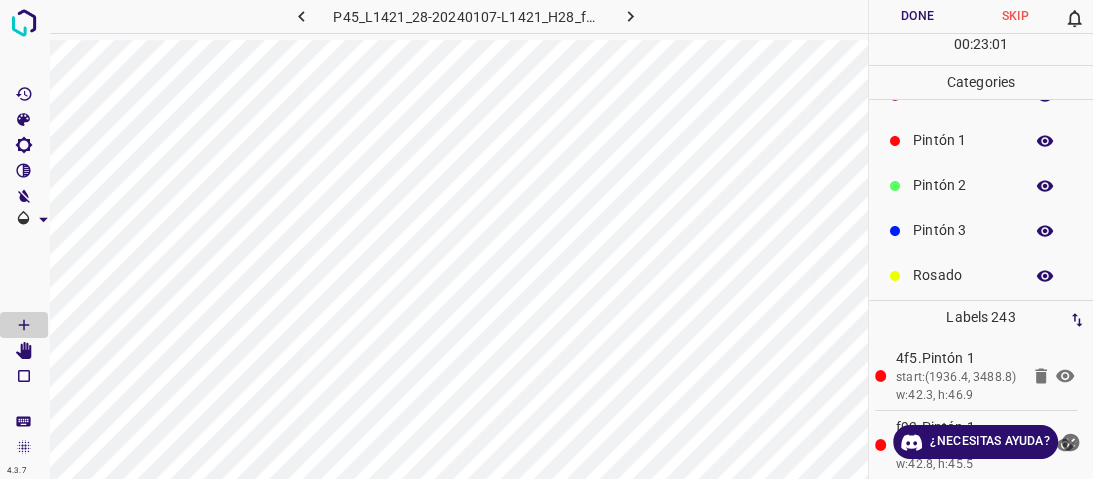scroll, scrollTop: 0, scrollLeft: 0, axis: both 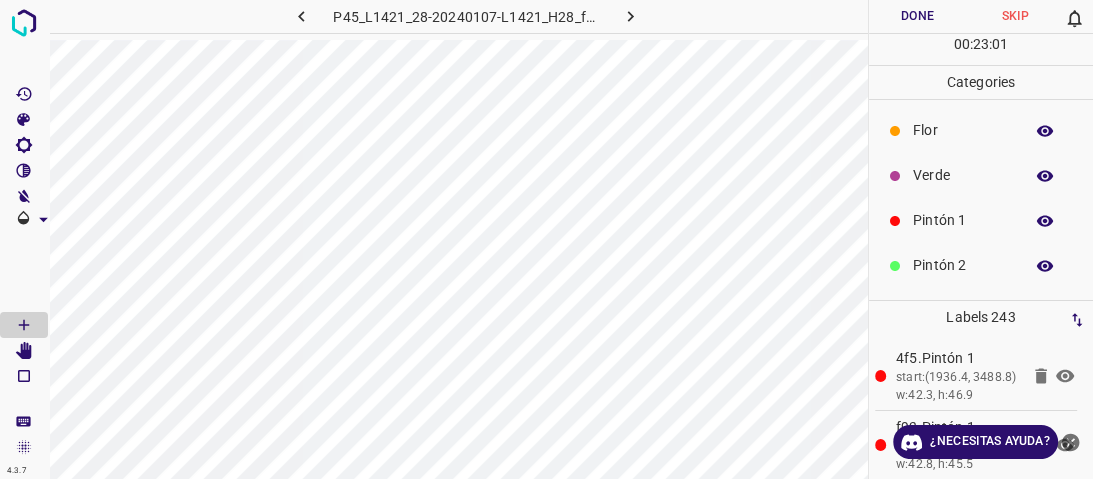 click on "Verde" at bounding box center [963, 175] 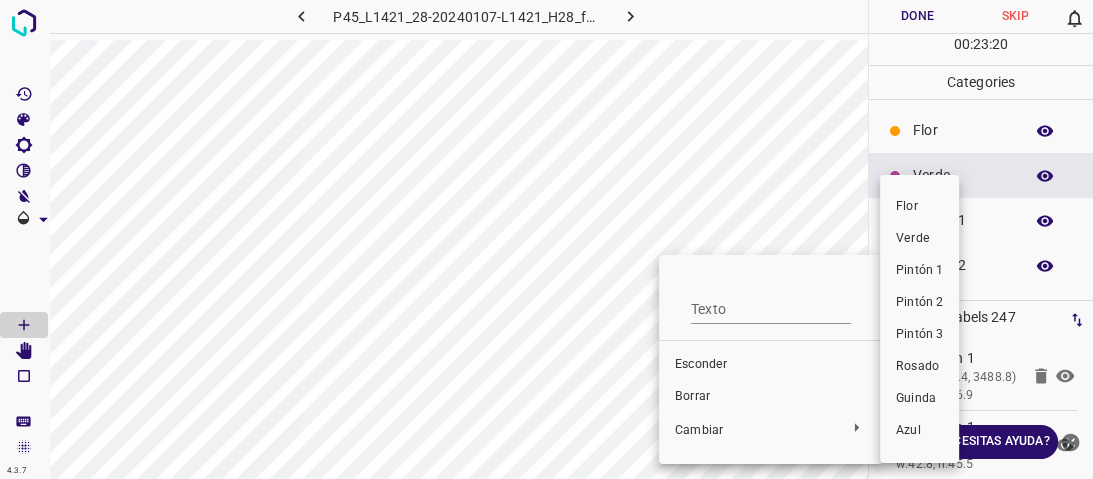 click at bounding box center (546, 239) 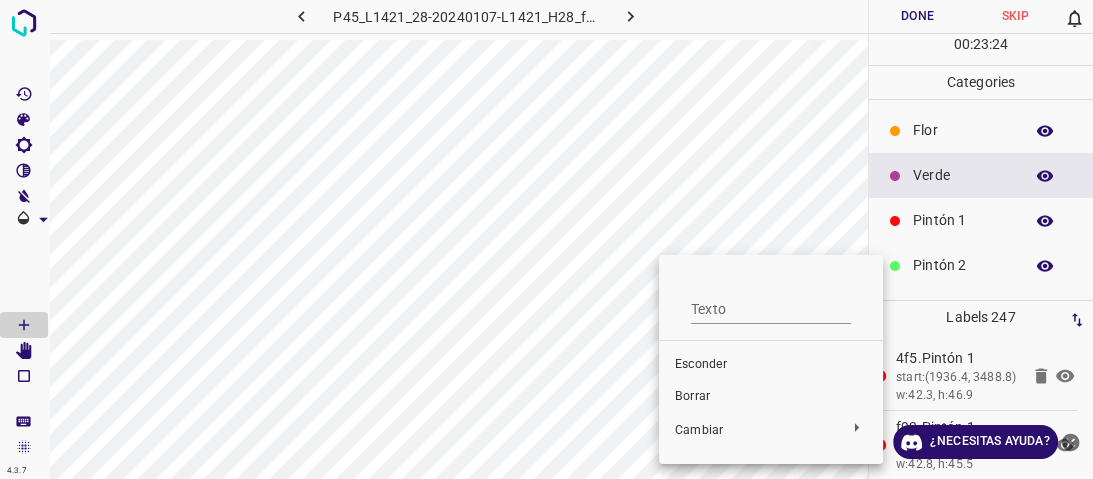 click at bounding box center (546, 239) 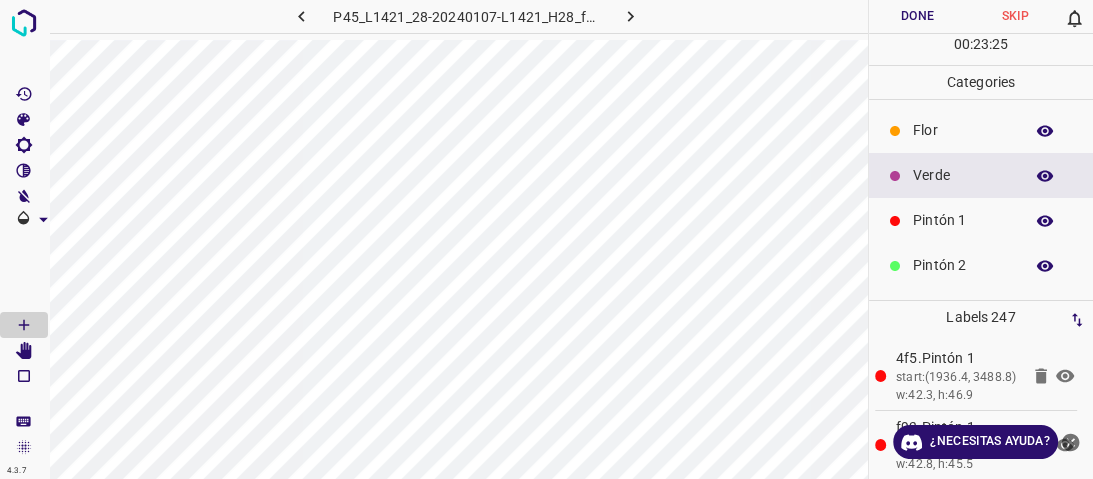 click on "Texto Esconder Borrar Cambiar" at bounding box center (546, 239) 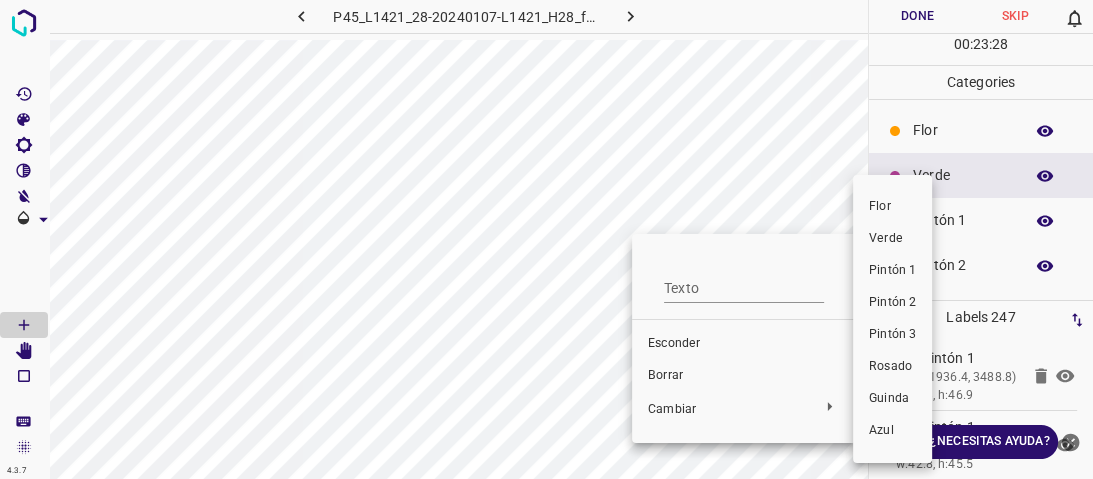 click on "Pintón 1" at bounding box center (892, 270) 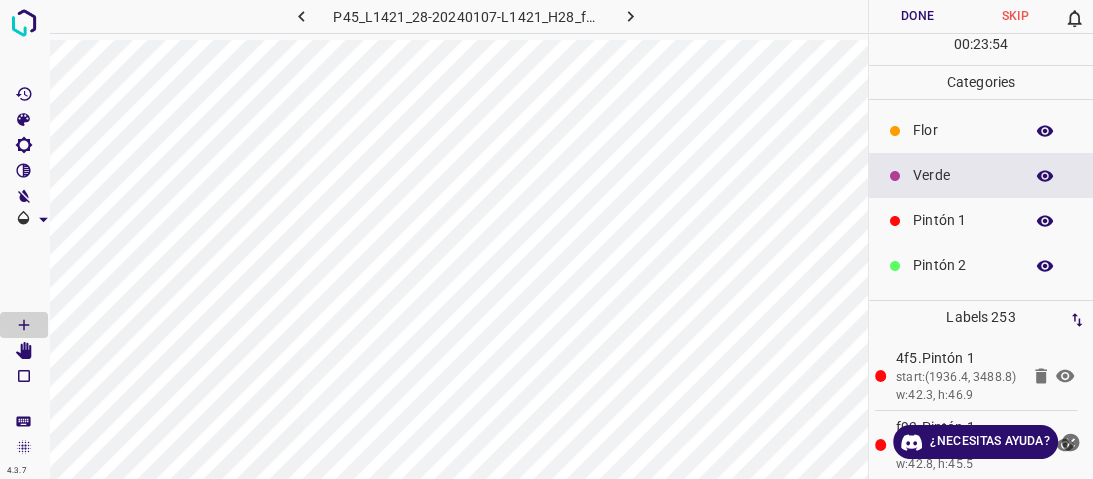 drag, startPoint x: 992, startPoint y: 129, endPoint x: 979, endPoint y: 132, distance: 13.341664 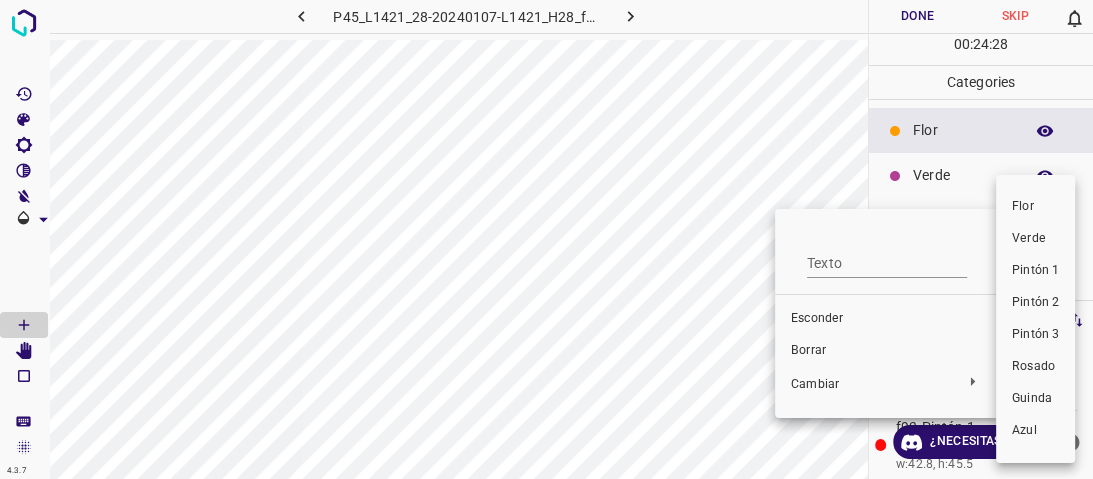 drag, startPoint x: 1057, startPoint y: 230, endPoint x: 927, endPoint y: 205, distance: 132.38202 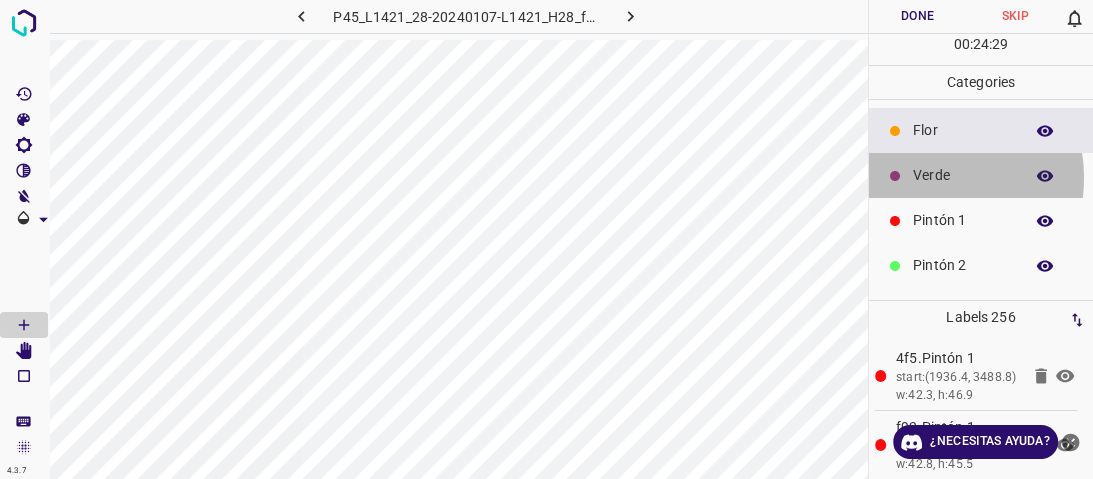 click on "Verde" at bounding box center (963, 175) 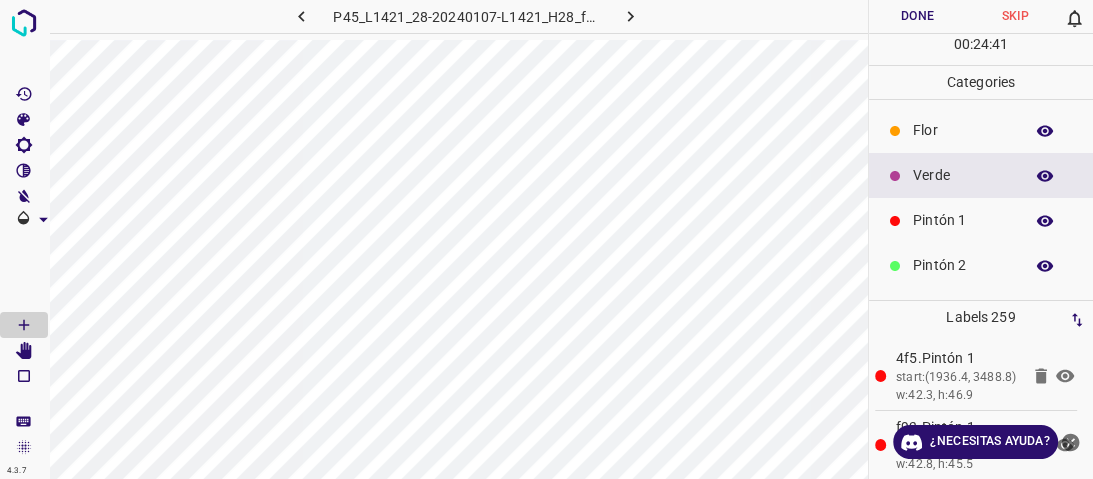 click on "Flor" at bounding box center [981, 130] 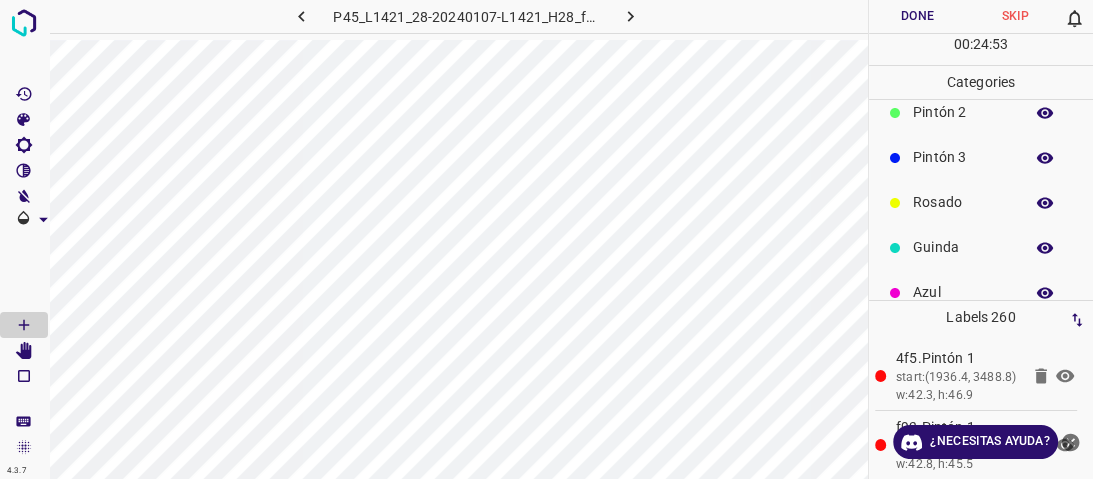 scroll, scrollTop: 176, scrollLeft: 0, axis: vertical 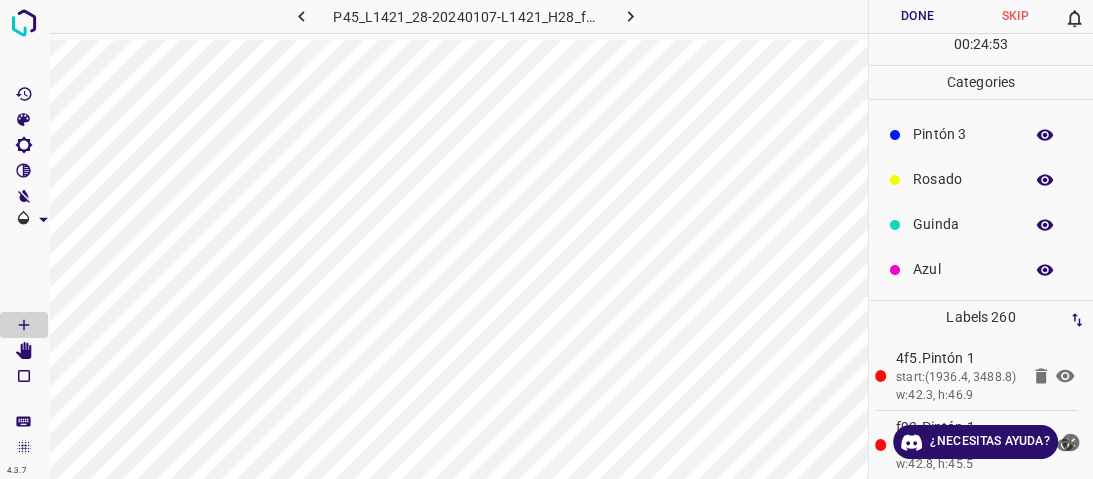 click on "Rosado" at bounding box center [981, 179] 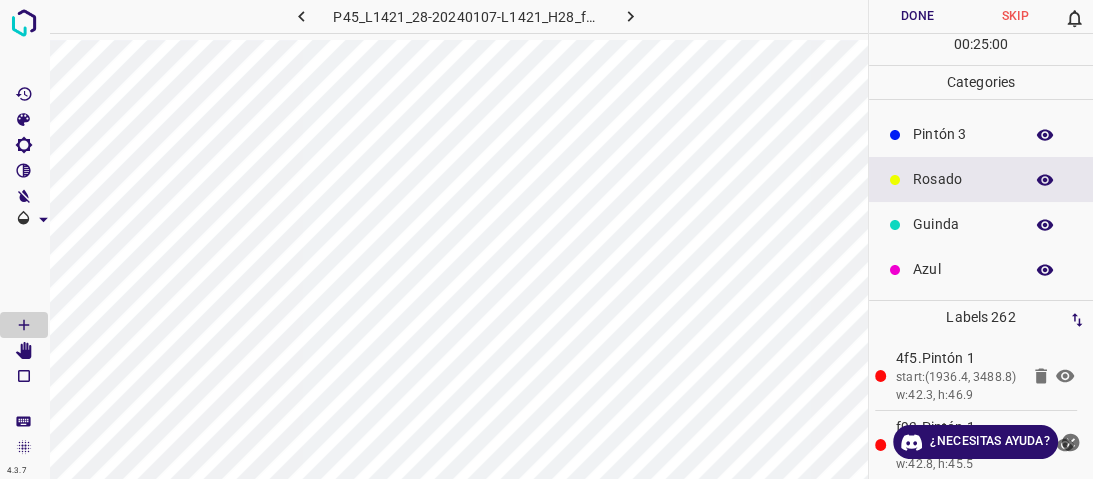 scroll, scrollTop: 96, scrollLeft: 0, axis: vertical 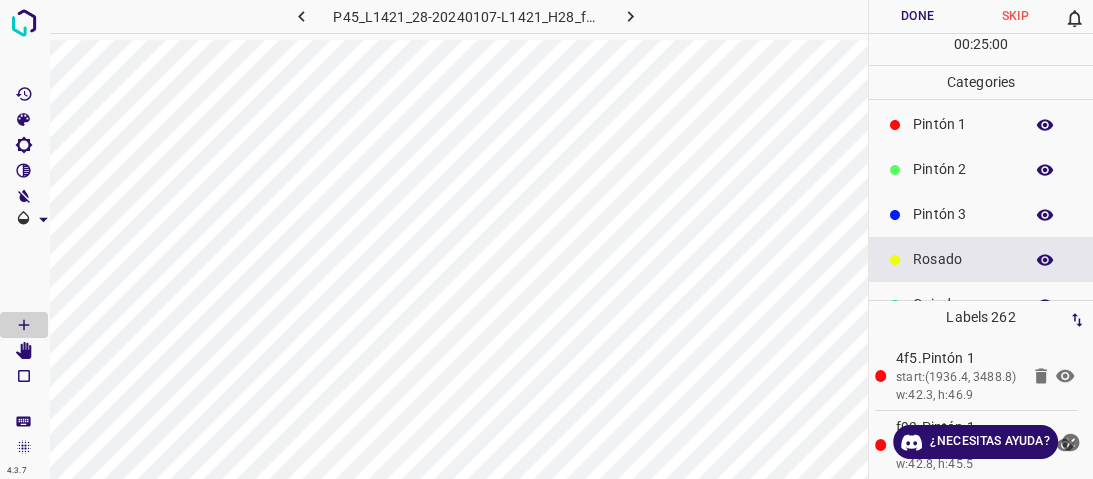 click on "Pintón 2" at bounding box center [981, 169] 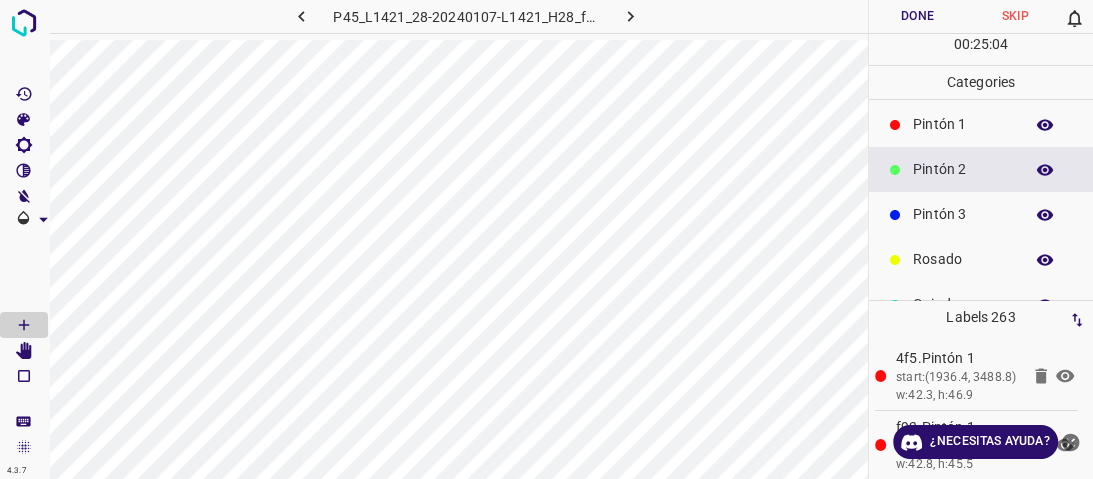 scroll, scrollTop: 0, scrollLeft: 0, axis: both 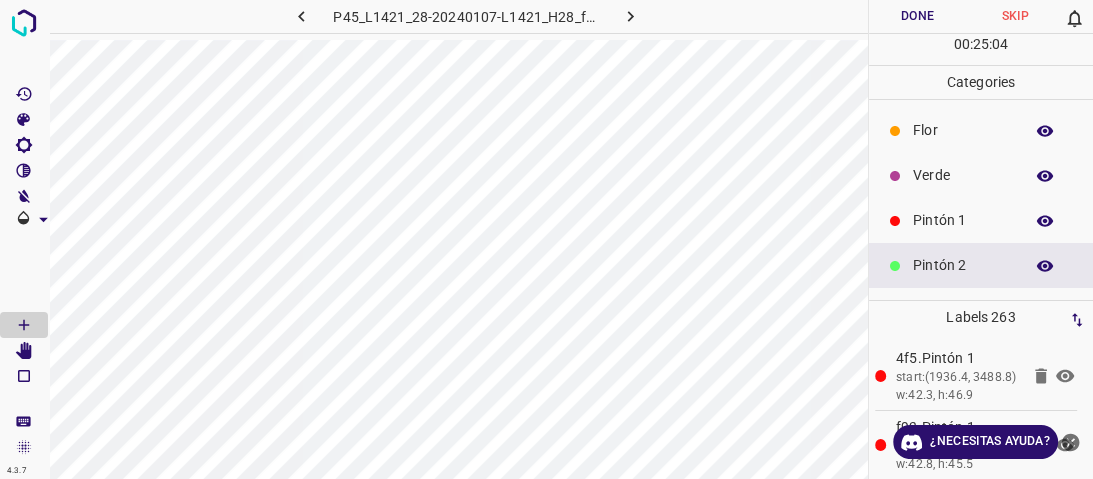 drag, startPoint x: 919, startPoint y: 125, endPoint x: 907, endPoint y: 133, distance: 14.422205 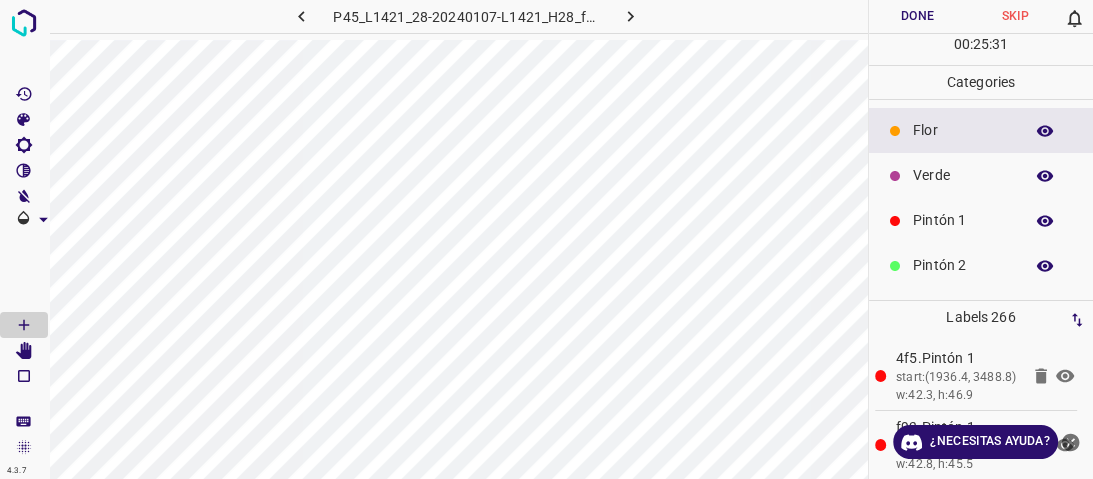 click on "Verde" at bounding box center (981, 175) 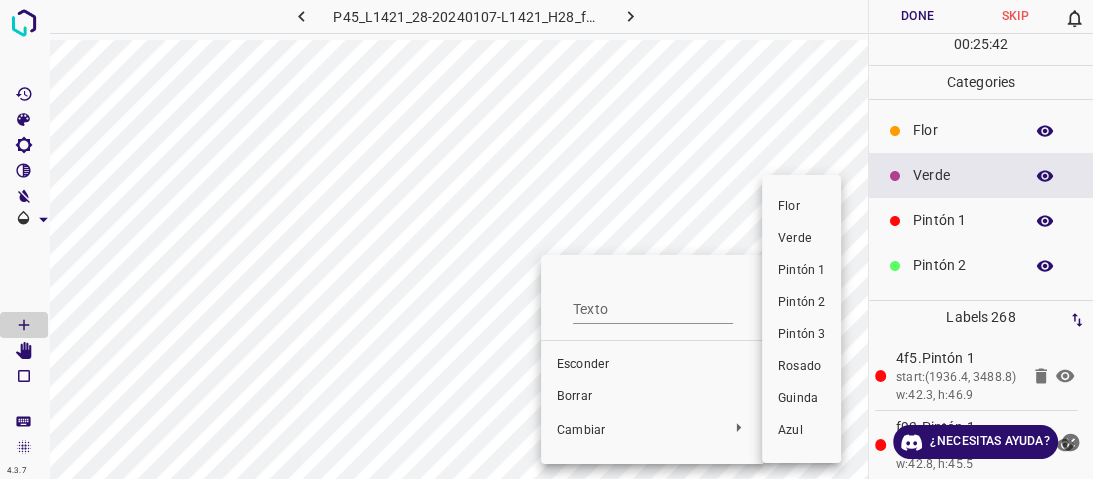 click on "Pintón 1" at bounding box center (801, 270) 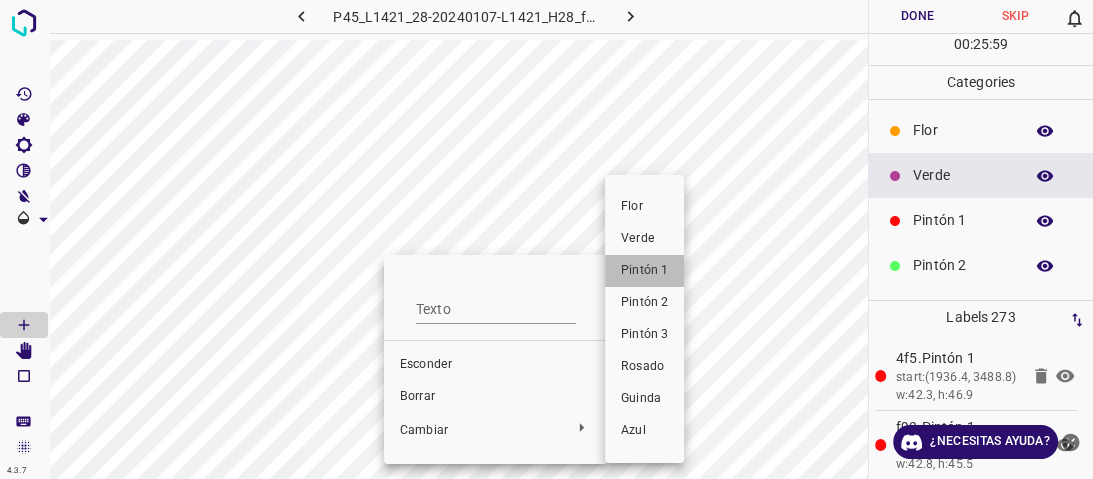 click on "Pintón 1" at bounding box center [644, 270] 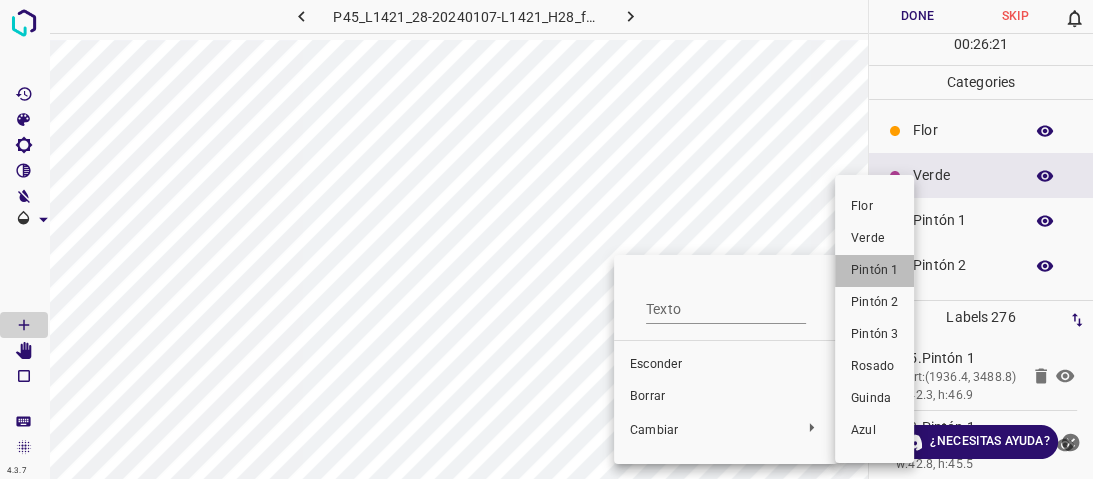 click on "Pintón 1" at bounding box center (874, 270) 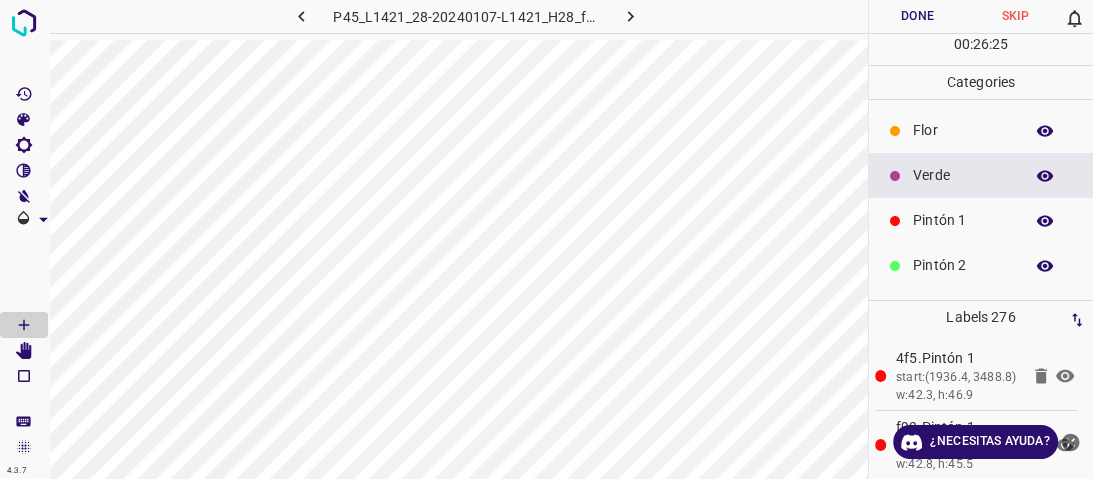 drag, startPoint x: 954, startPoint y: 219, endPoint x: 939, endPoint y: 221, distance: 15.132746 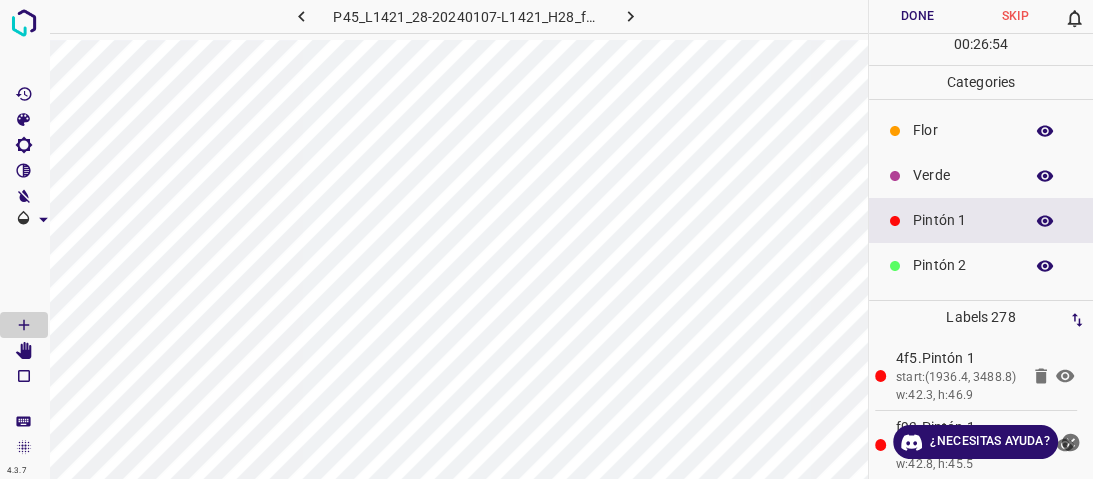 click on "Flor" at bounding box center [981, 130] 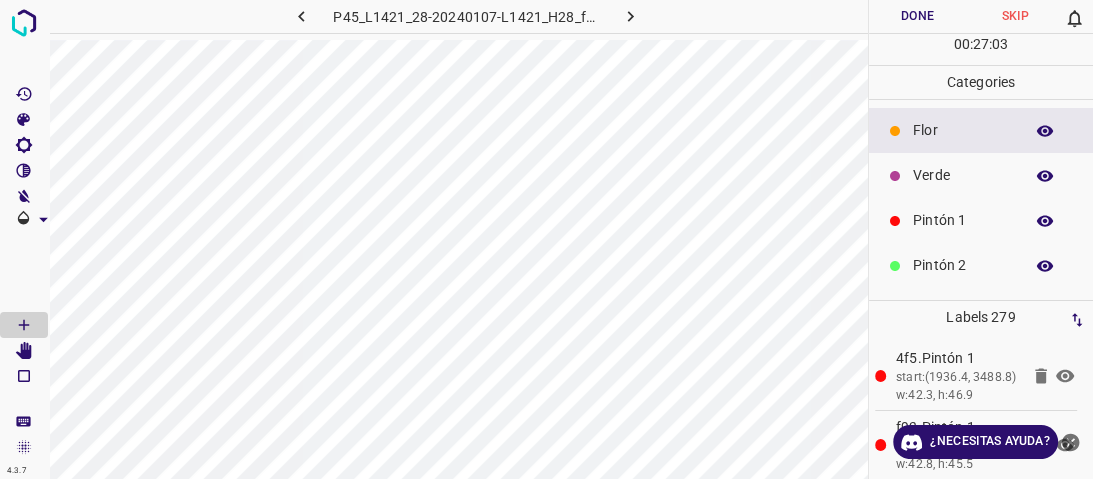 click on "Verde" at bounding box center (963, 175) 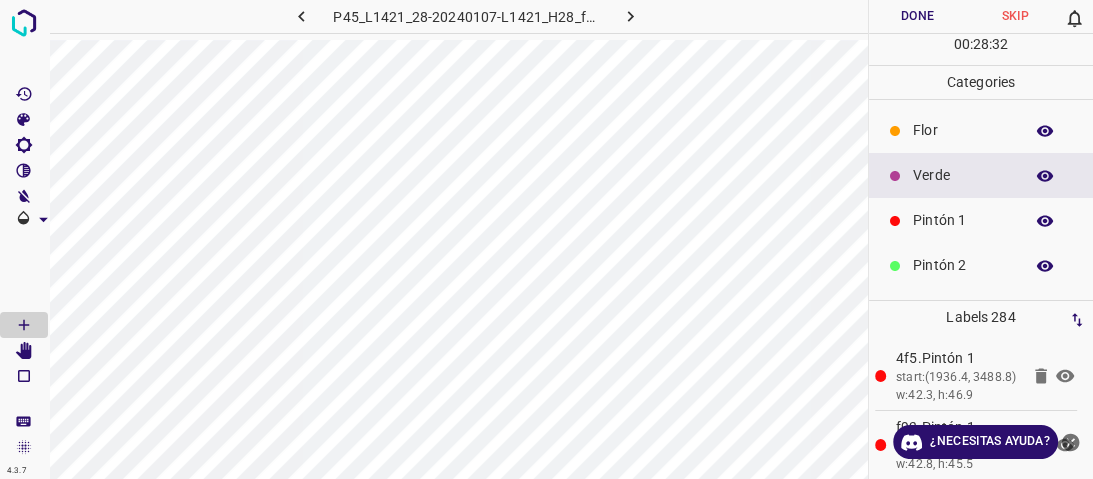 click on "Done" at bounding box center [918, 16] 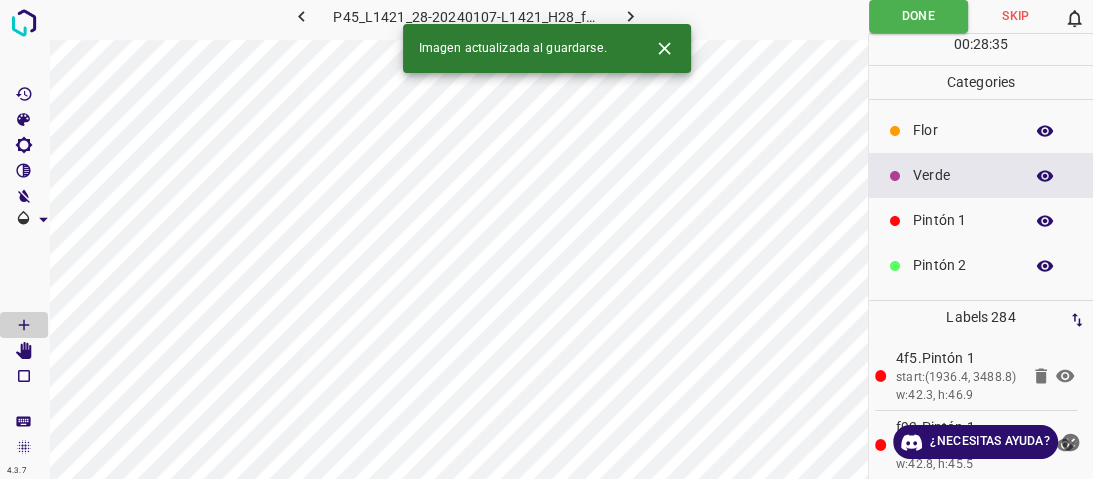 click at bounding box center [630, 16] 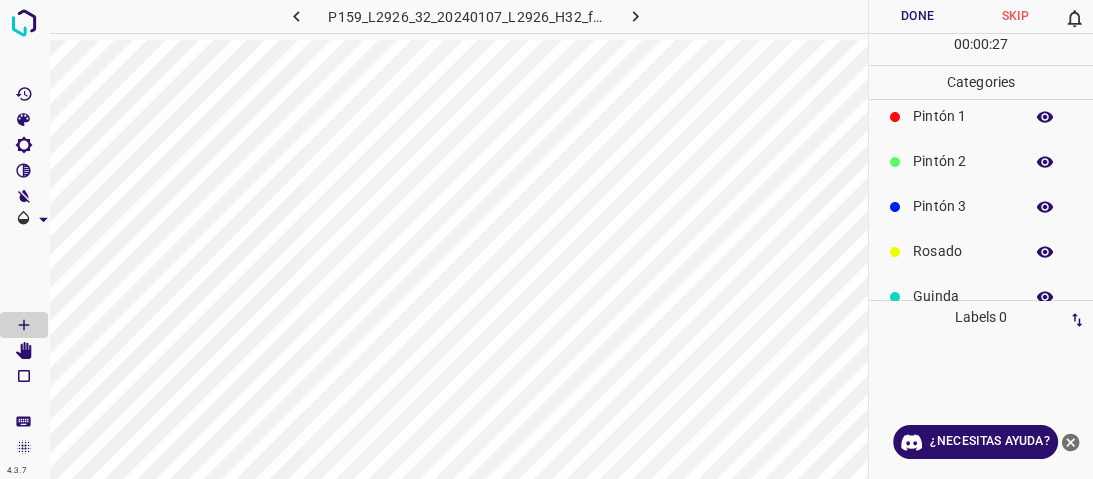 scroll, scrollTop: 176, scrollLeft: 0, axis: vertical 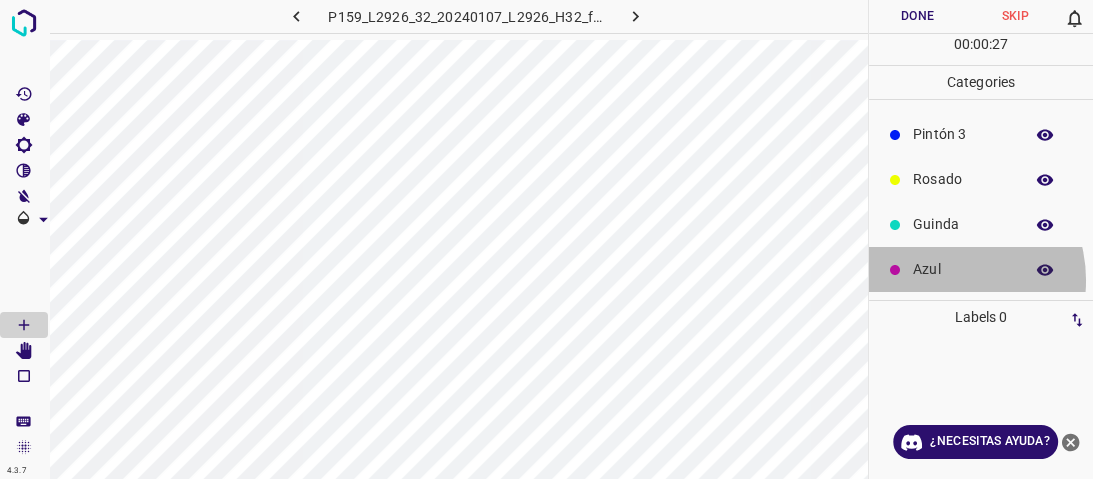click on "Azul" at bounding box center [981, 269] 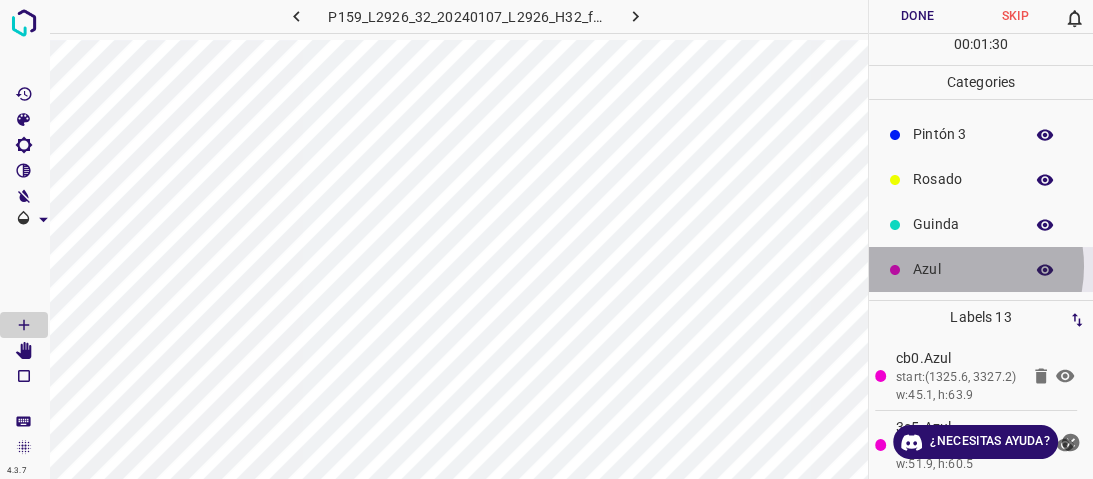 click on "Azul" at bounding box center (963, 269) 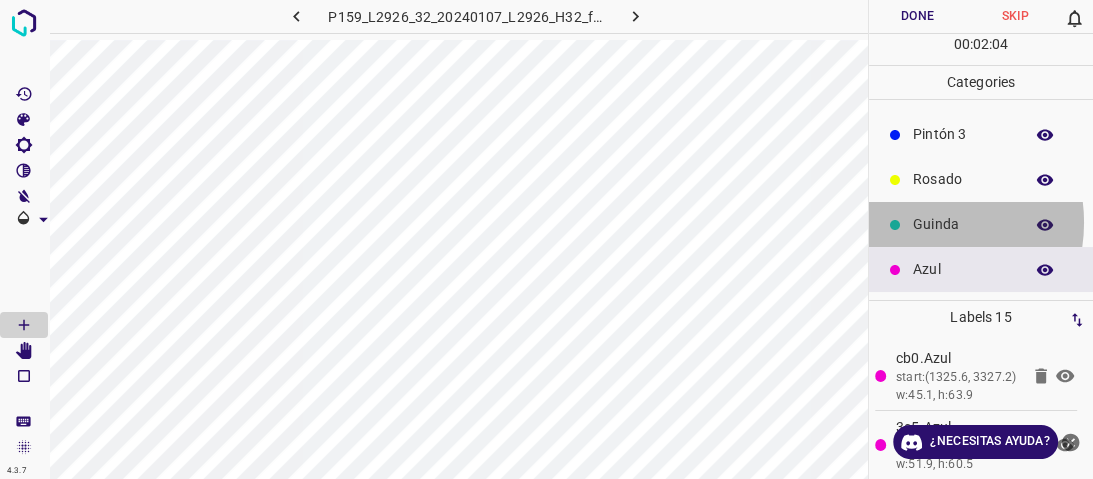 drag, startPoint x: 919, startPoint y: 222, endPoint x: 906, endPoint y: 218, distance: 13.601471 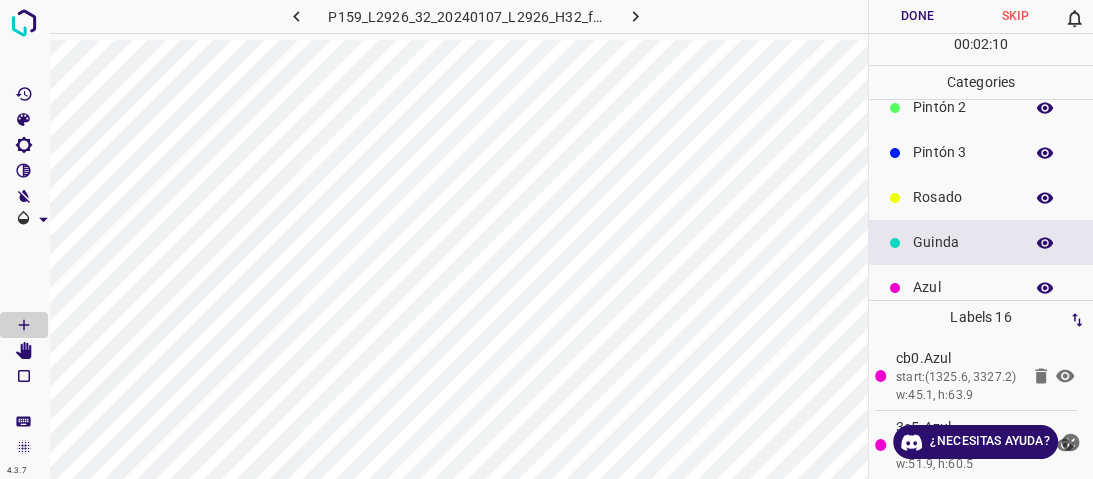 scroll, scrollTop: 160, scrollLeft: 0, axis: vertical 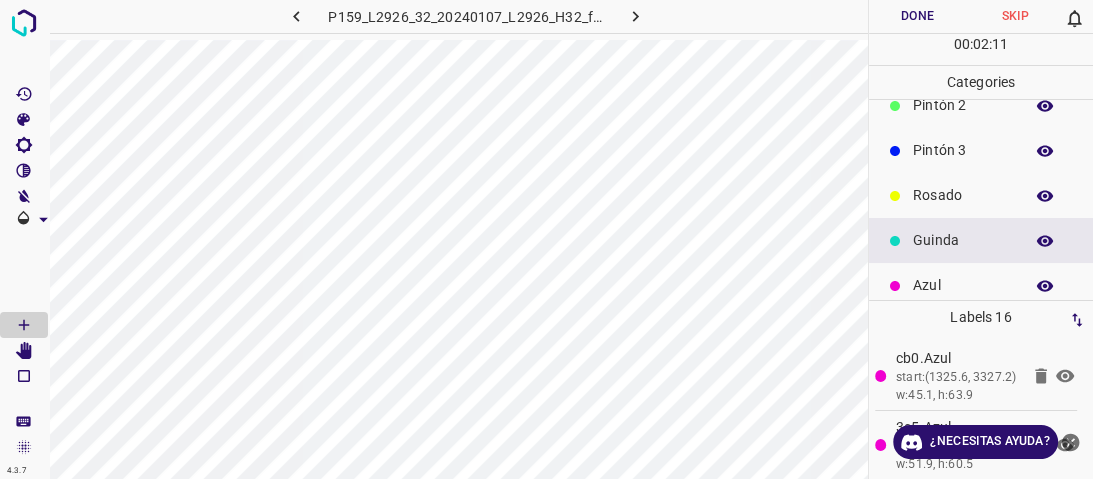 click on "Pintón 3" at bounding box center (963, 150) 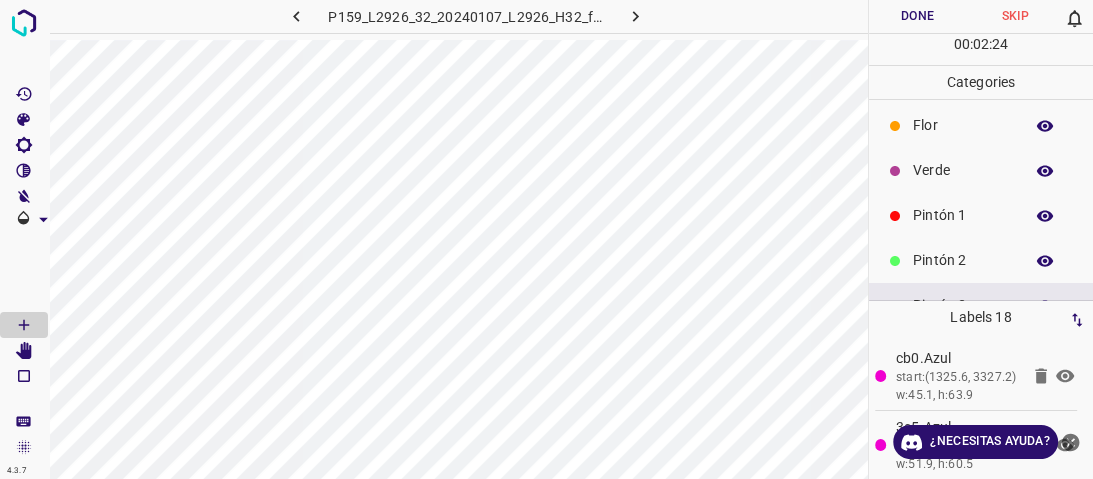 scroll, scrollTop: 0, scrollLeft: 0, axis: both 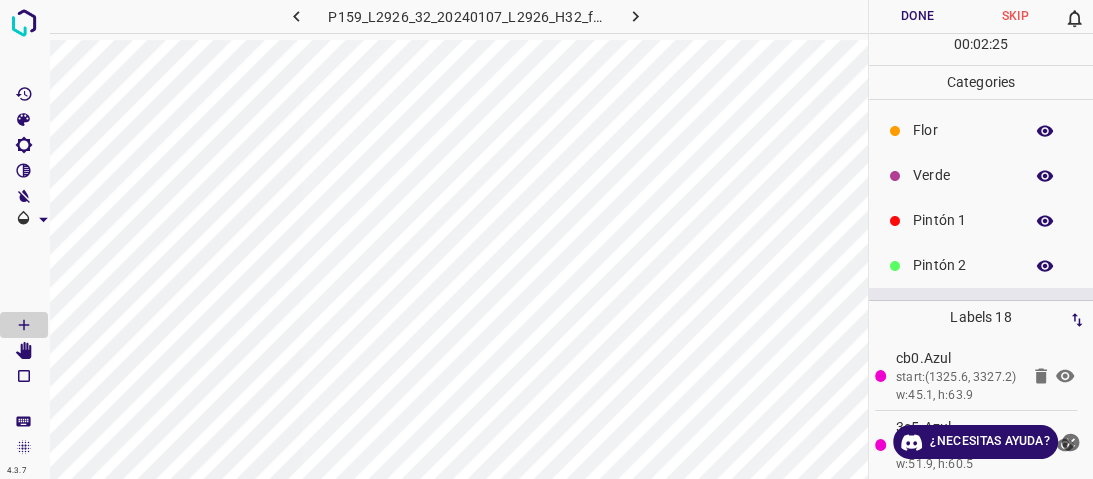 drag, startPoint x: 937, startPoint y: 214, endPoint x: 925, endPoint y: 220, distance: 13.416408 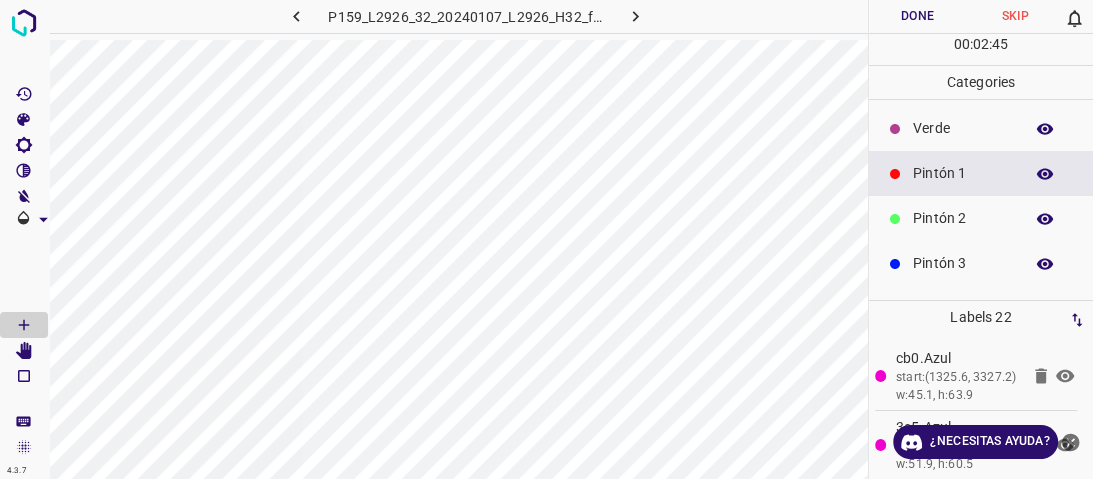 scroll, scrollTop: 80, scrollLeft: 0, axis: vertical 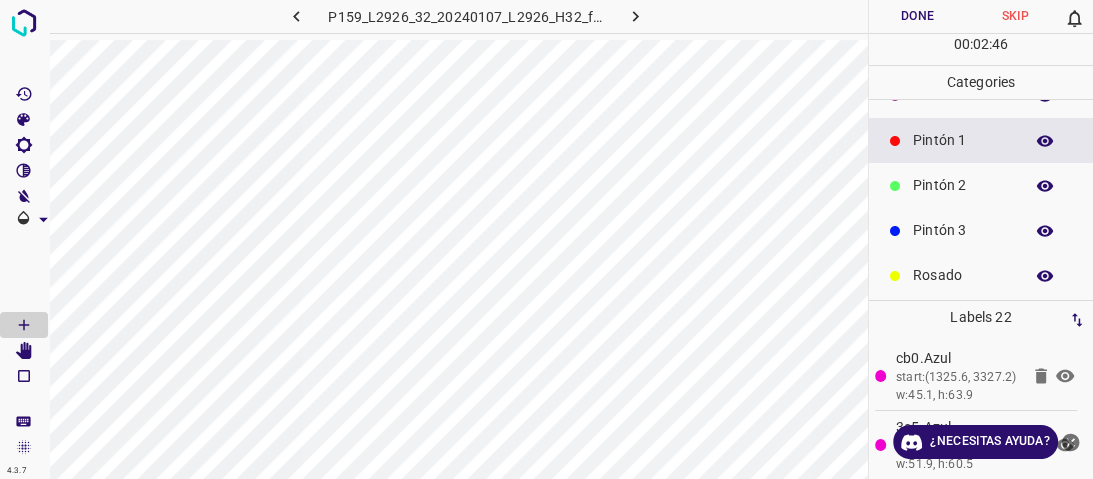 click on "Pintón 3" at bounding box center [963, 230] 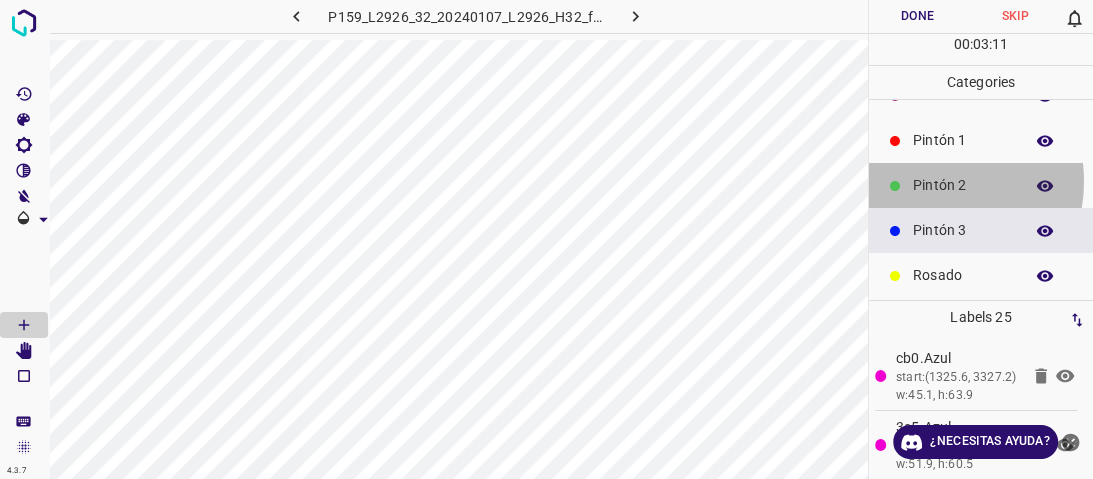 click on "Pintón 2" at bounding box center [963, 185] 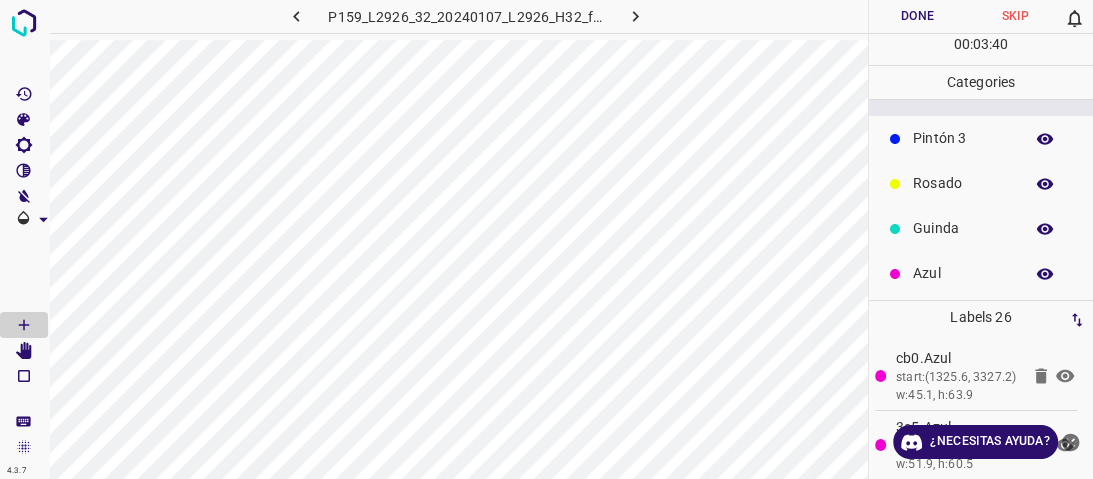 scroll, scrollTop: 176, scrollLeft: 0, axis: vertical 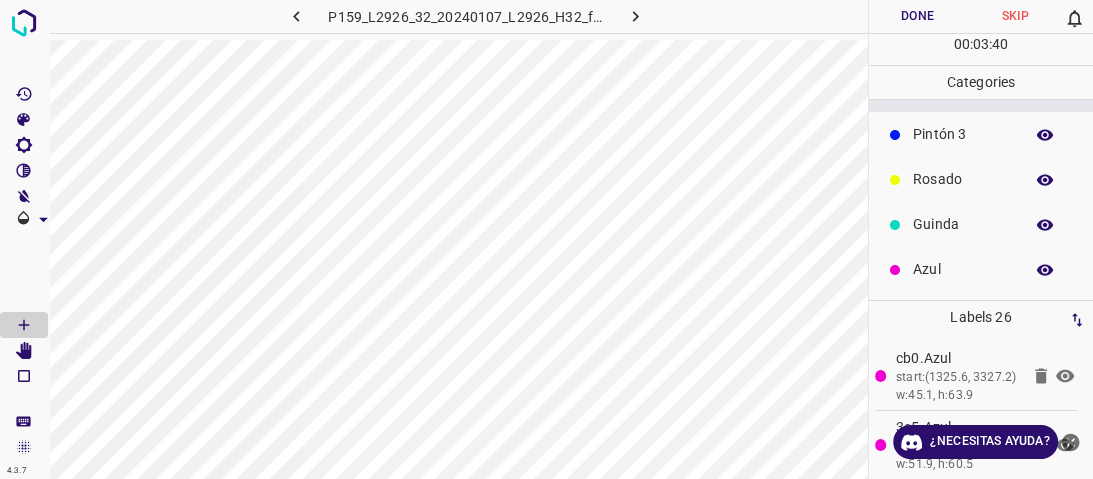 click on "Guinda" at bounding box center (963, 224) 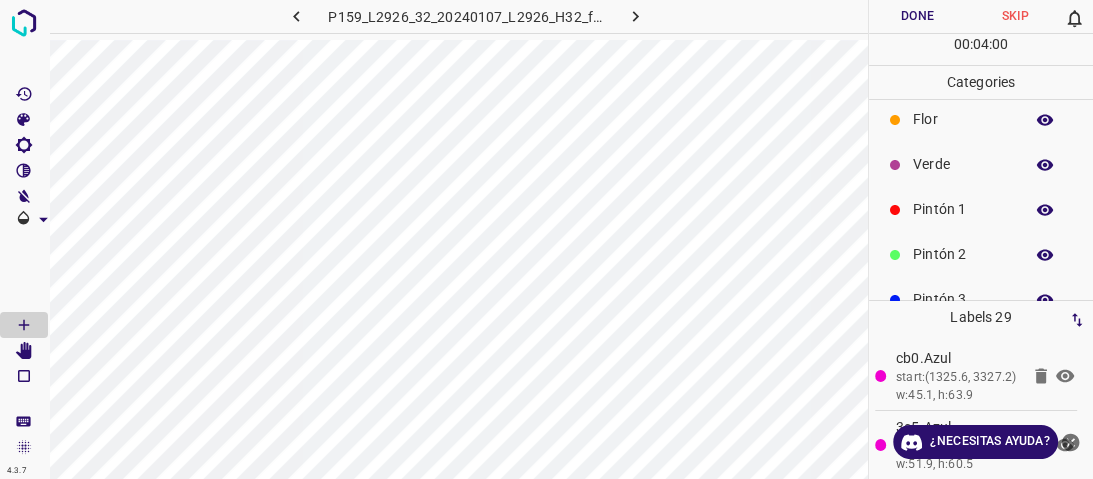 scroll, scrollTop: 0, scrollLeft: 0, axis: both 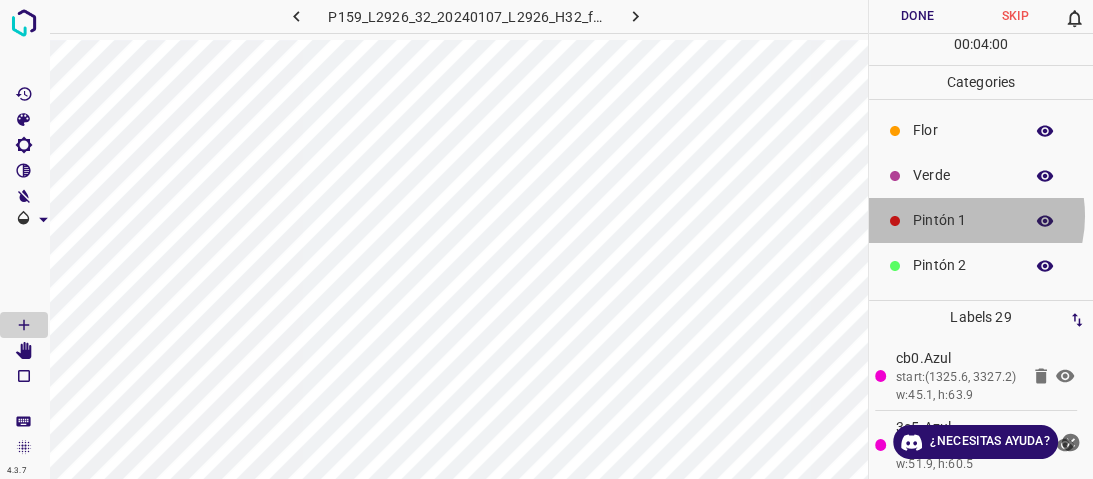 click on "Pintón 1" at bounding box center (963, 220) 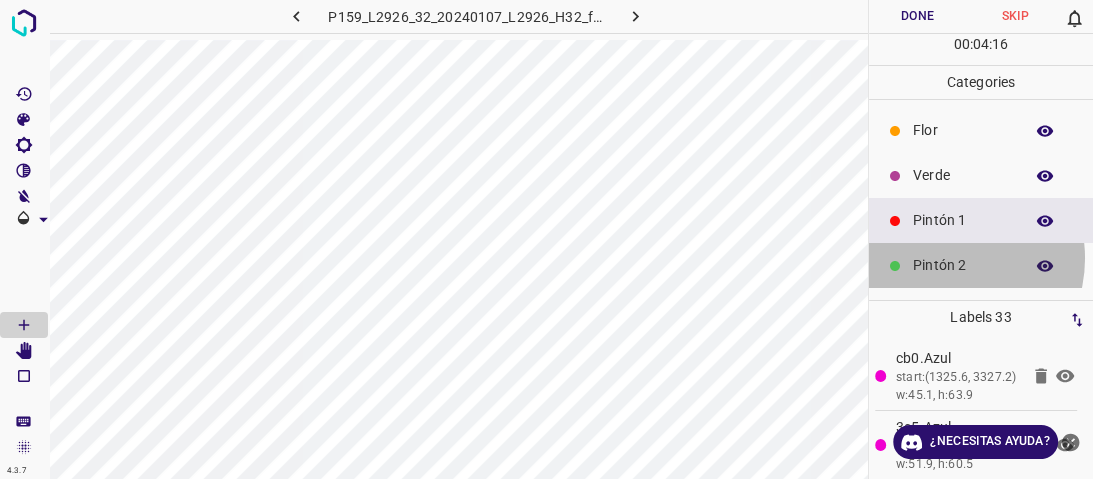 click on "Pintón 2" at bounding box center [963, 265] 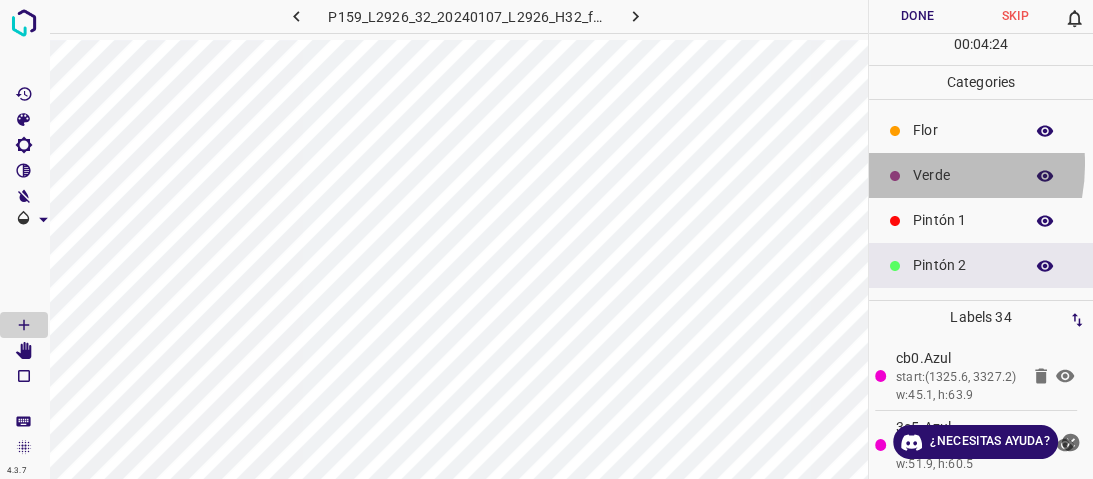 click on "Verde" at bounding box center [981, 175] 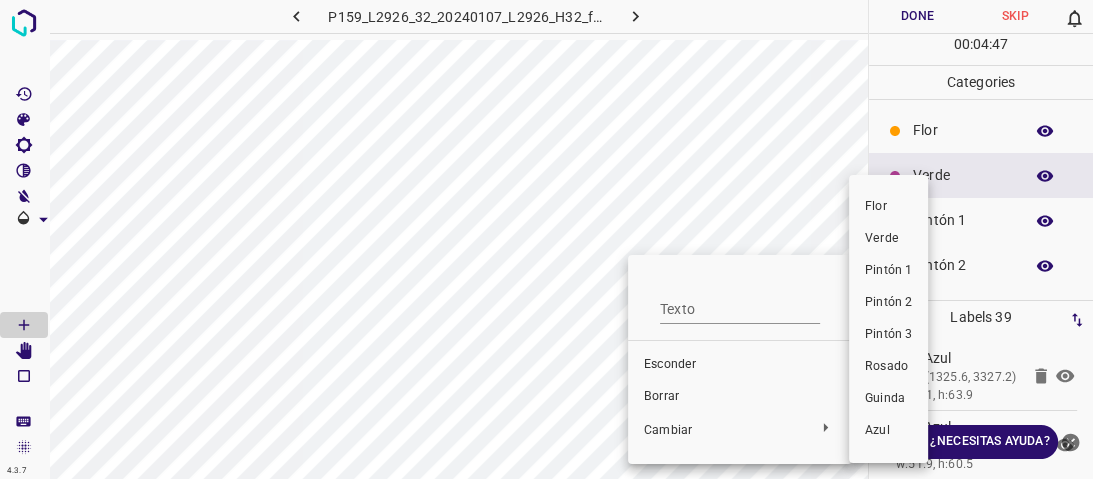 click on "Pintón 1" at bounding box center [888, 270] 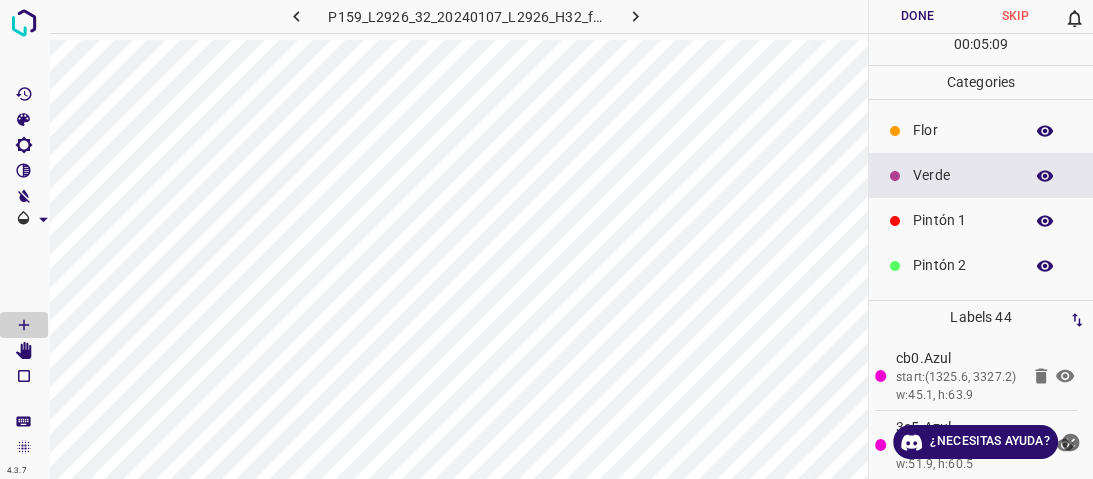 click on "Flor" at bounding box center (963, 130) 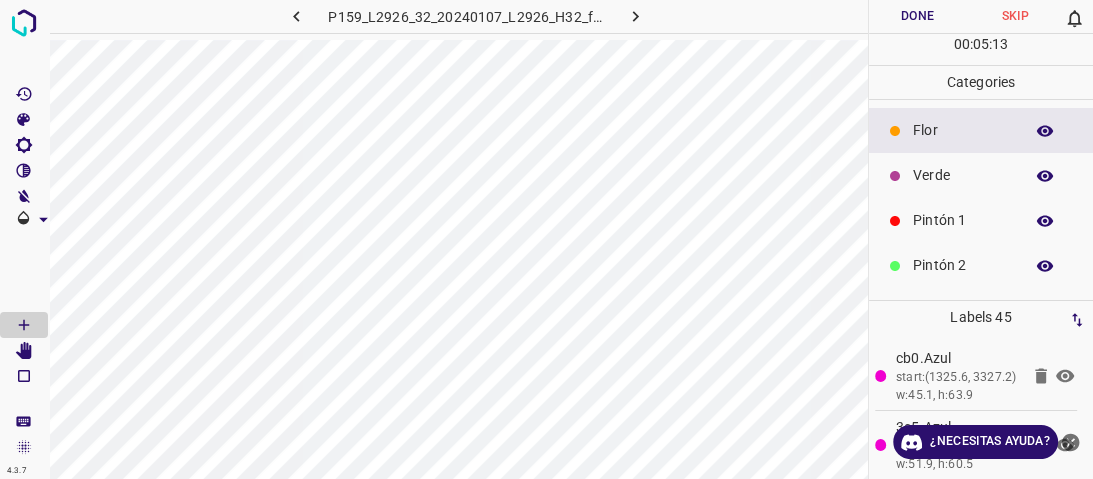 click on "Verde" at bounding box center [981, 175] 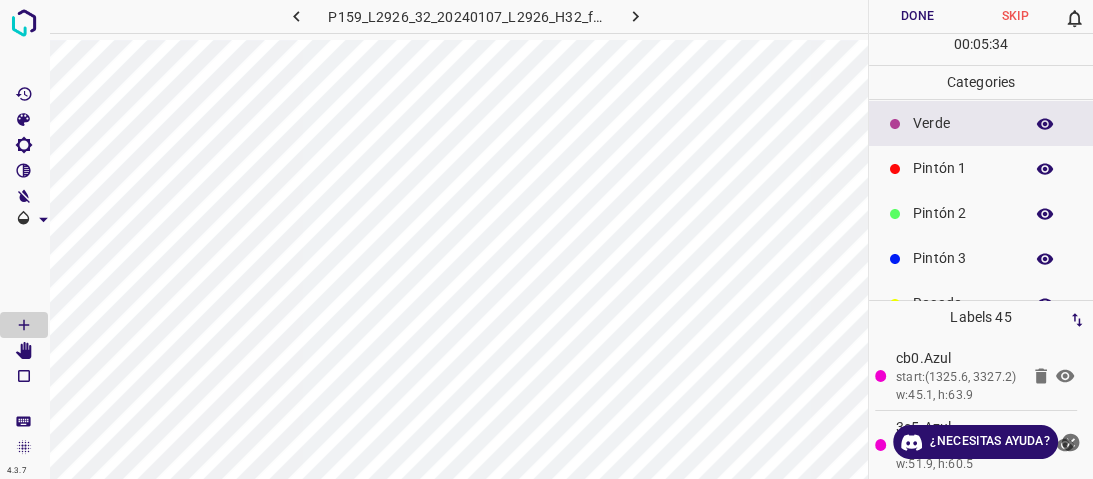 scroll, scrollTop: 80, scrollLeft: 0, axis: vertical 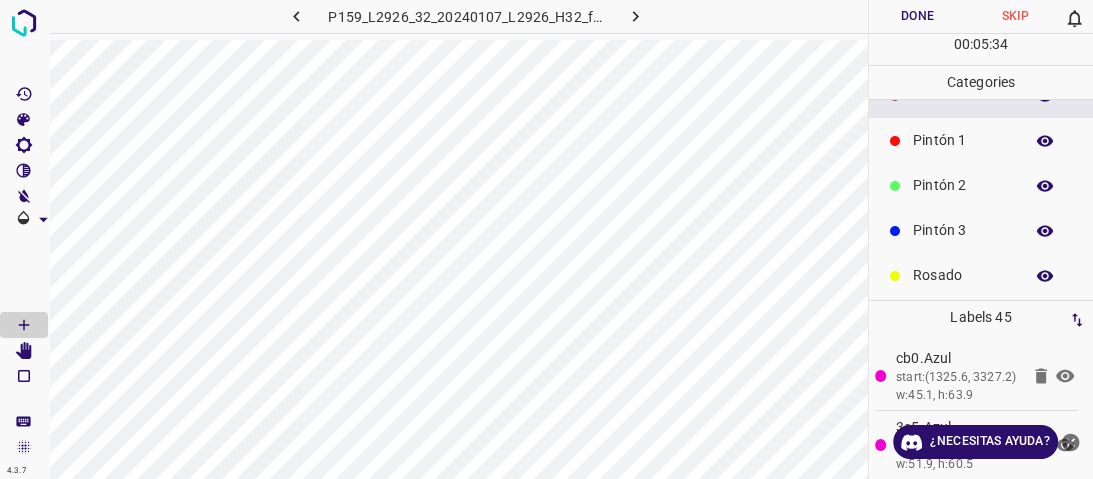 click on "Pintón 2" at bounding box center (963, 185) 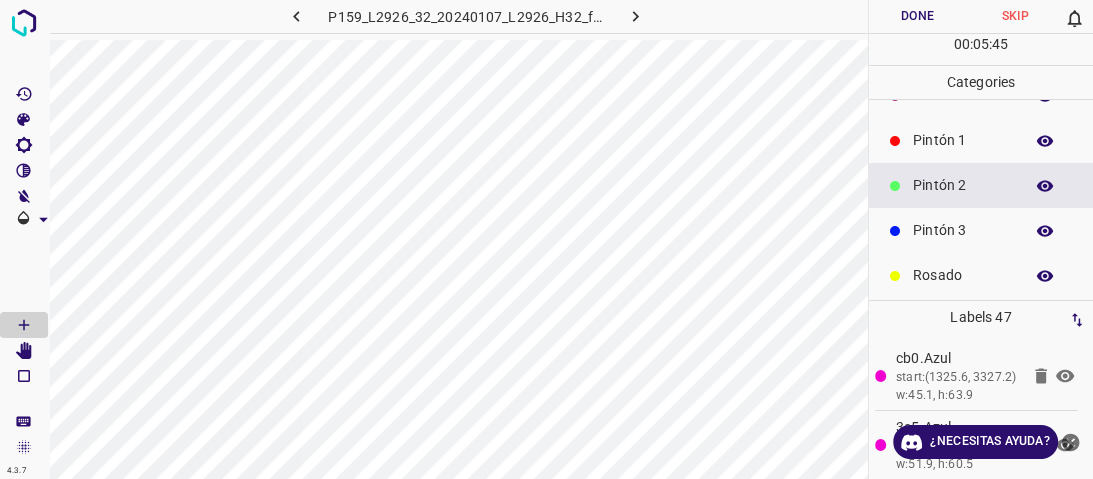 click on "Pintón 3" at bounding box center [981, 230] 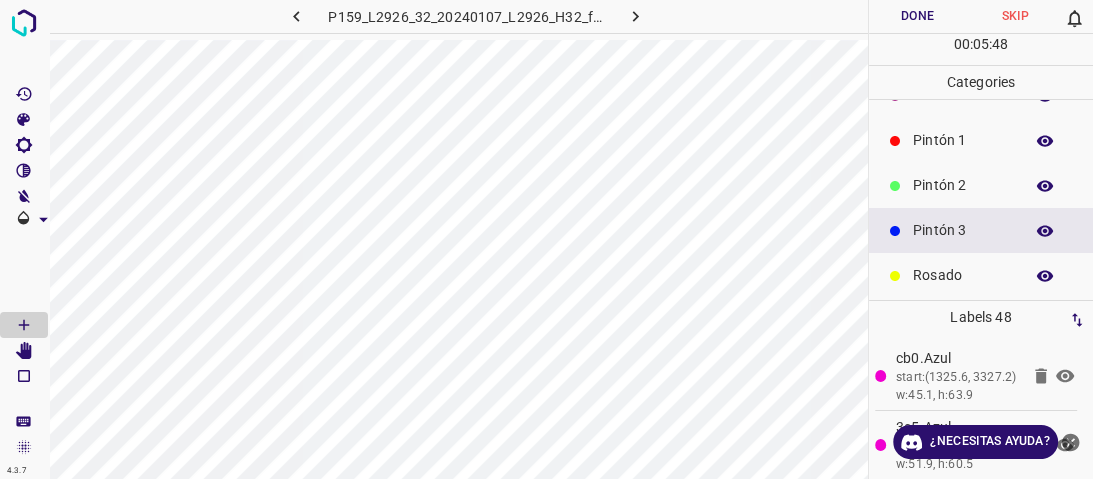 click on "Pintón 2" at bounding box center [963, 185] 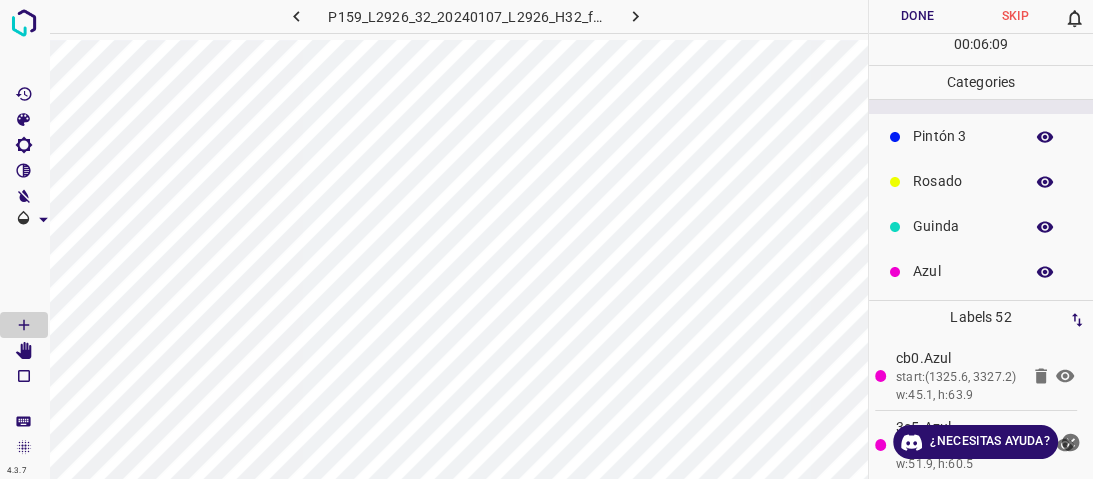 scroll, scrollTop: 176, scrollLeft: 0, axis: vertical 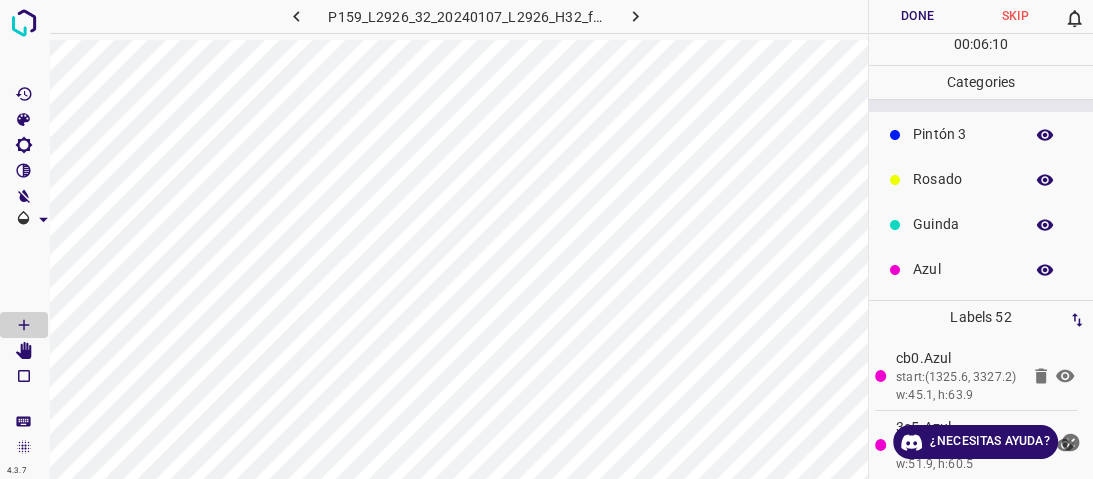 click on "Rosado" at bounding box center [963, 179] 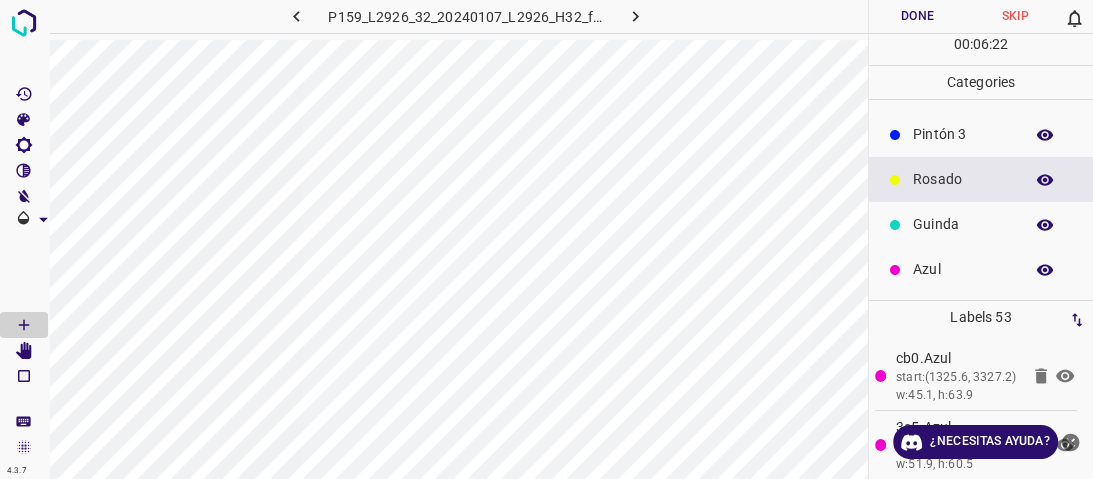 click on "Guinda" at bounding box center (963, 224) 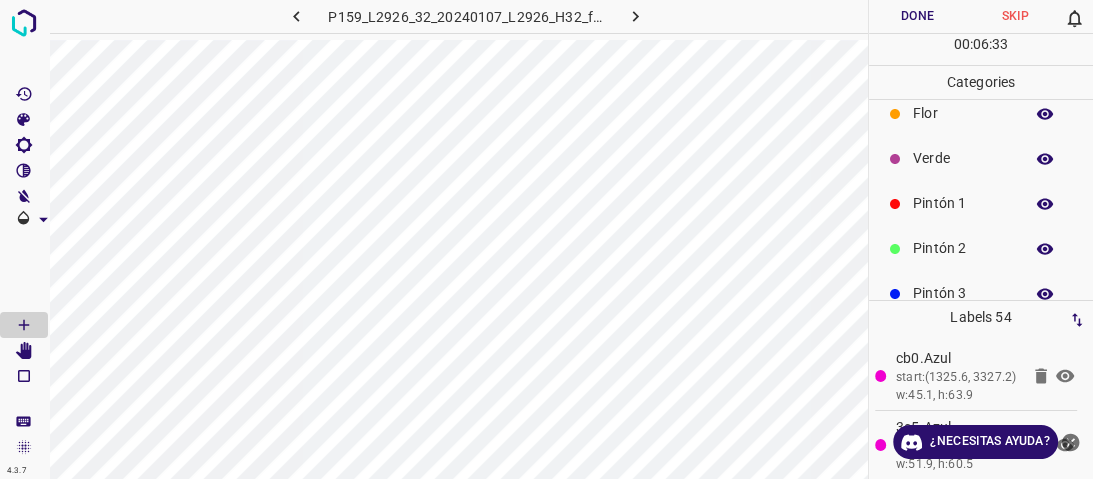 scroll, scrollTop: 16, scrollLeft: 0, axis: vertical 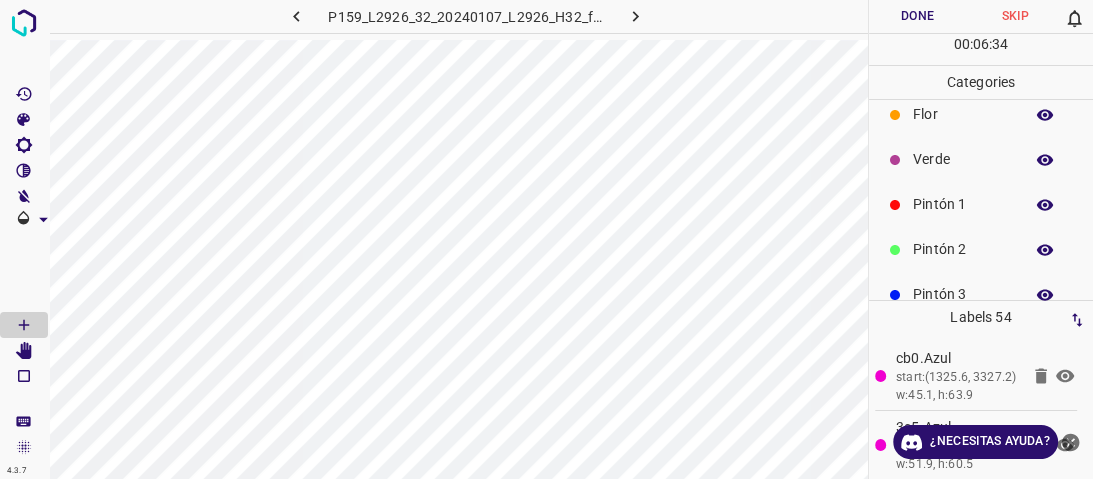 drag, startPoint x: 942, startPoint y: 241, endPoint x: 931, endPoint y: 248, distance: 13.038404 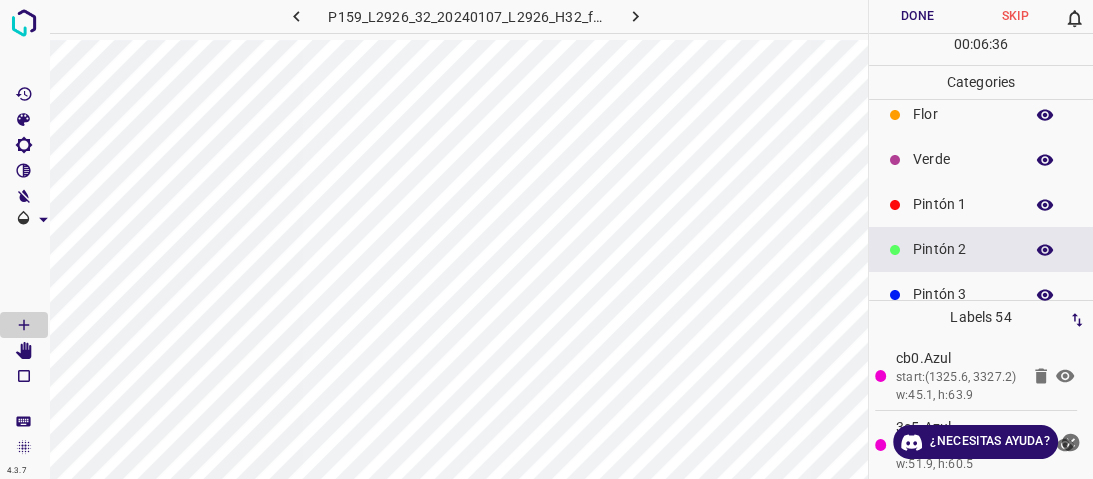 drag, startPoint x: 972, startPoint y: 280, endPoint x: 946, endPoint y: 287, distance: 26.925823 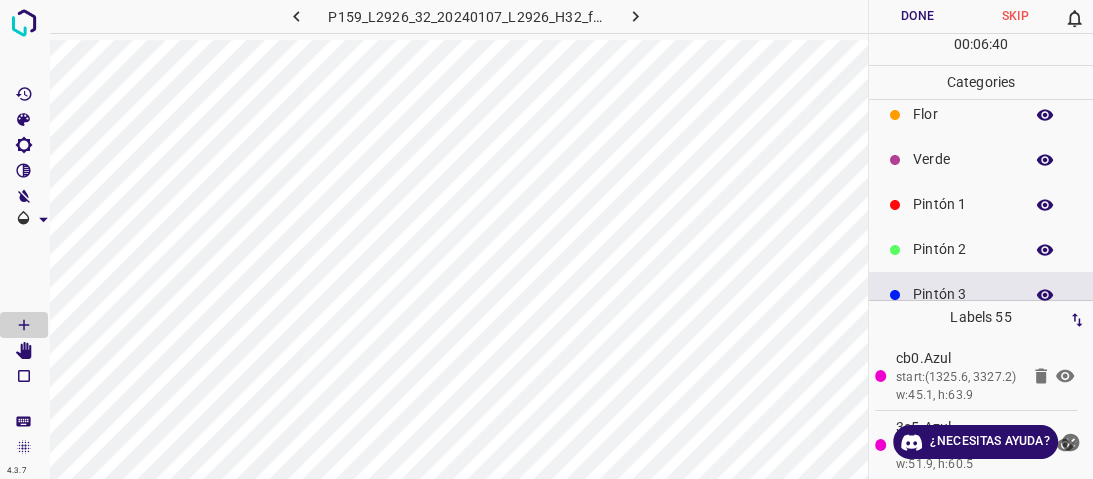 click on "Pintón 2" at bounding box center (963, 249) 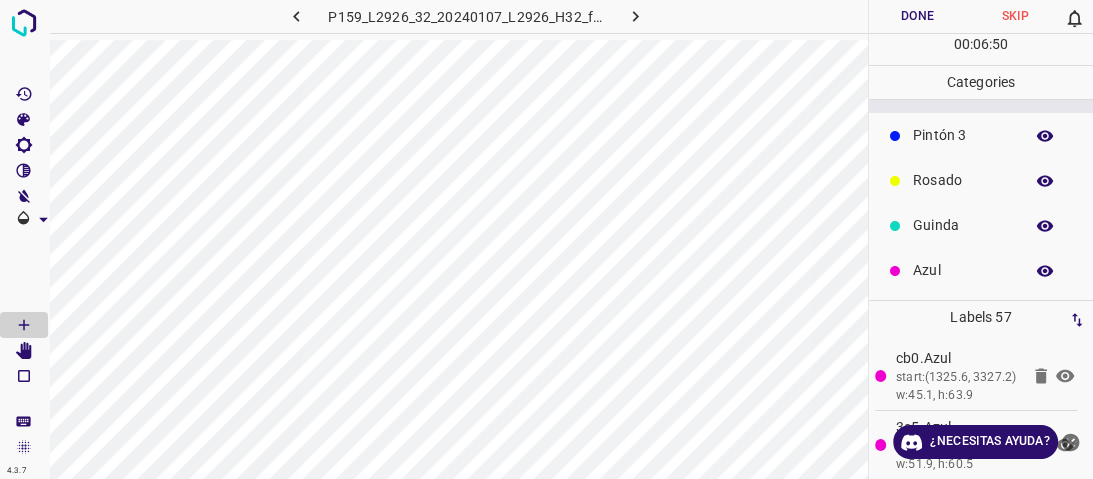scroll, scrollTop: 176, scrollLeft: 0, axis: vertical 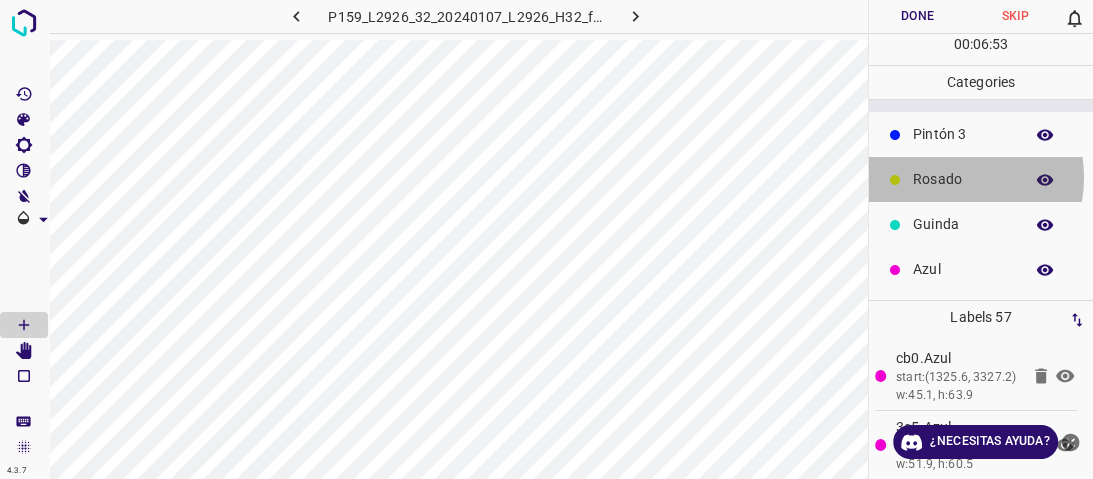click on "Rosado" at bounding box center [963, 179] 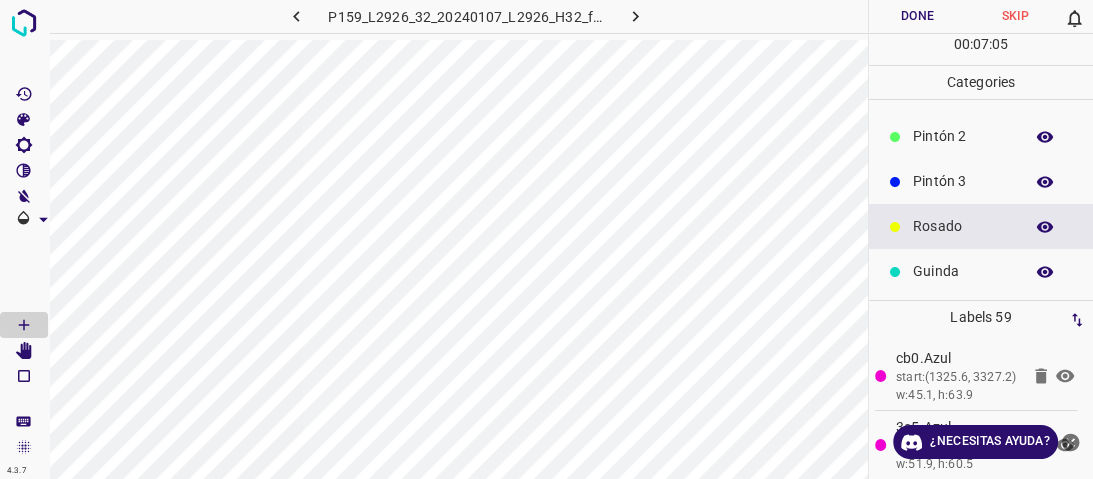 scroll, scrollTop: 16, scrollLeft: 0, axis: vertical 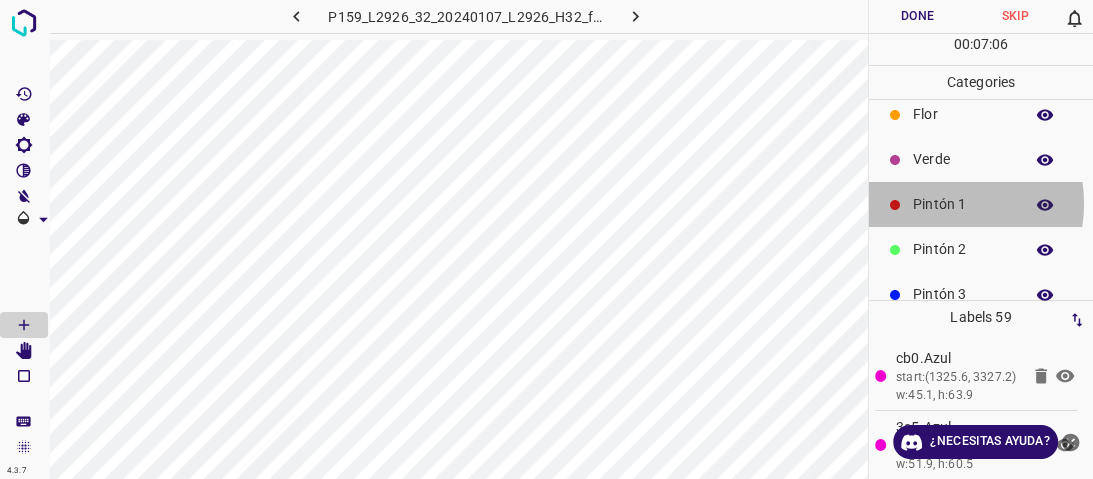 drag, startPoint x: 937, startPoint y: 203, endPoint x: 905, endPoint y: 208, distance: 32.38827 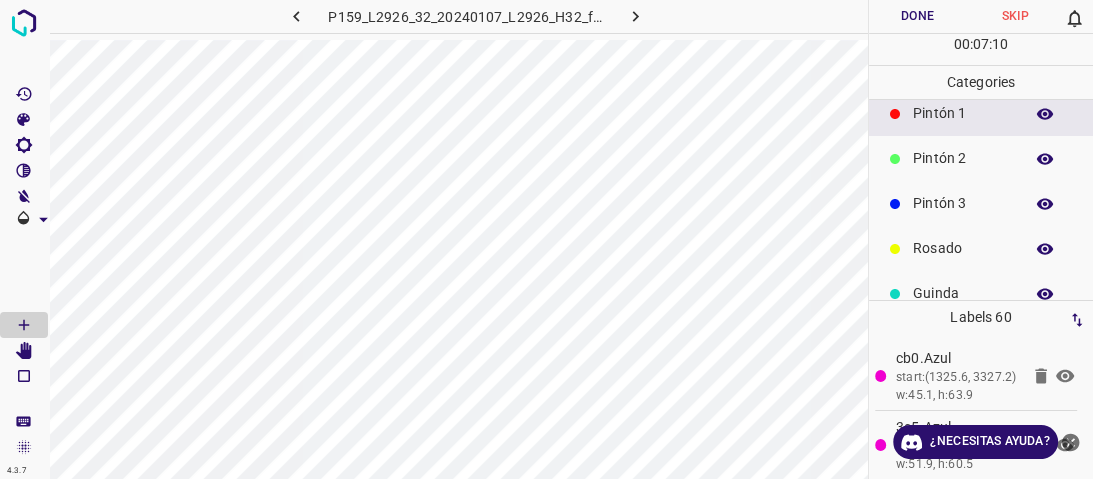 scroll, scrollTop: 176, scrollLeft: 0, axis: vertical 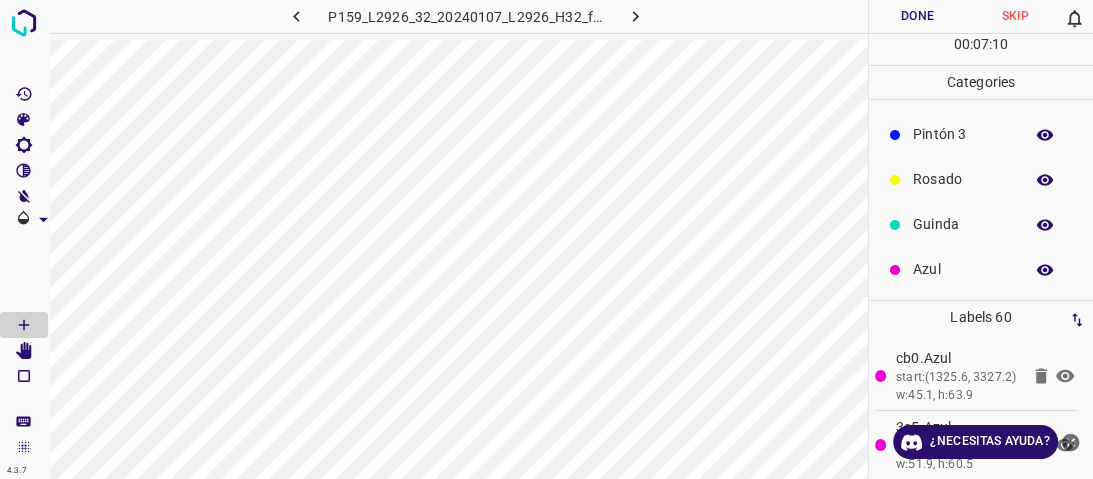click on "Azul" at bounding box center [981, 269] 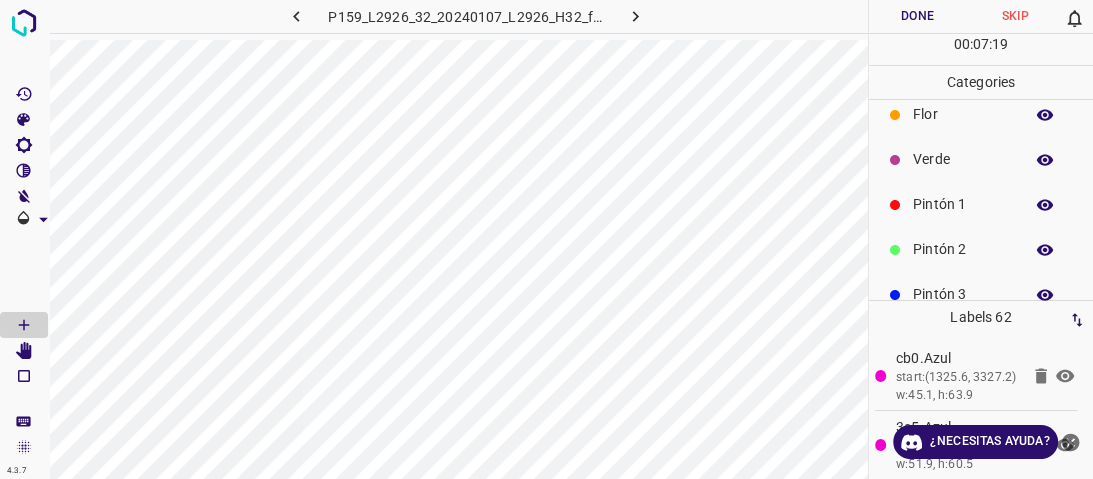 scroll, scrollTop: 0, scrollLeft: 0, axis: both 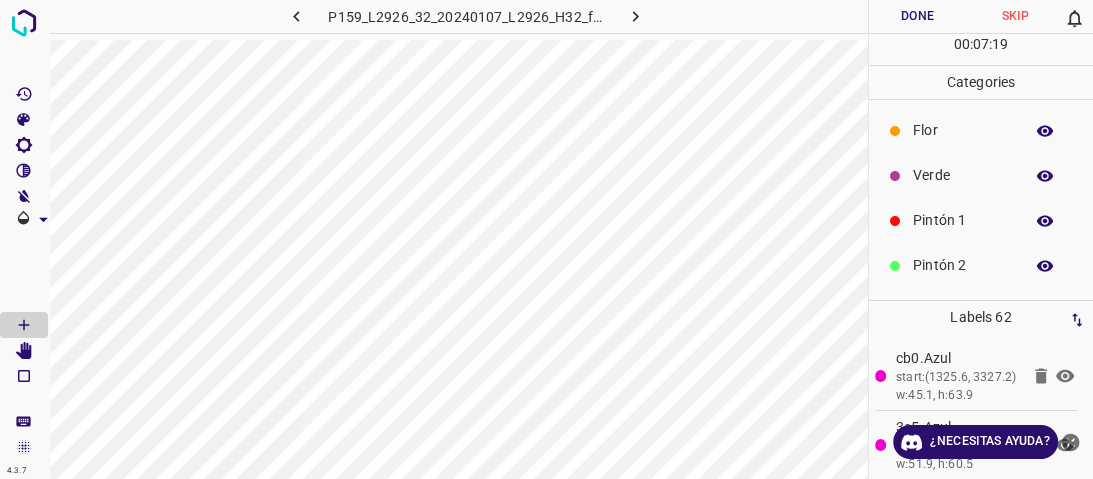 click on "Verde" at bounding box center (963, 175) 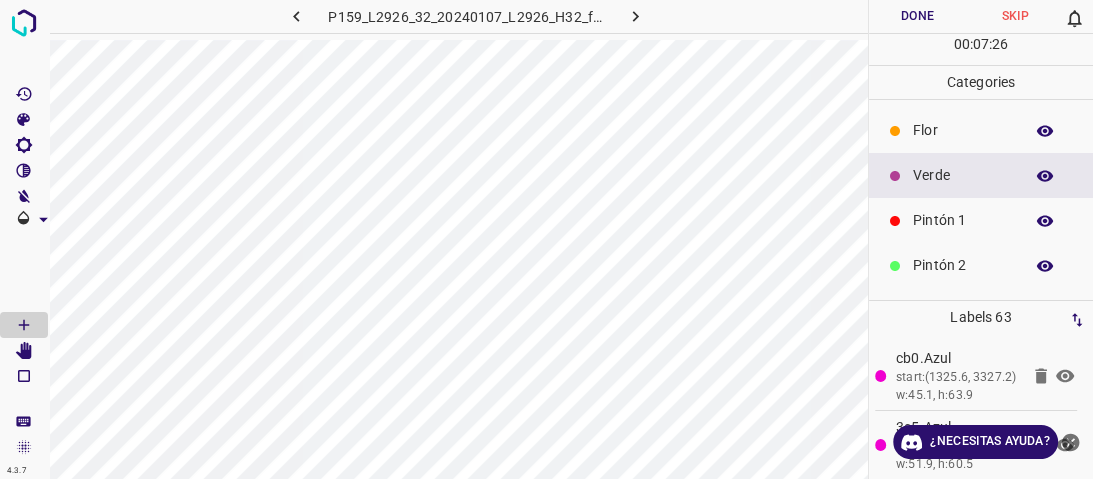 scroll, scrollTop: 176, scrollLeft: 0, axis: vertical 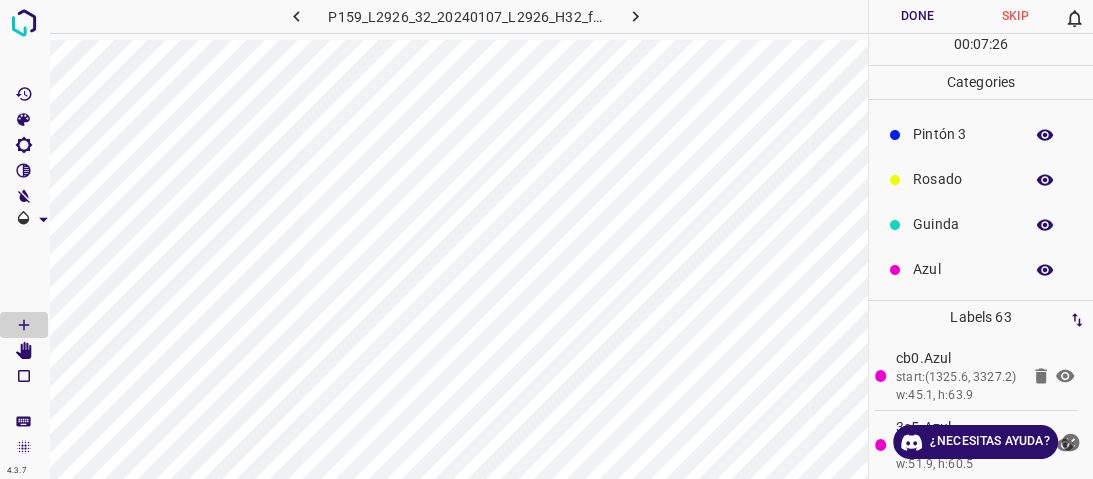 drag, startPoint x: 947, startPoint y: 272, endPoint x: 932, endPoint y: 271, distance: 15.033297 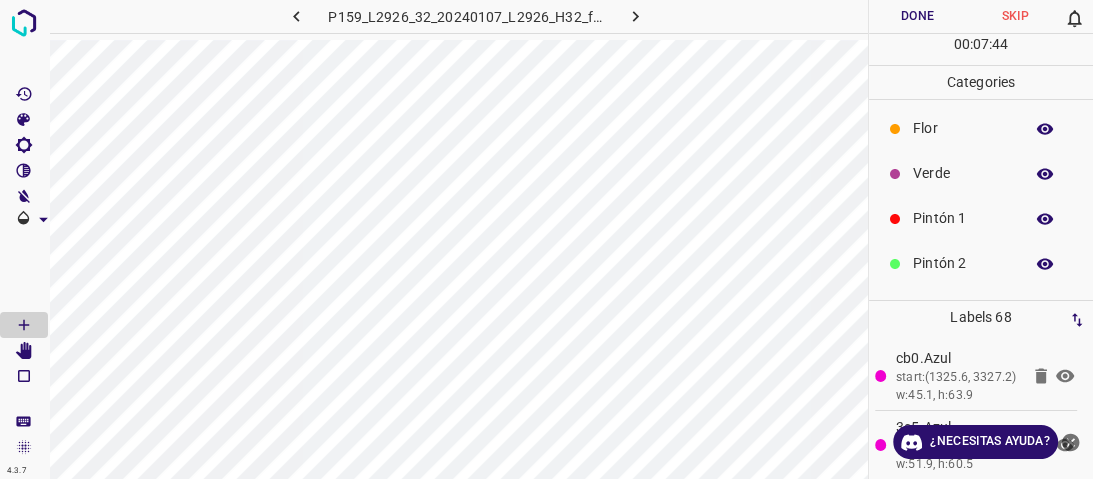 scroll, scrollTop: 0, scrollLeft: 0, axis: both 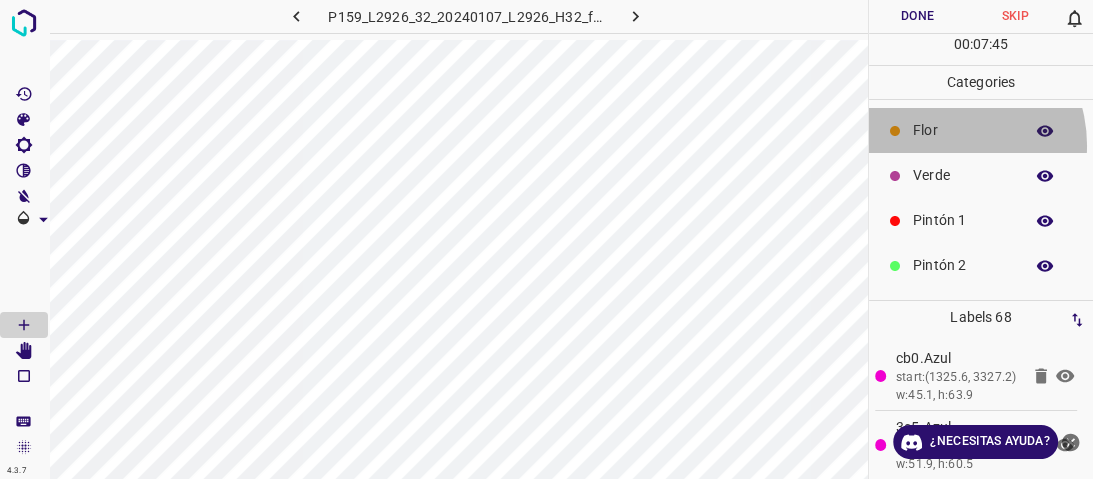 click on "Flor" at bounding box center (981, 130) 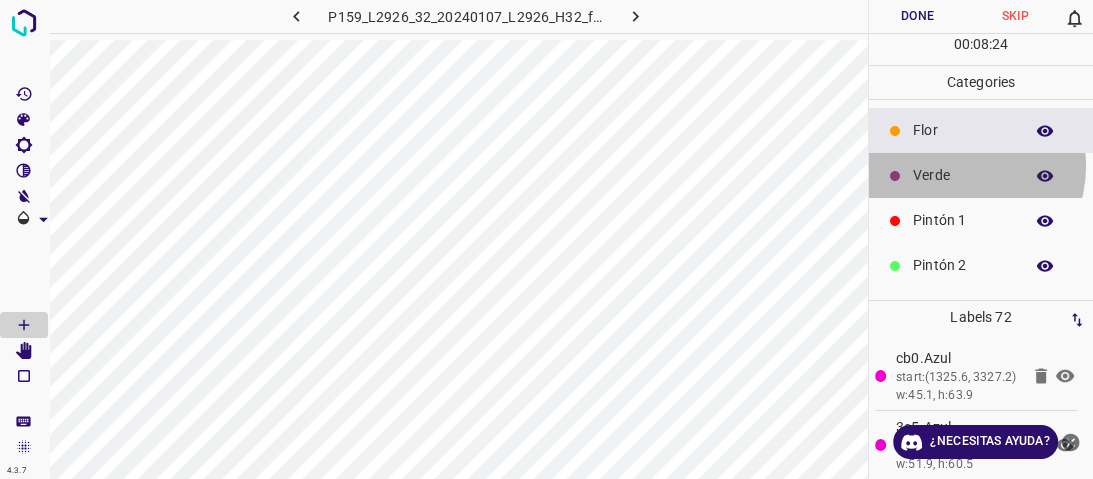 click on "Verde" at bounding box center [963, 175] 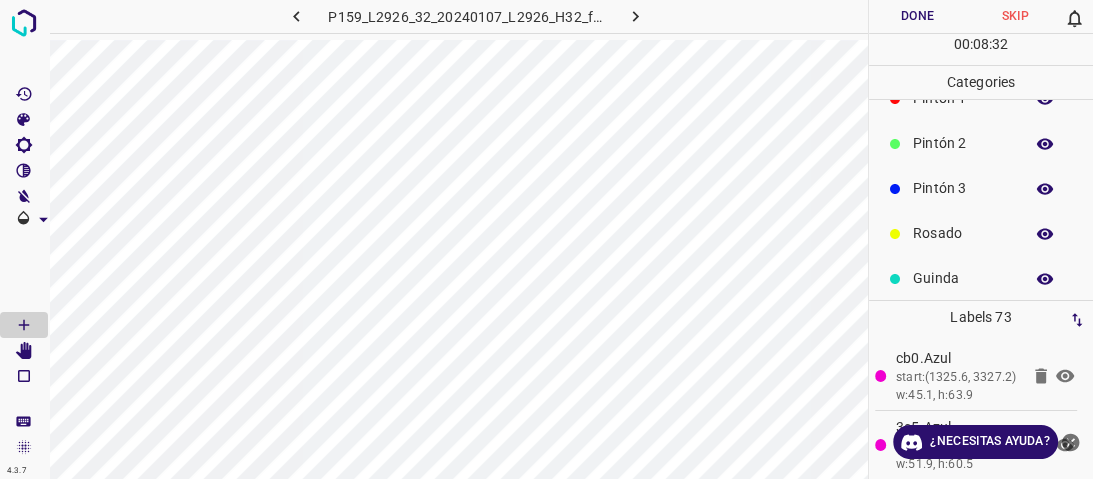 scroll, scrollTop: 176, scrollLeft: 0, axis: vertical 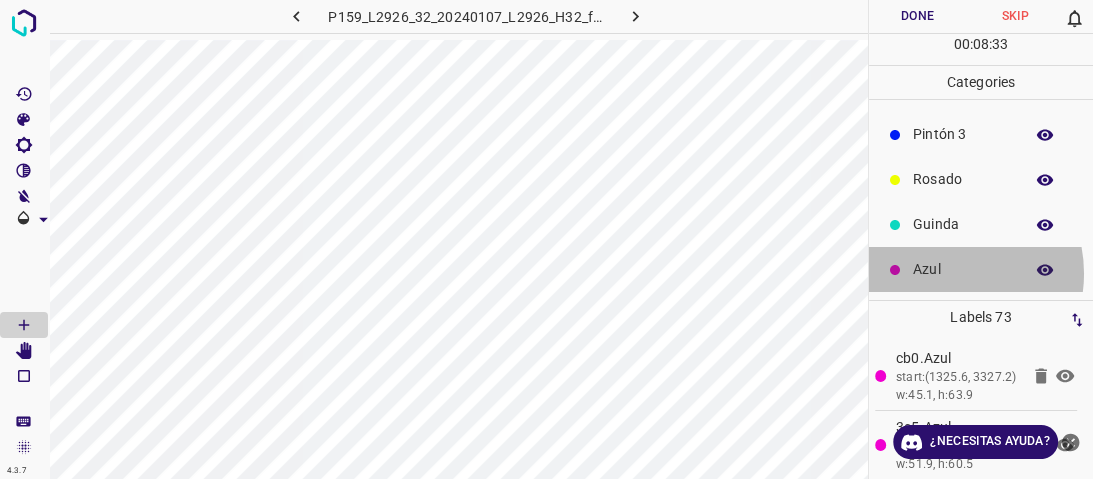 click on "Azul" at bounding box center (963, 269) 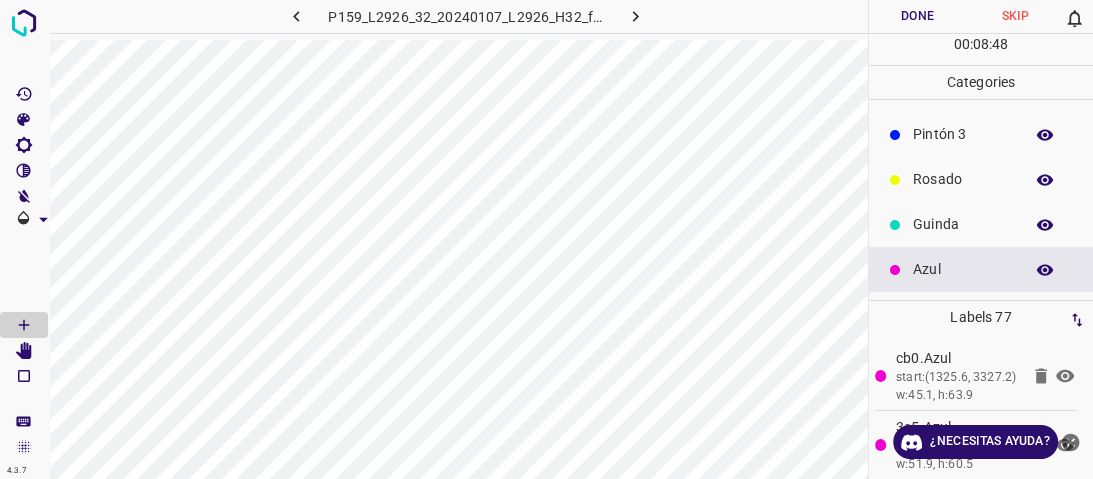 drag, startPoint x: 945, startPoint y: 223, endPoint x: 930, endPoint y: 222, distance: 15.033297 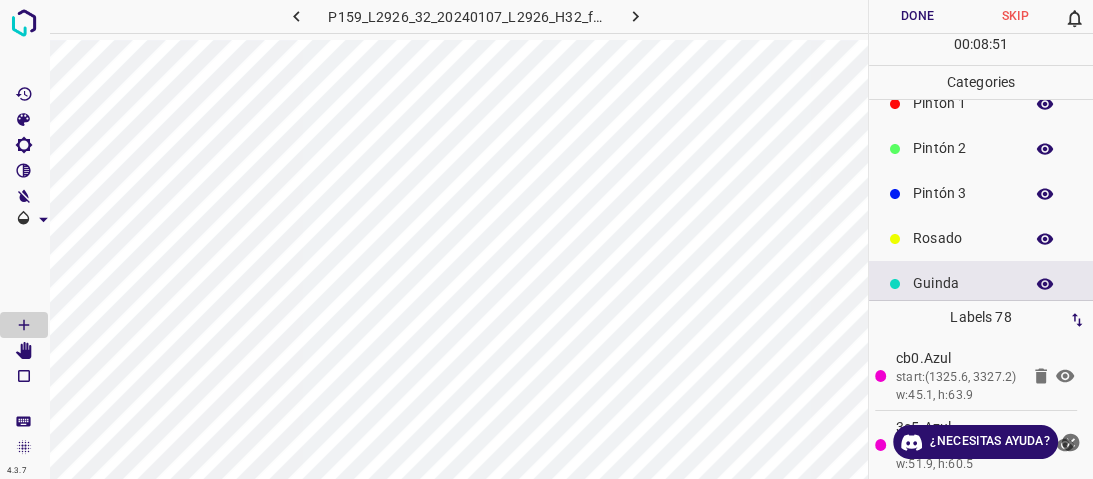 scroll, scrollTop: 0, scrollLeft: 0, axis: both 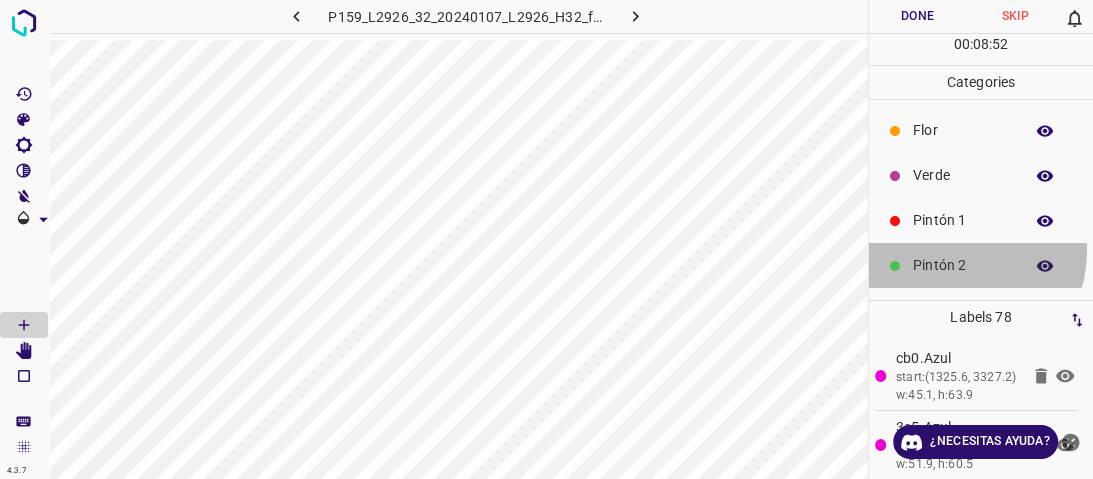 click on "Pintón 2" at bounding box center (981, 265) 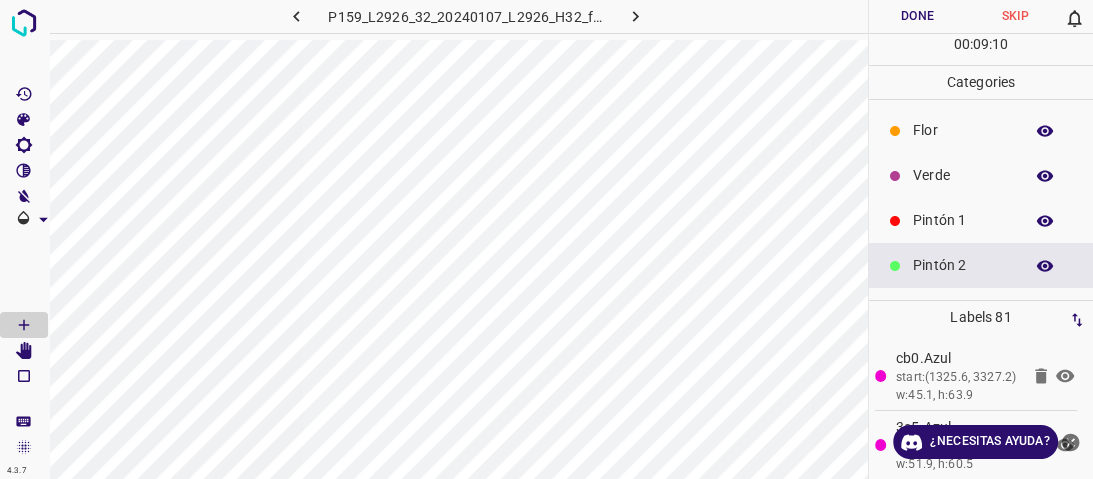 scroll, scrollTop: 176, scrollLeft: 0, axis: vertical 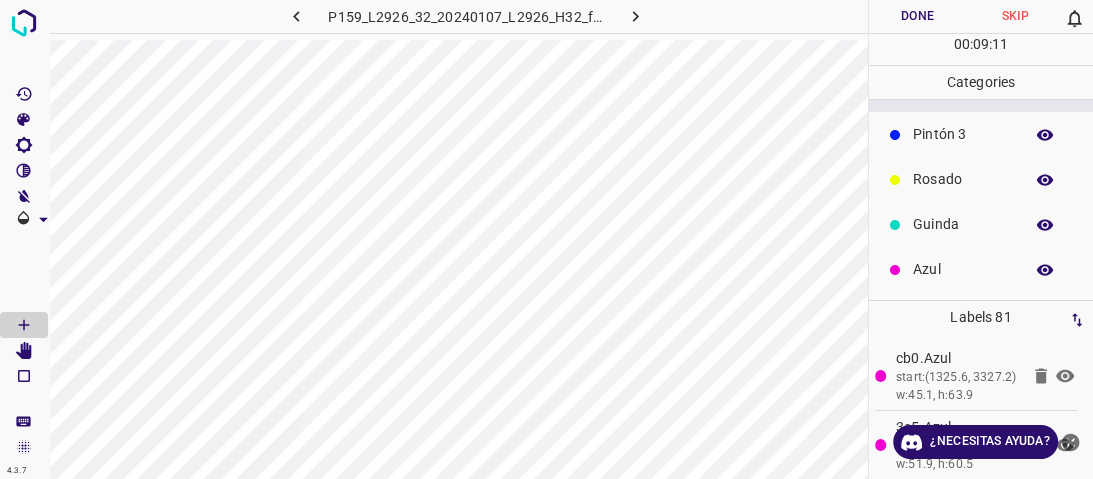 click on "Azul" at bounding box center (981, 269) 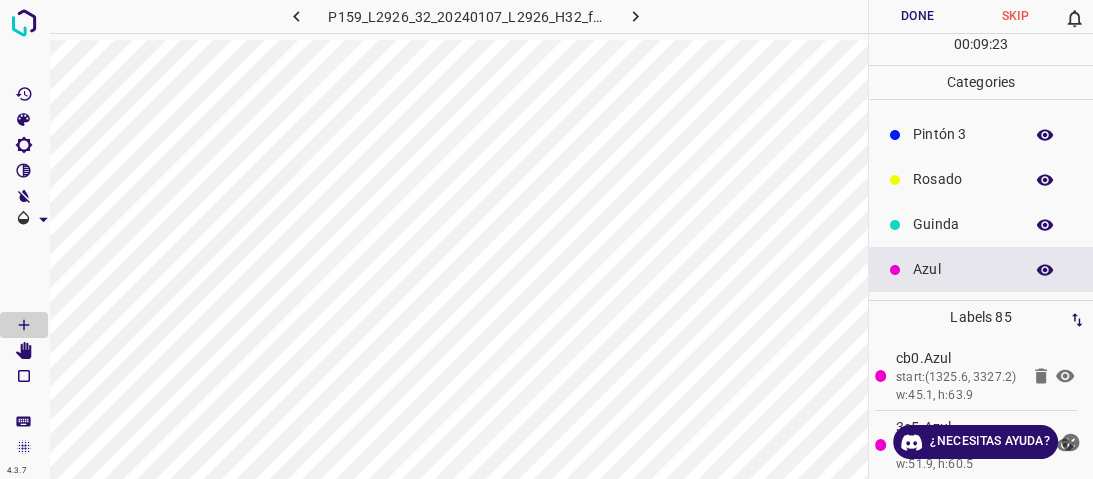 scroll, scrollTop: 96, scrollLeft: 0, axis: vertical 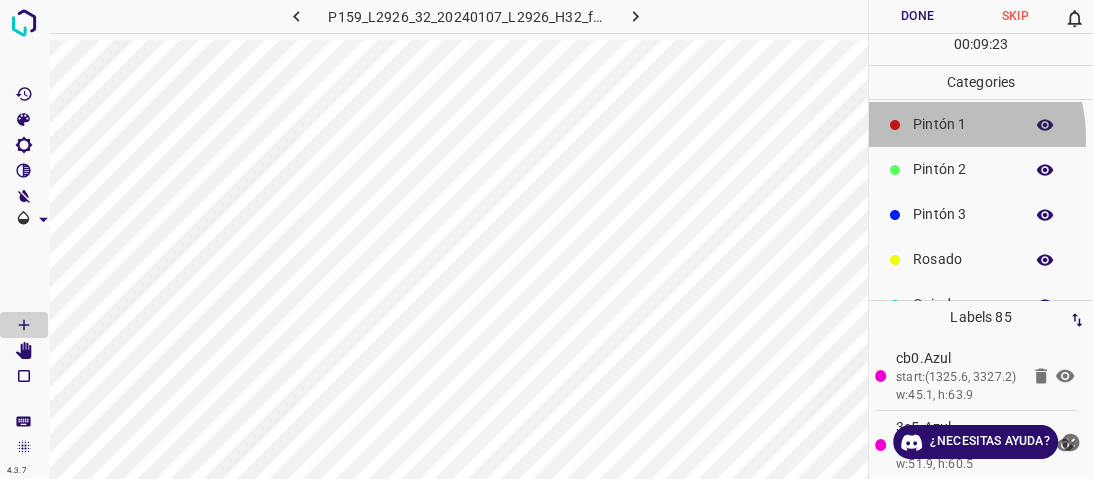 click on "Pintón 1" at bounding box center (981, 124) 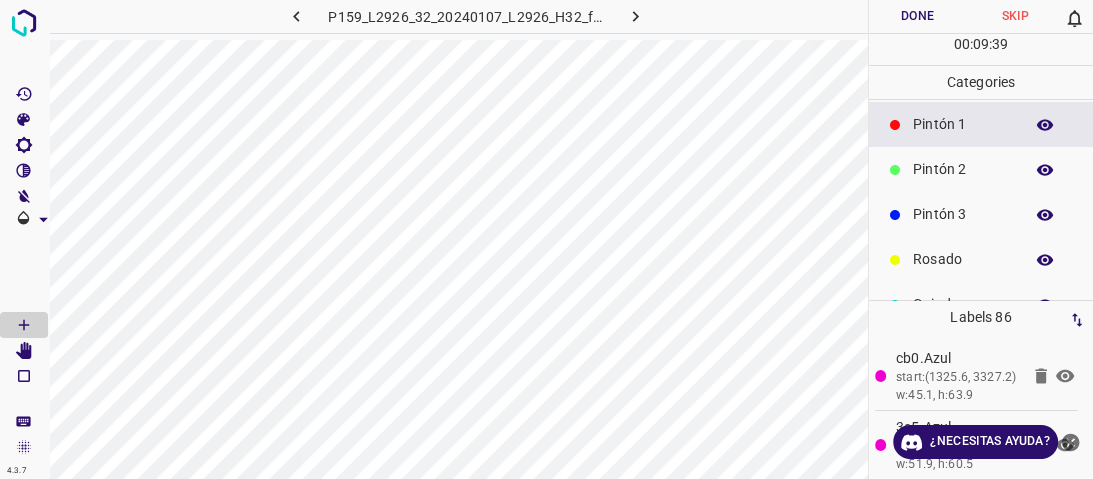 click on "Pintón 2" at bounding box center [963, 169] 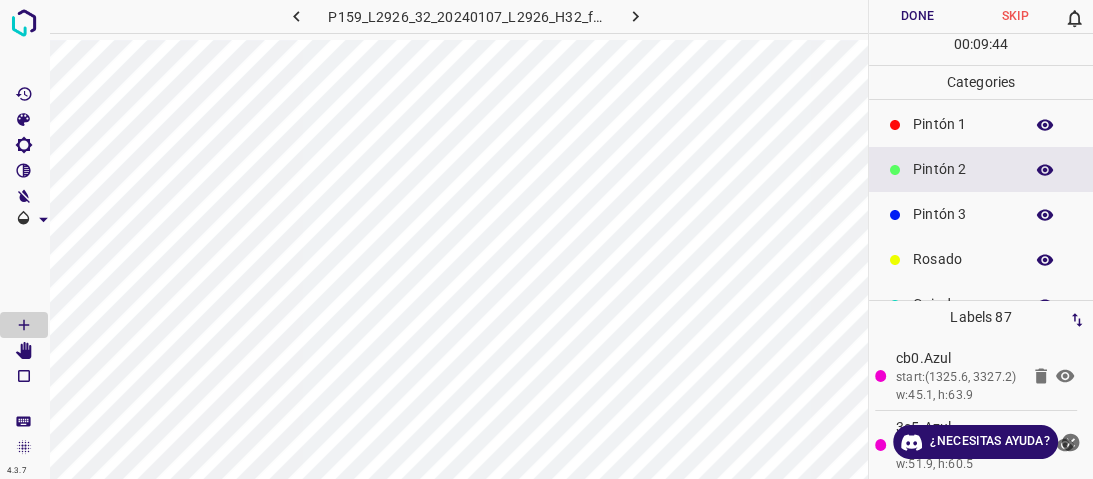 scroll, scrollTop: 16, scrollLeft: 0, axis: vertical 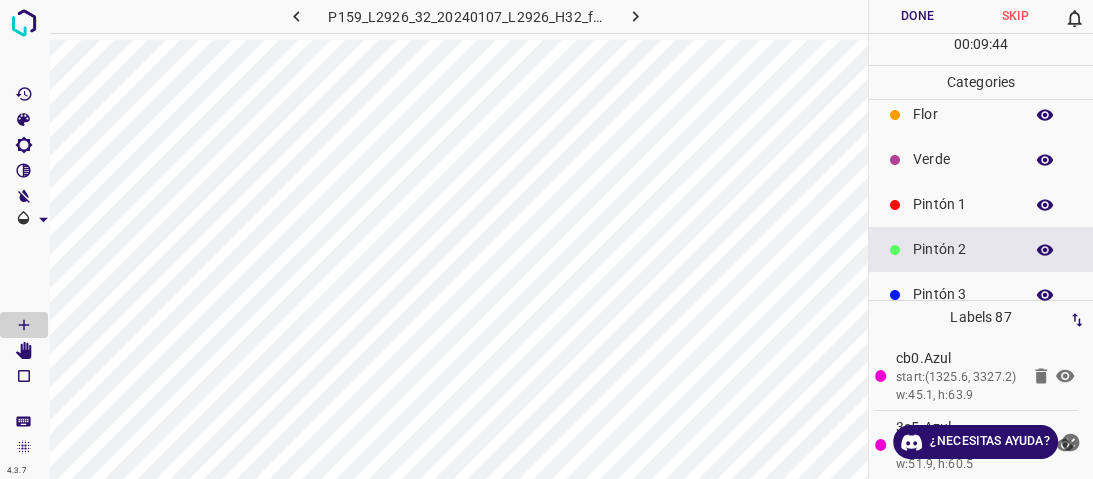 drag, startPoint x: 946, startPoint y: 140, endPoint x: 941, endPoint y: 172, distance: 32.38827 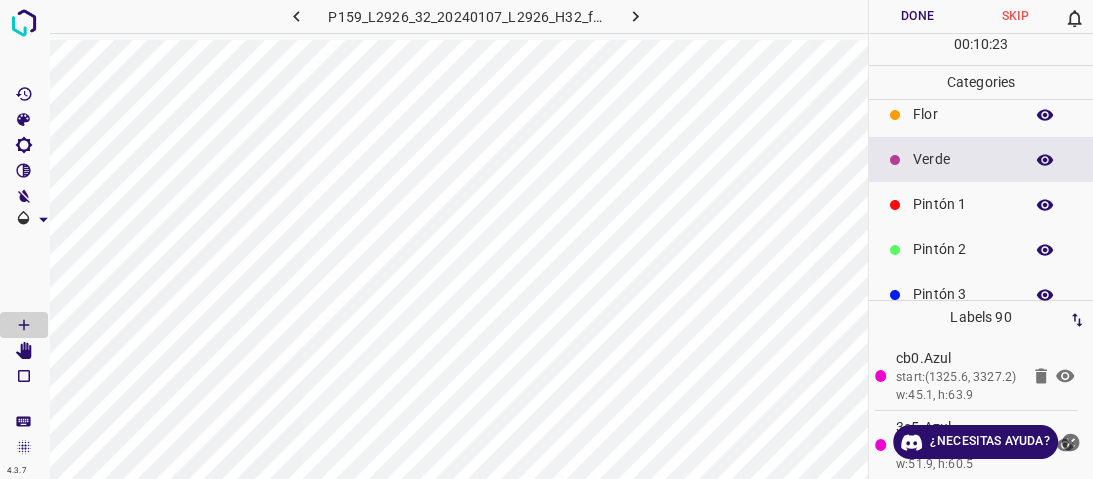 drag, startPoint x: 988, startPoint y: 253, endPoint x: 960, endPoint y: 250, distance: 28.160255 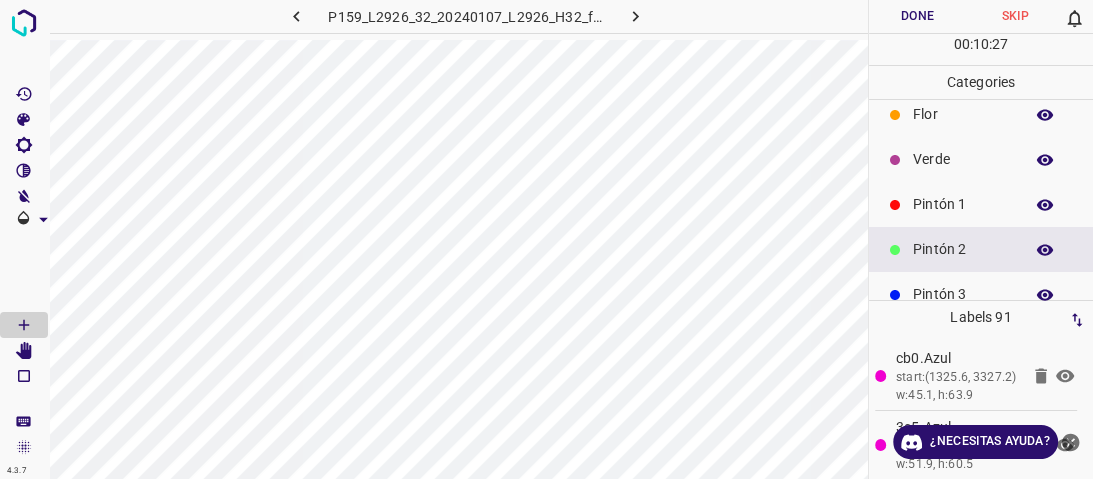 click on "Verde" at bounding box center [963, 159] 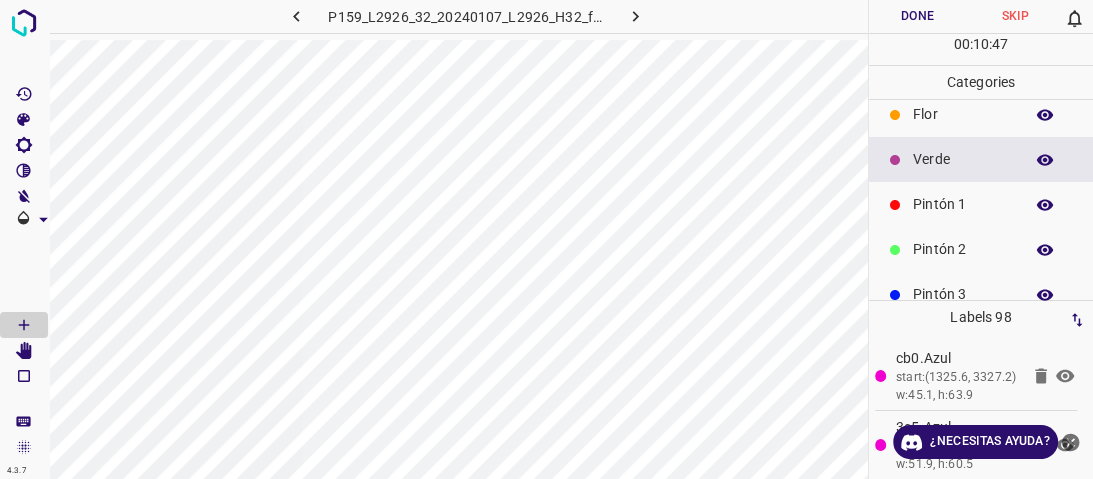 drag, startPoint x: 944, startPoint y: 204, endPoint x: 934, endPoint y: 210, distance: 11.661903 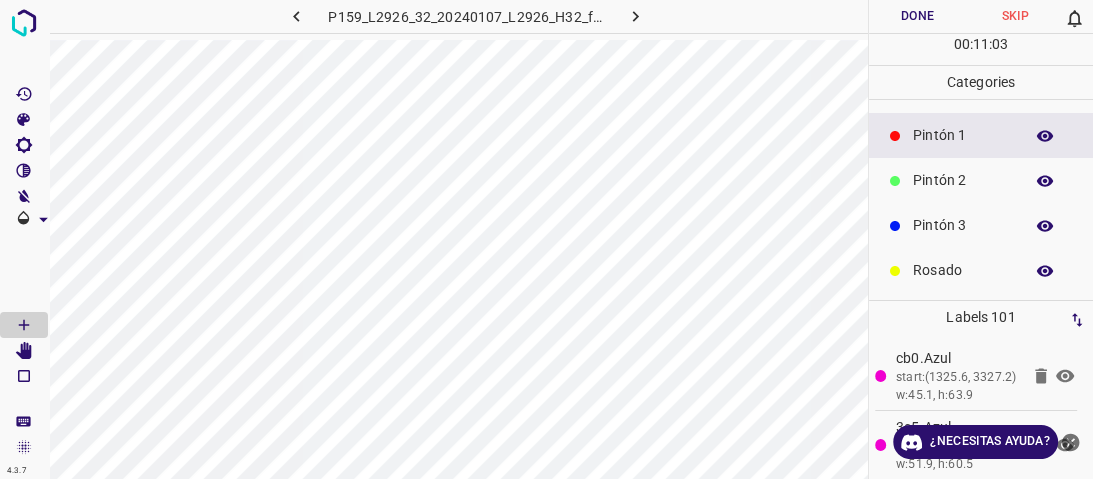 scroll, scrollTop: 176, scrollLeft: 0, axis: vertical 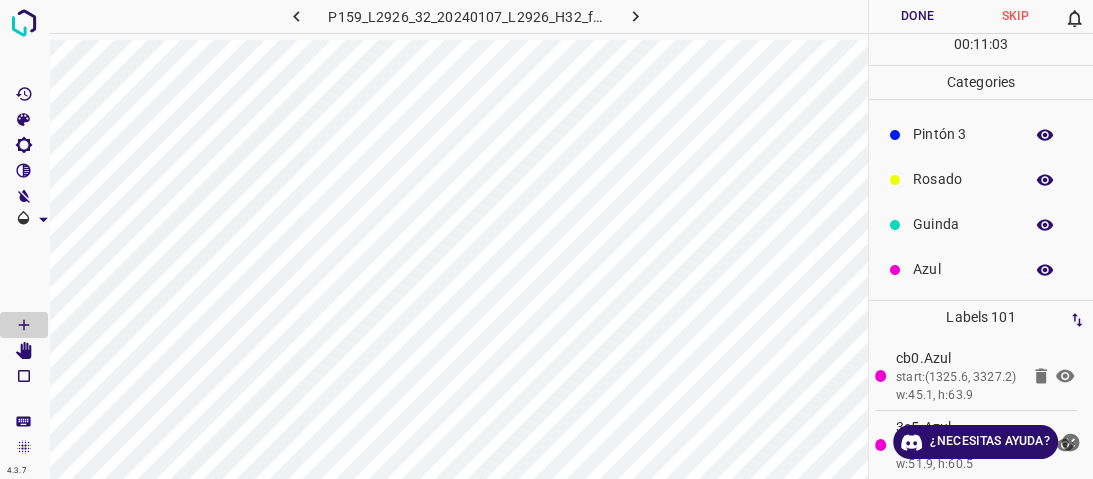 click on "Azul" at bounding box center (963, 269) 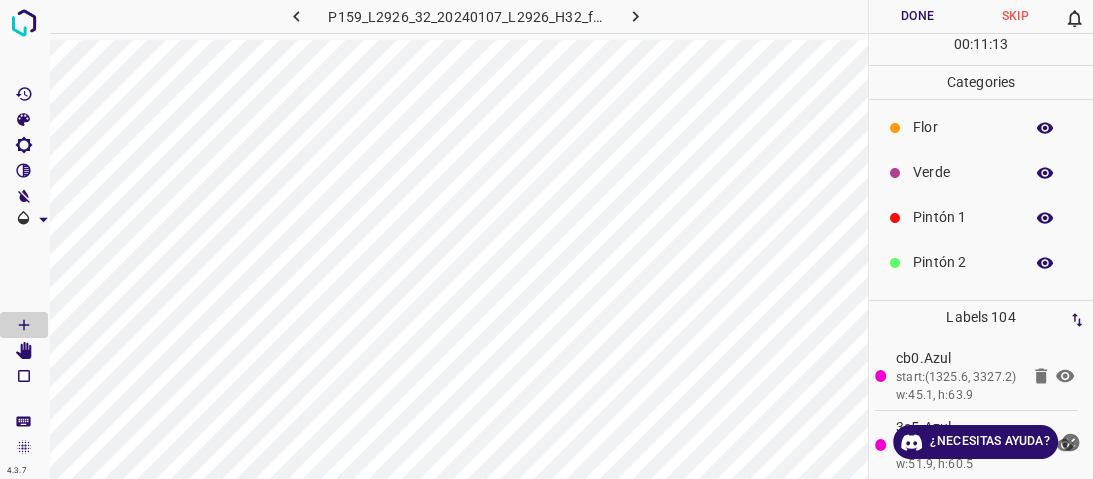 scroll, scrollTop: 0, scrollLeft: 0, axis: both 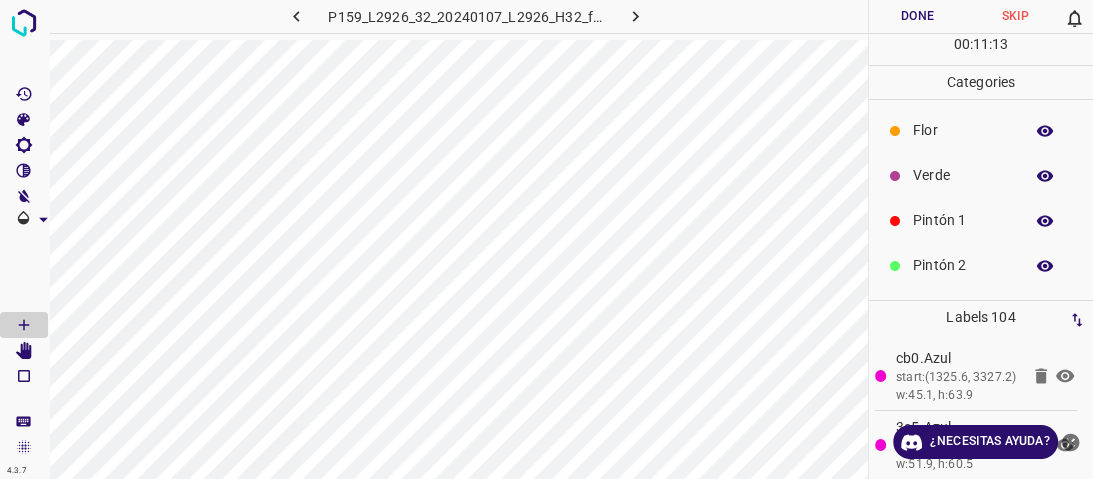 drag, startPoint x: 936, startPoint y: 169, endPoint x: 30, endPoint y: 244, distance: 909.099 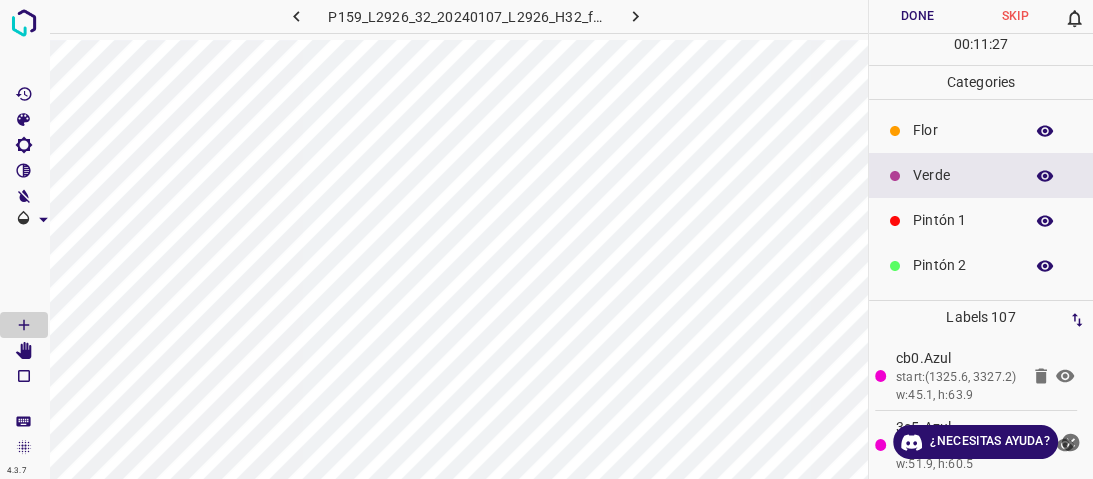click on "Pintón 1" at bounding box center [963, 220] 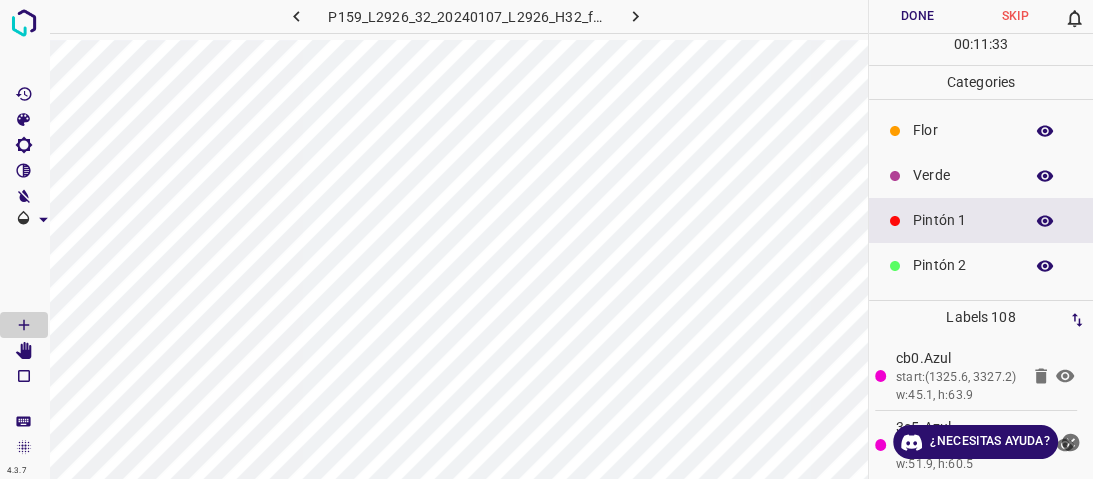 drag, startPoint x: 947, startPoint y: 264, endPoint x: 919, endPoint y: 260, distance: 28.284271 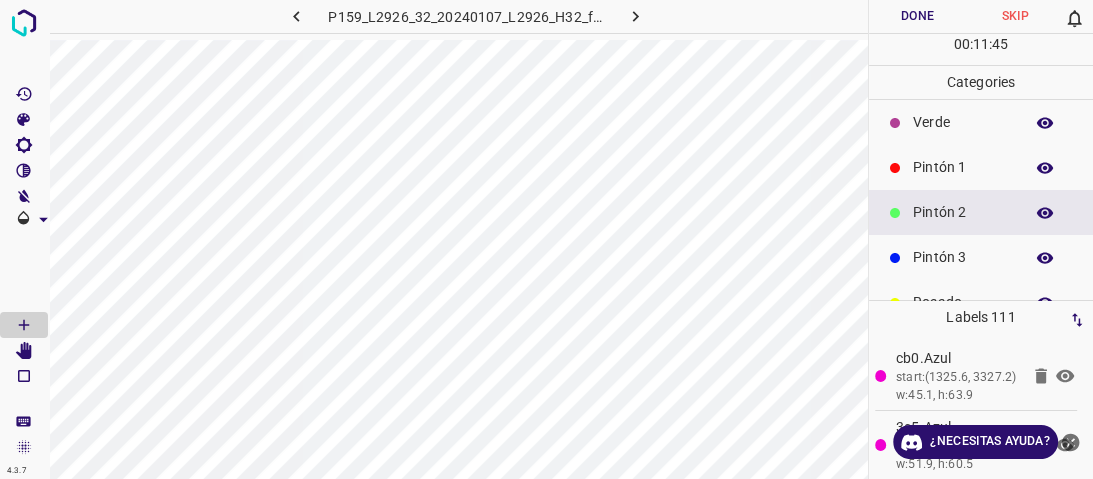 scroll, scrollTop: 80, scrollLeft: 0, axis: vertical 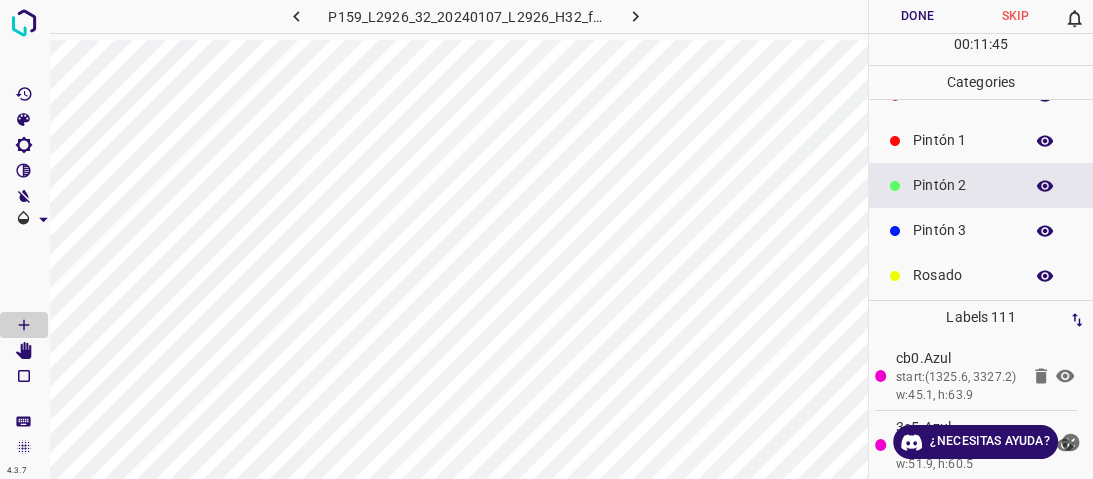 click on "Pintón 3" at bounding box center (981, 230) 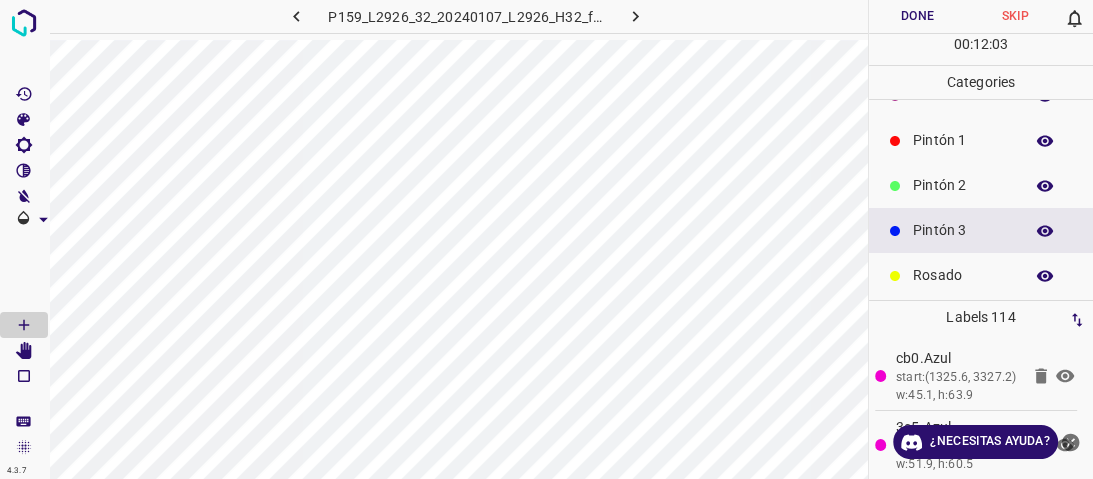 drag, startPoint x: 945, startPoint y: 189, endPoint x: 928, endPoint y: 188, distance: 17.029387 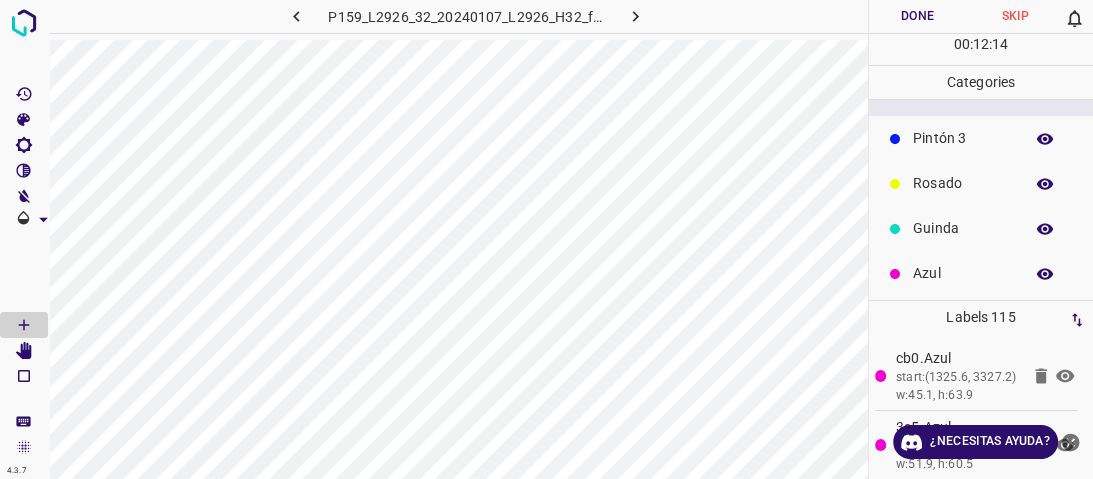 scroll, scrollTop: 176, scrollLeft: 0, axis: vertical 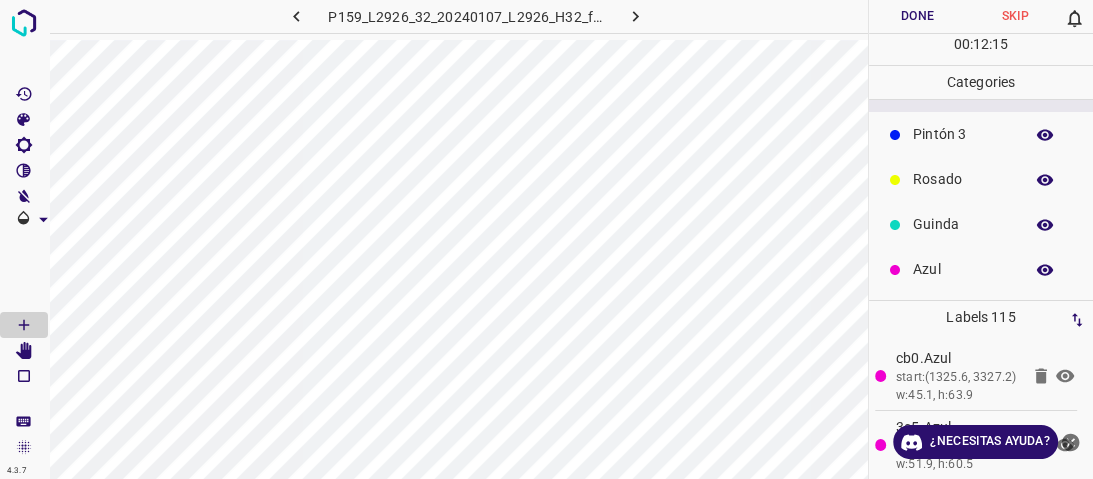 click on "Azul" at bounding box center (963, 269) 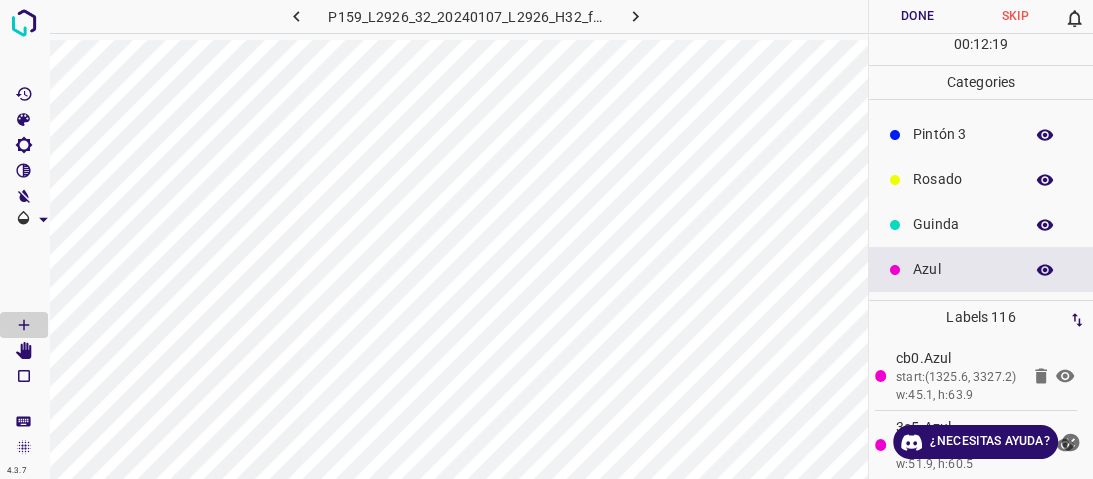 scroll, scrollTop: 16, scrollLeft: 0, axis: vertical 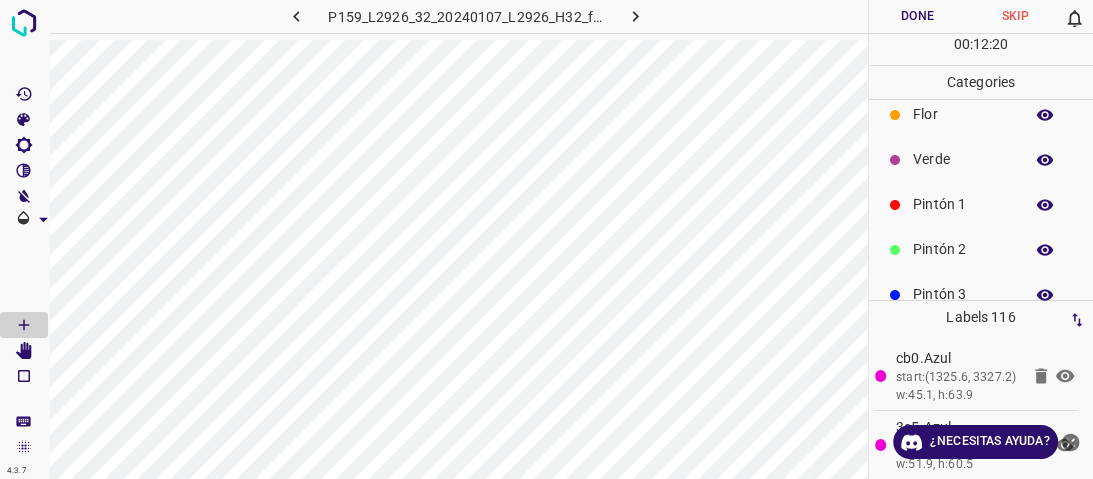 click on "Verde" at bounding box center [981, 159] 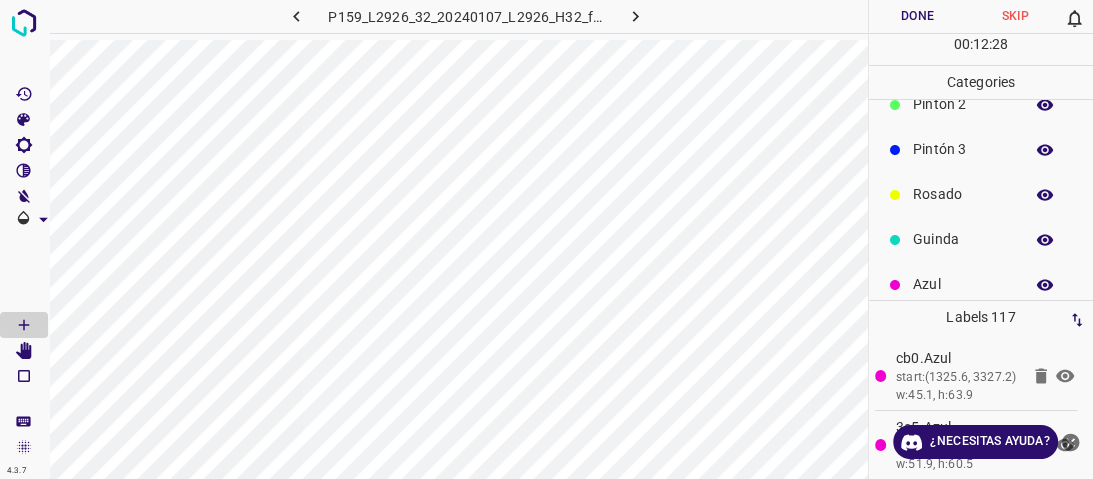 scroll, scrollTop: 176, scrollLeft: 0, axis: vertical 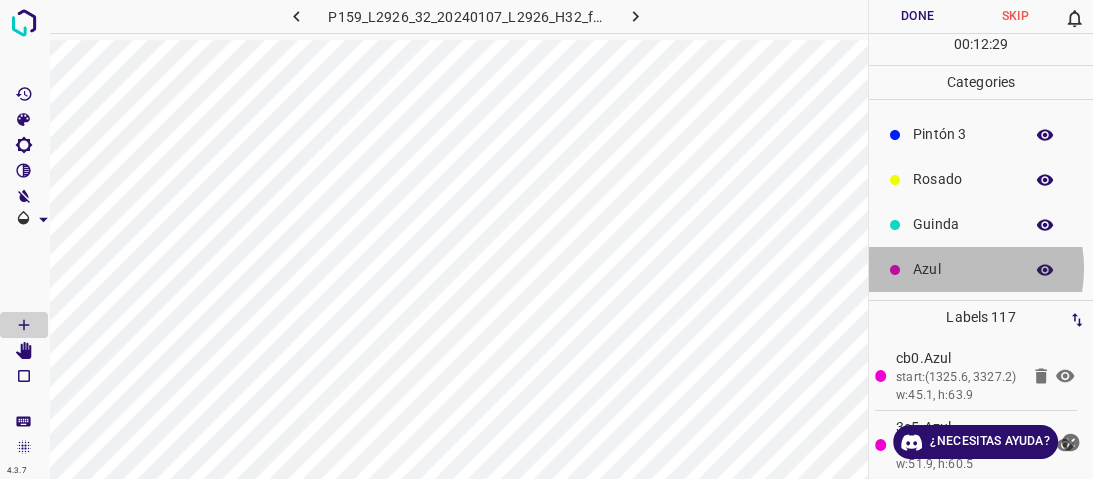 click on "Azul" at bounding box center [963, 269] 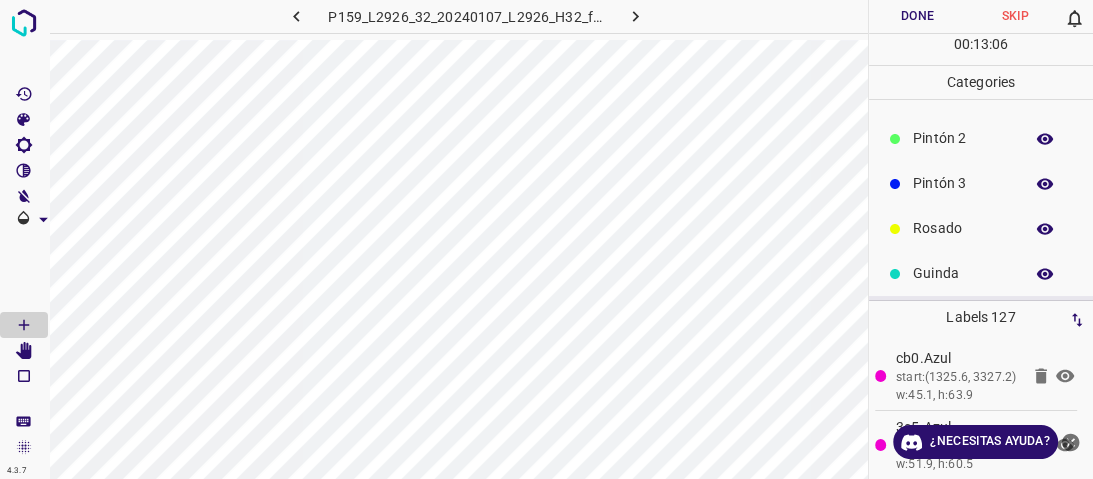 scroll, scrollTop: 0, scrollLeft: 0, axis: both 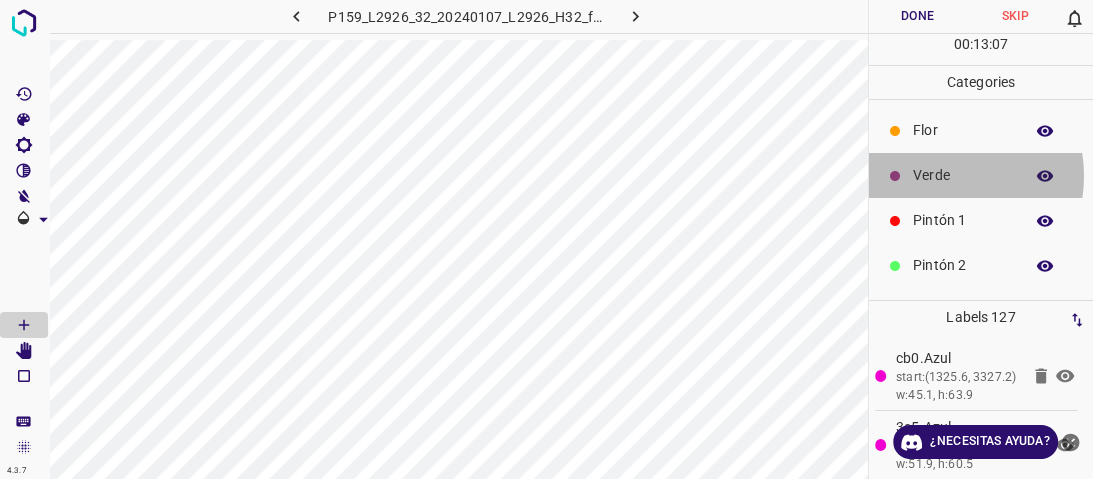 click on "Verde" at bounding box center (963, 175) 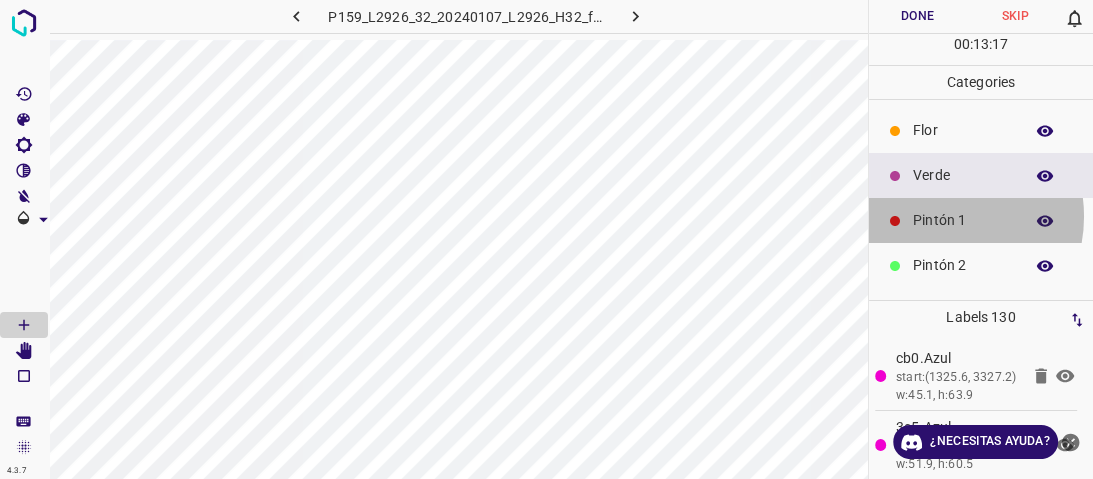 click on "Pintón 1" at bounding box center (963, 220) 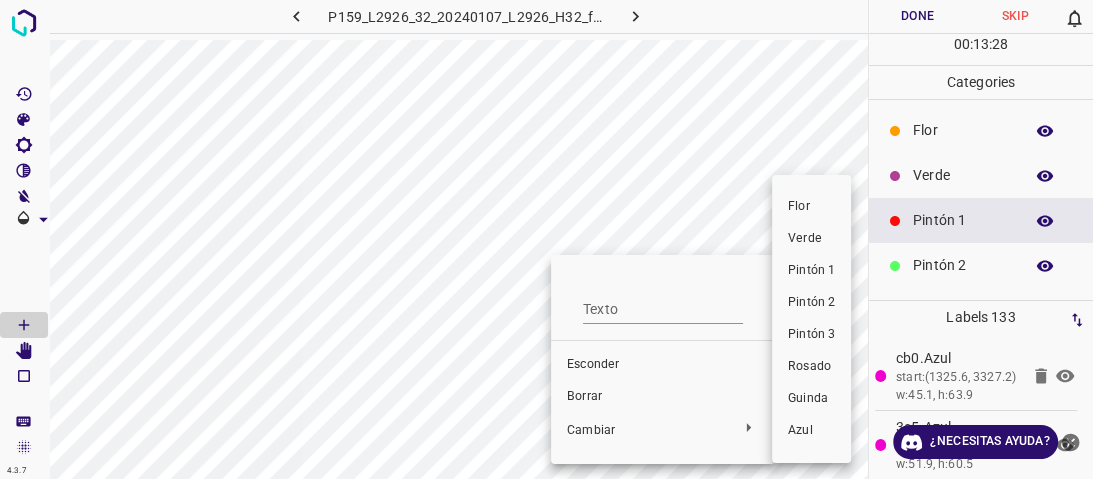 click on "Pintón 2" at bounding box center [811, 302] 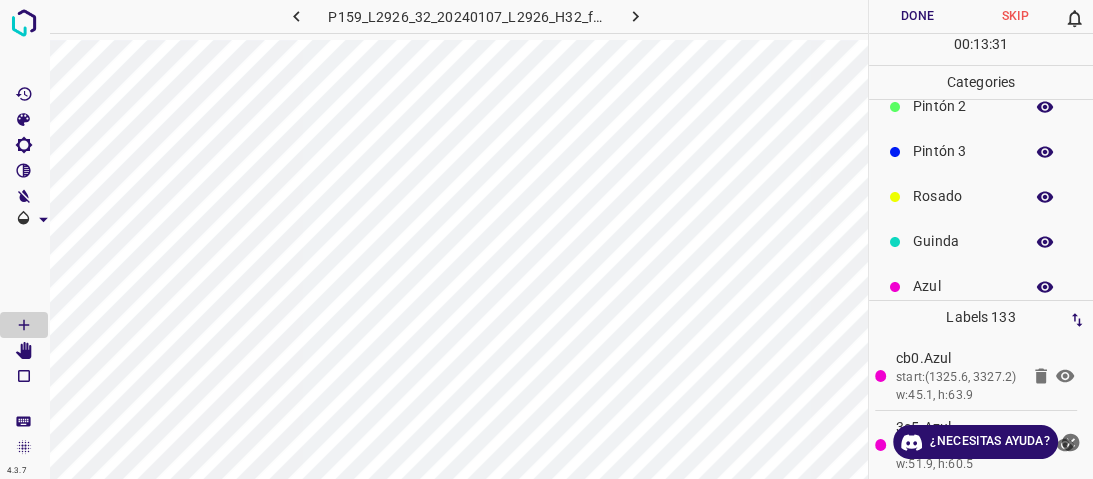 scroll, scrollTop: 176, scrollLeft: 0, axis: vertical 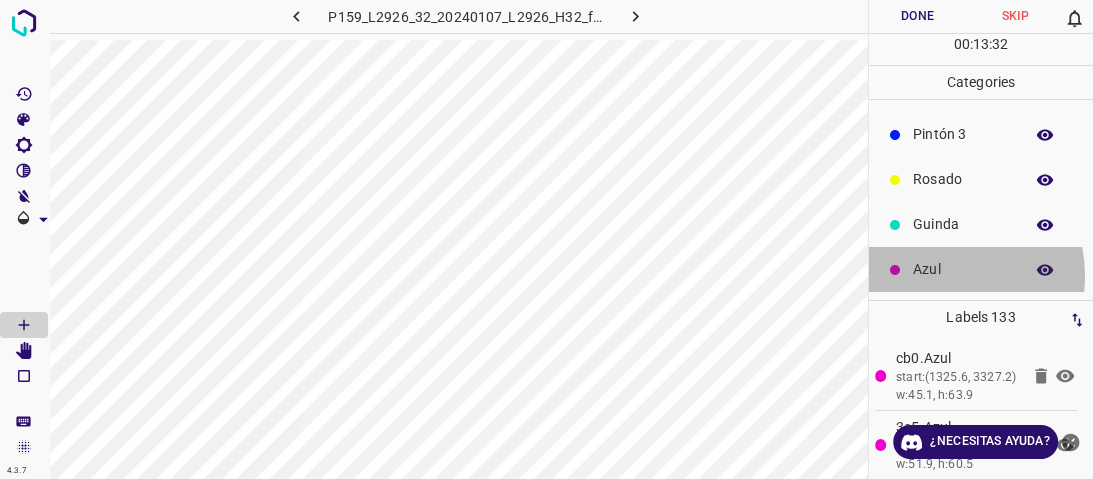 click on "Azul" at bounding box center [963, 269] 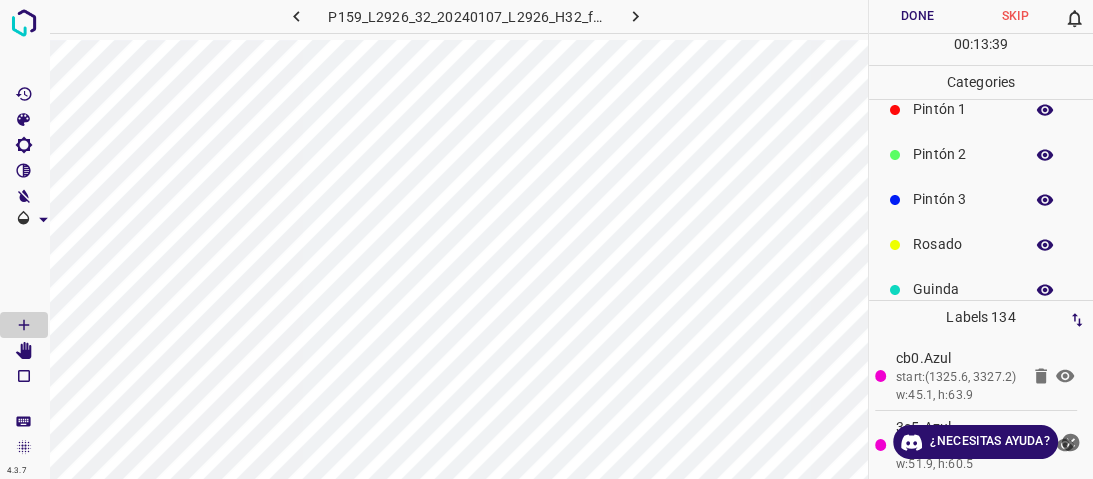scroll, scrollTop: 16, scrollLeft: 0, axis: vertical 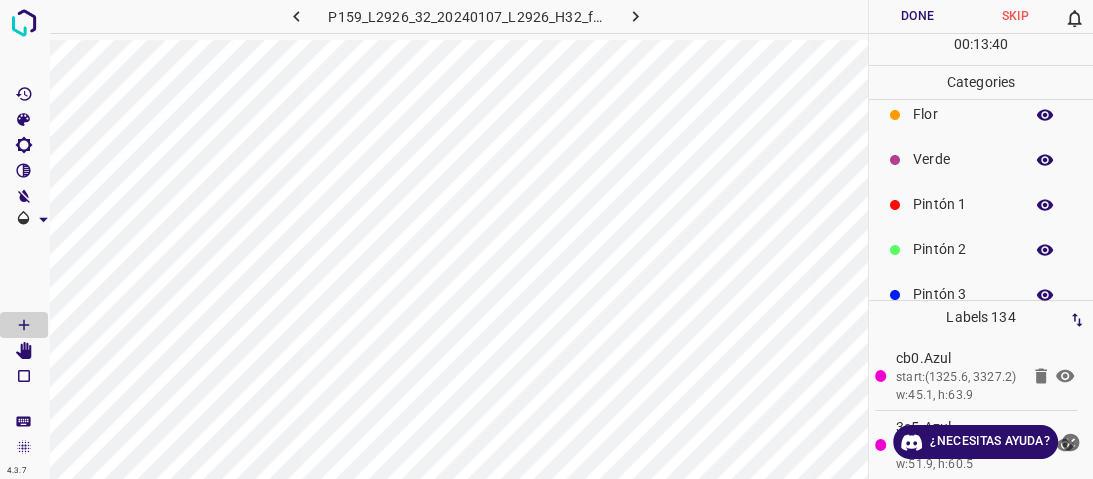 drag, startPoint x: 966, startPoint y: 205, endPoint x: 881, endPoint y: 197, distance: 85.37564 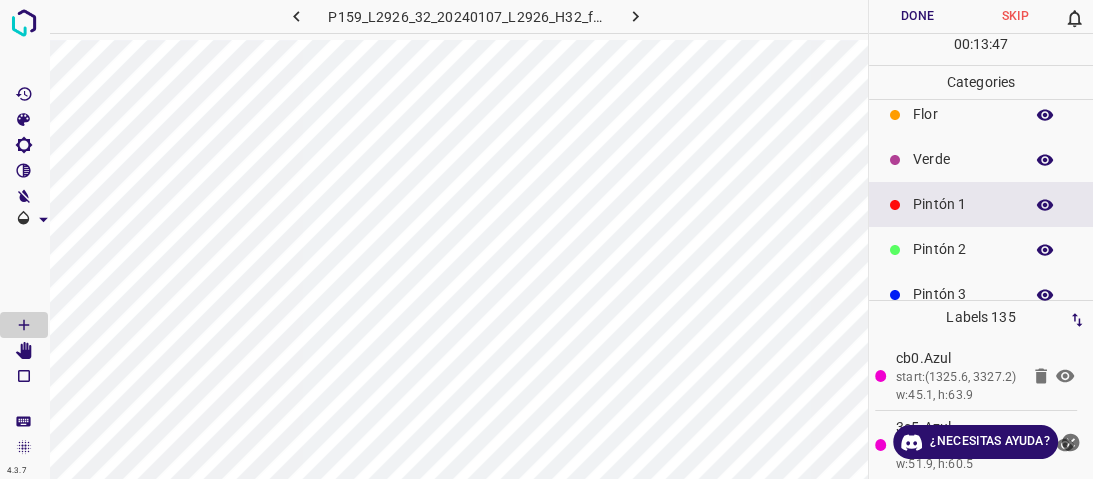 scroll, scrollTop: 0, scrollLeft: 0, axis: both 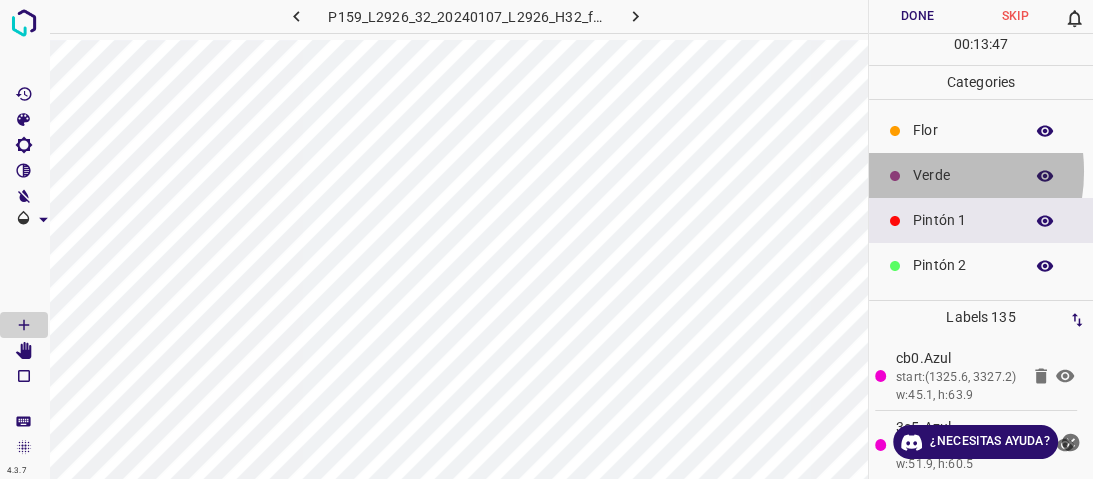 click on "Verde" at bounding box center [981, 175] 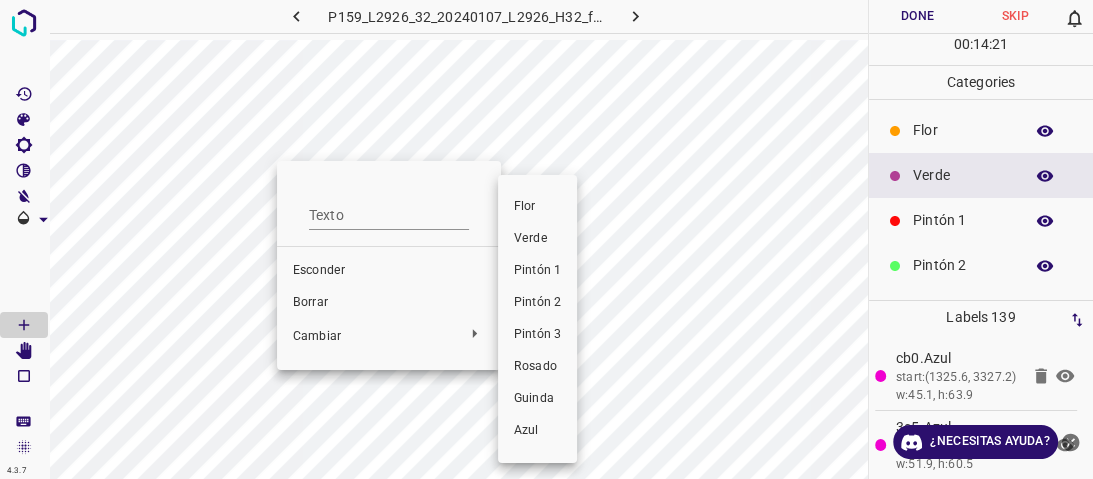 drag, startPoint x: 523, startPoint y: 250, endPoint x: 530, endPoint y: 261, distance: 13.038404 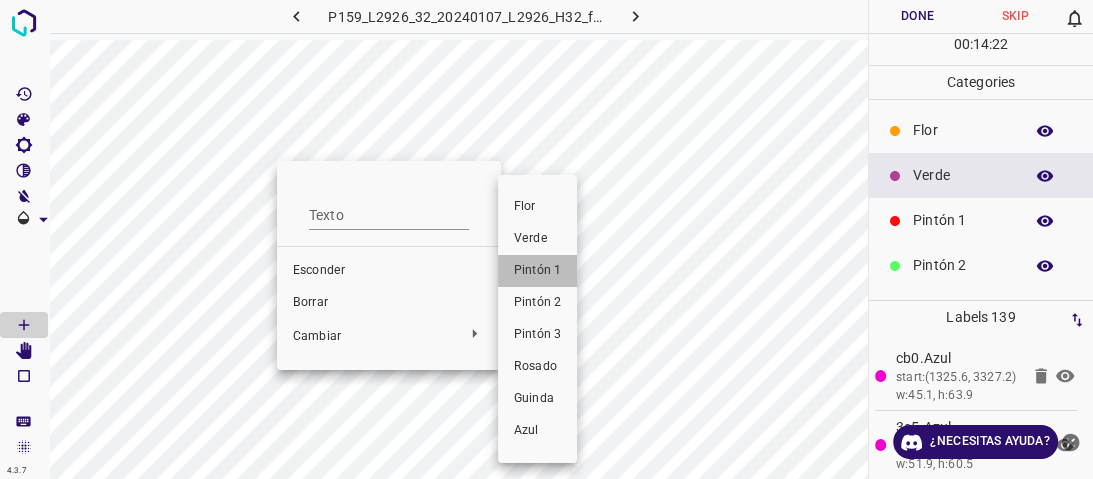 click on "Pintón 1" at bounding box center [537, 270] 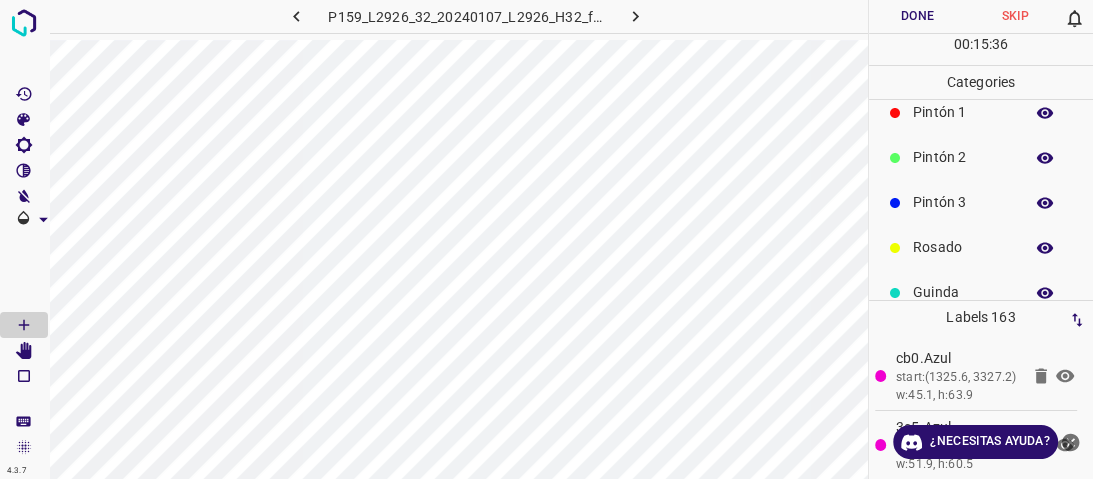 scroll, scrollTop: 80, scrollLeft: 0, axis: vertical 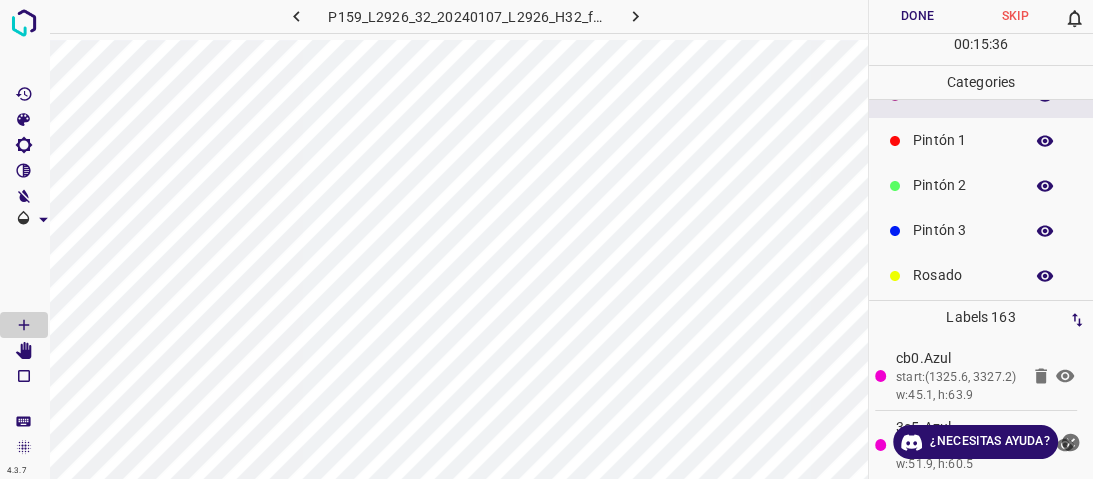 click on "Pintón 1" at bounding box center [981, 140] 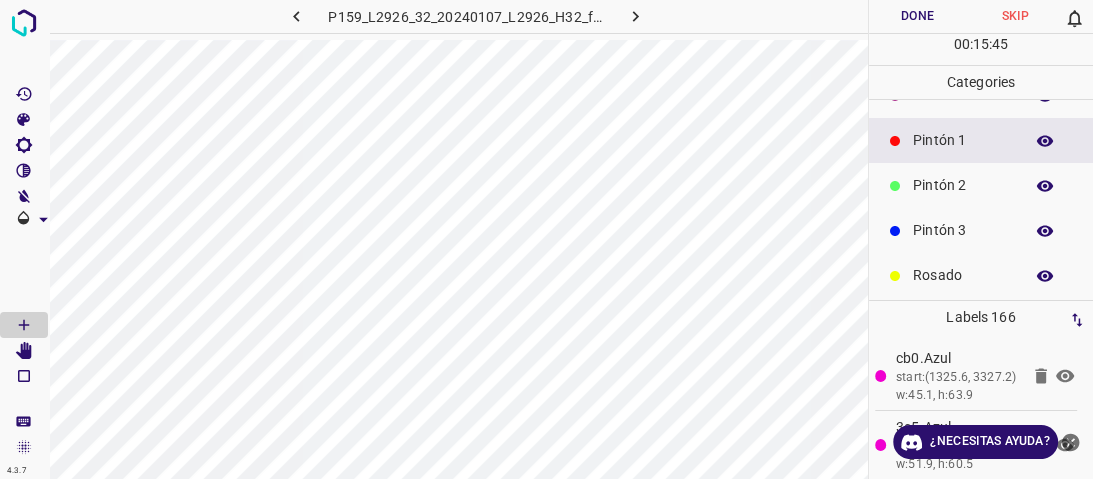 click on "Pintón 2" at bounding box center (981, 185) 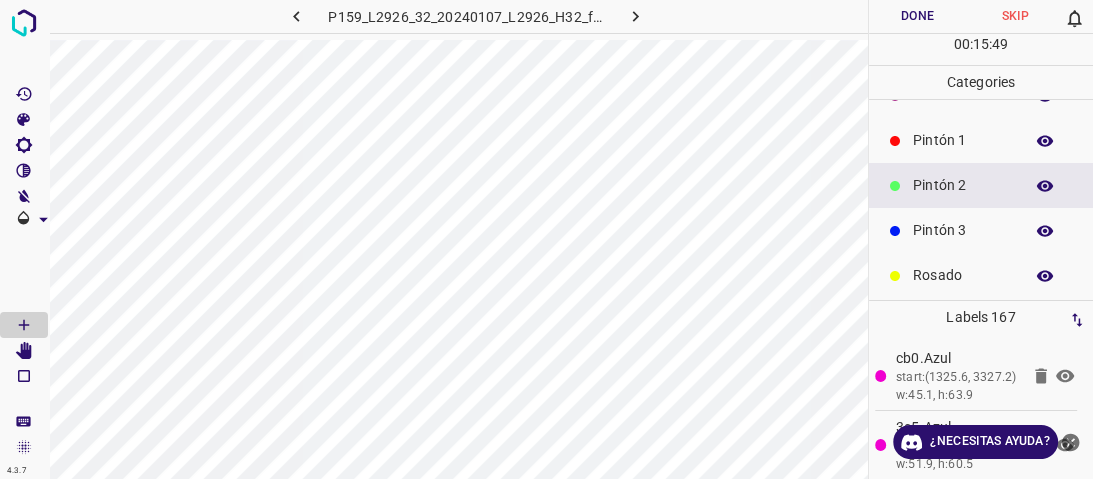scroll, scrollTop: 176, scrollLeft: 0, axis: vertical 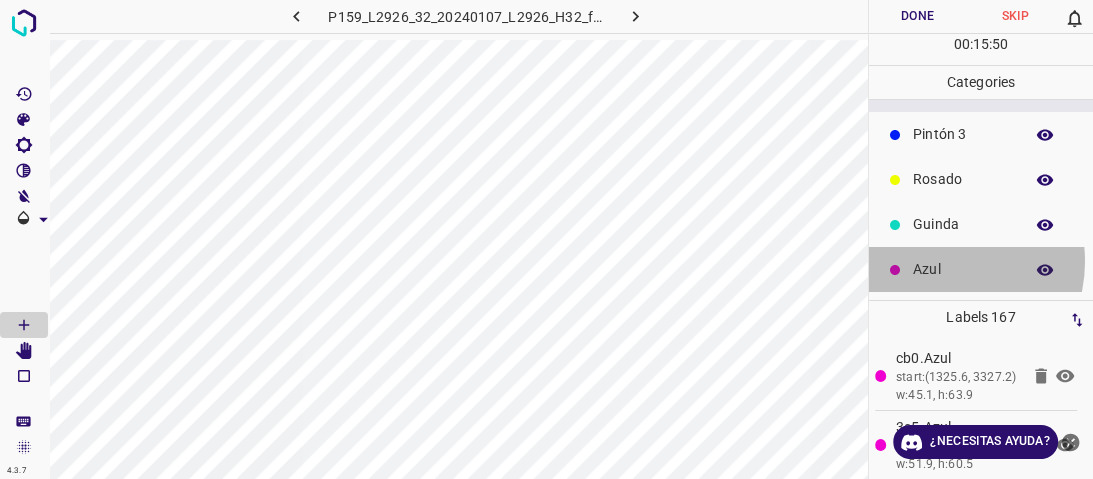 click on "Azul" at bounding box center (963, 269) 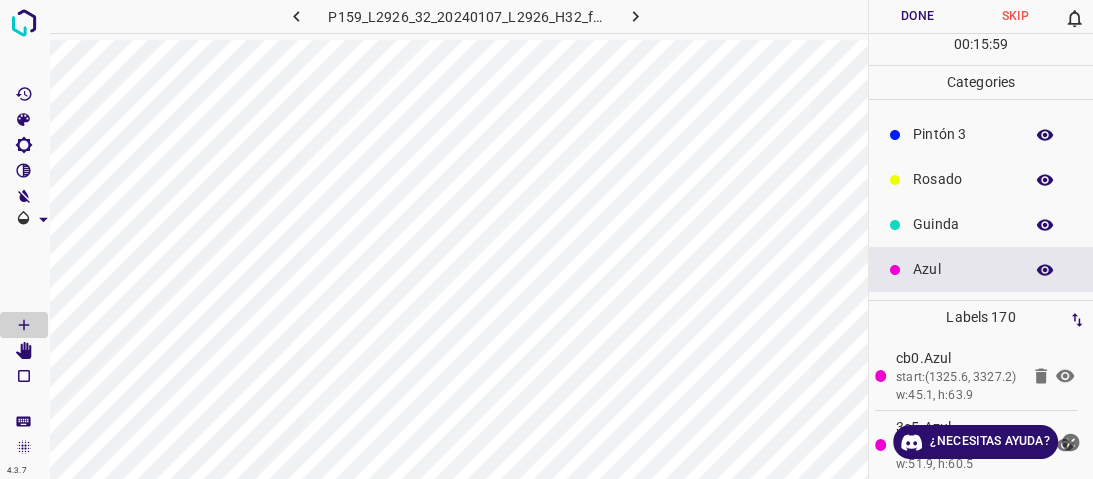 click at bounding box center (895, 225) 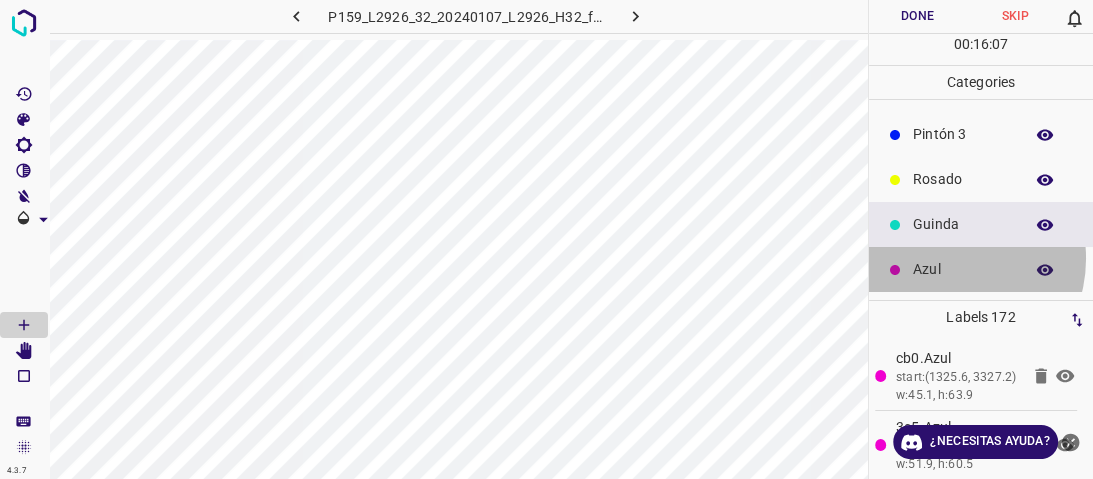 click on "Azul" at bounding box center [963, 269] 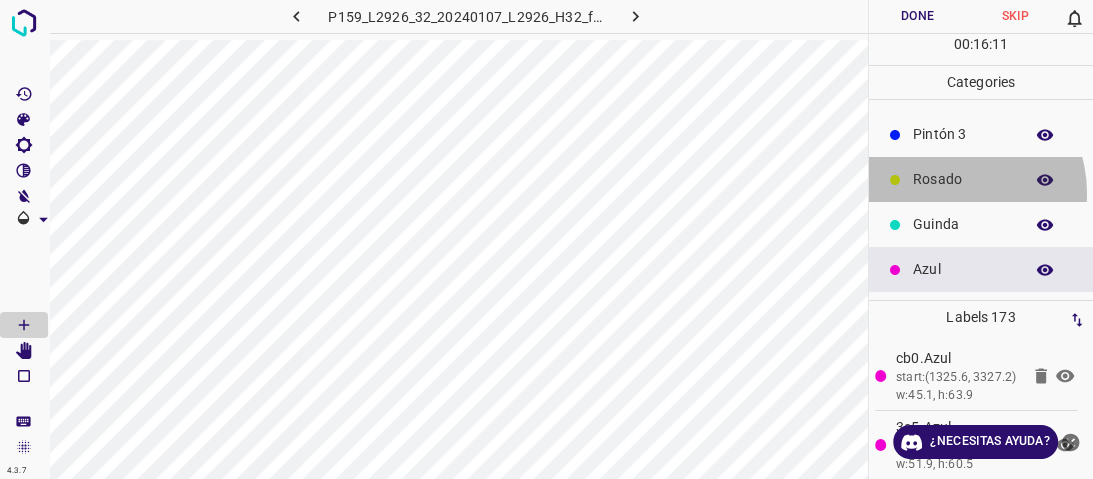 click on "Rosado" at bounding box center (981, 179) 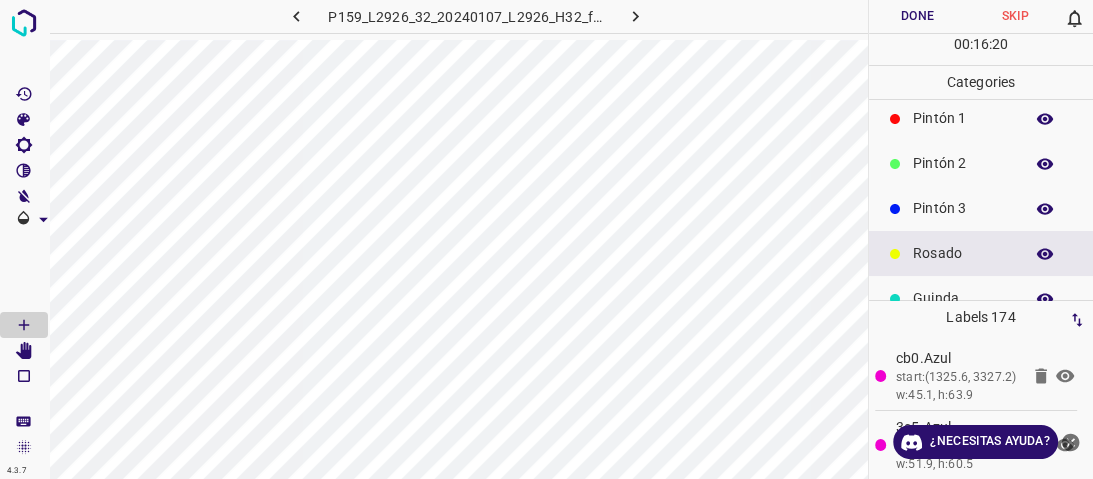 scroll, scrollTop: 0, scrollLeft: 0, axis: both 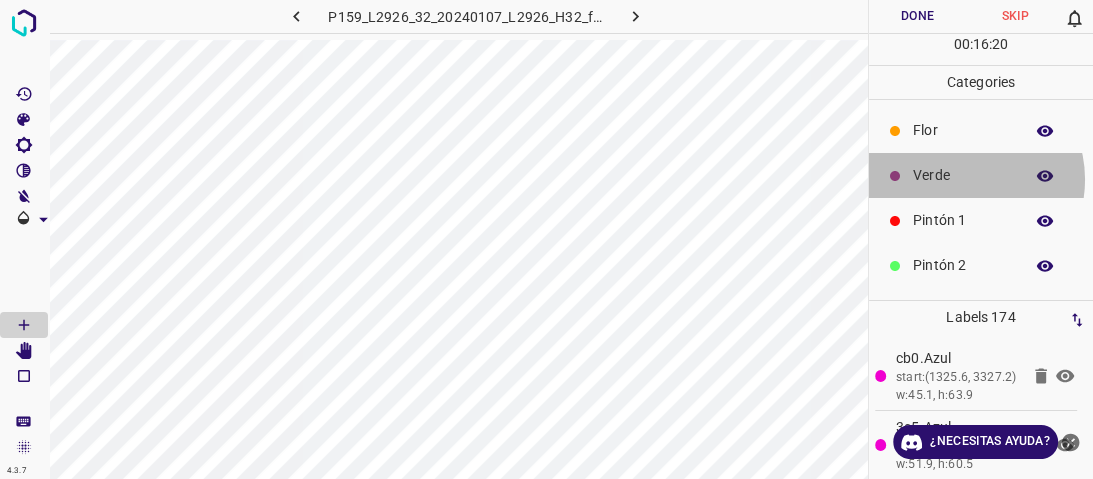 click on "Verde" at bounding box center [963, 175] 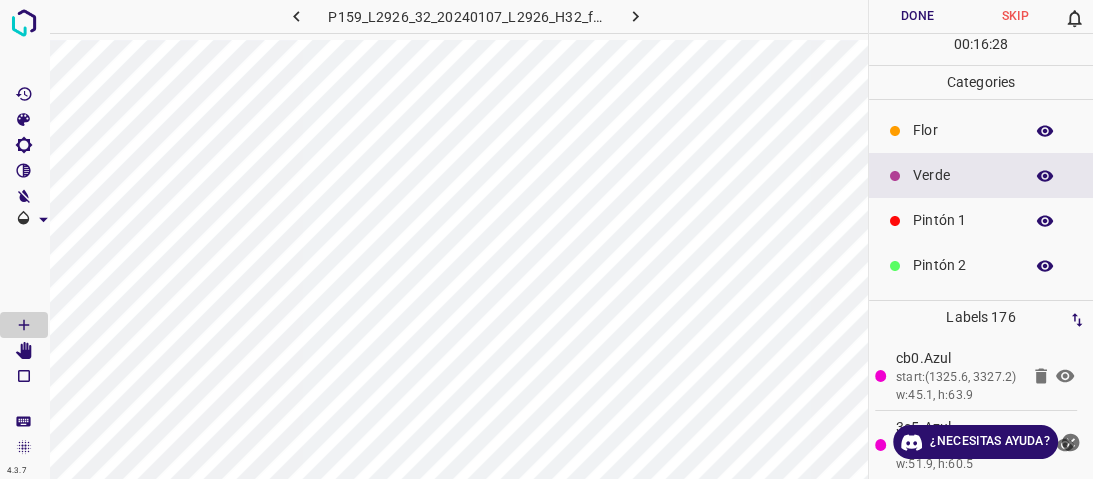 click on "Flor" at bounding box center (981, 130) 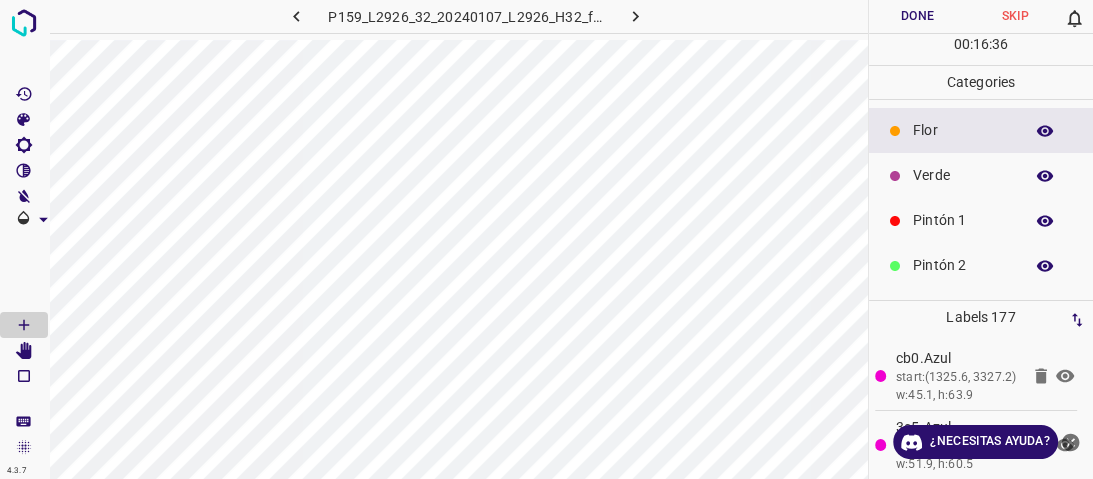 click on "Verde" at bounding box center [963, 175] 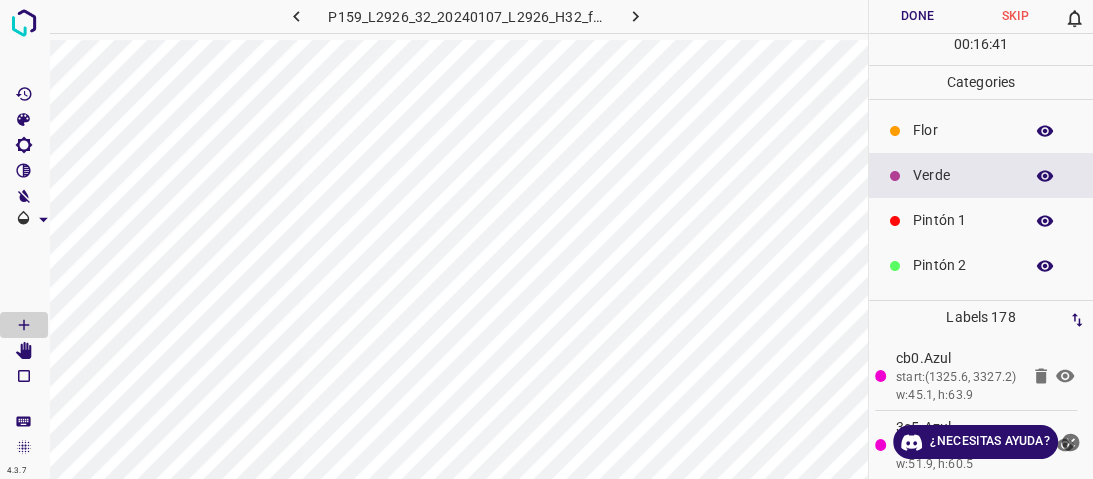 scroll, scrollTop: 80, scrollLeft: 0, axis: vertical 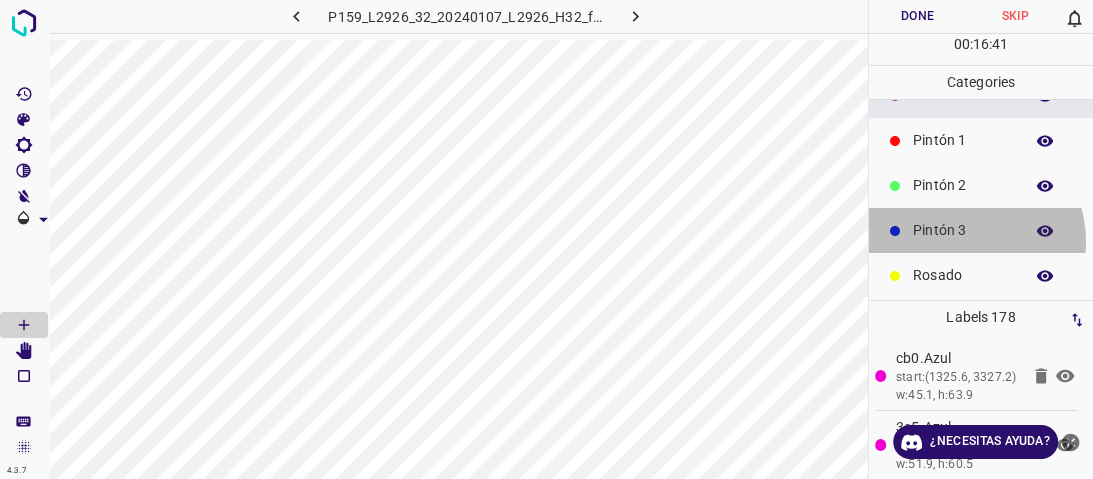 drag, startPoint x: 960, startPoint y: 241, endPoint x: 950, endPoint y: 239, distance: 10.198039 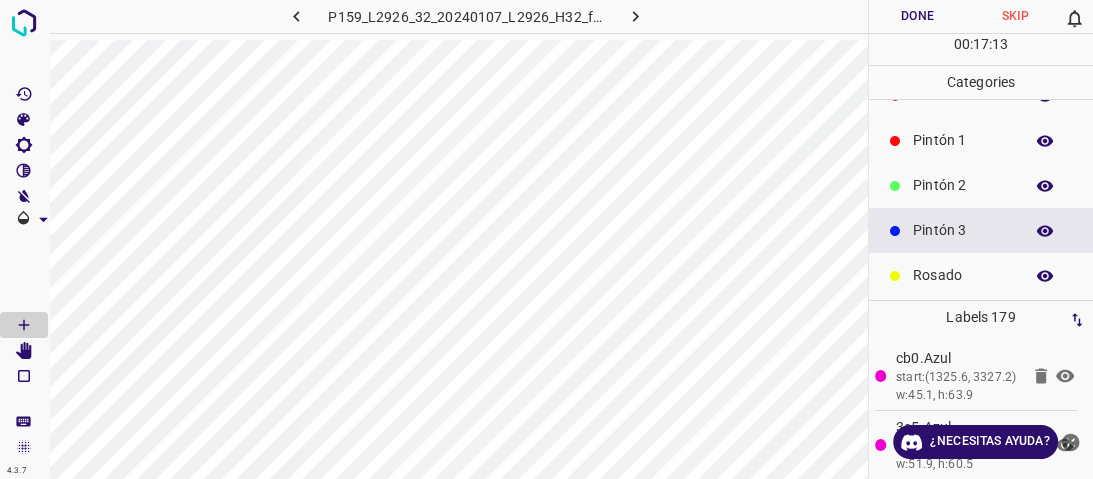 click at bounding box center [895, 186] 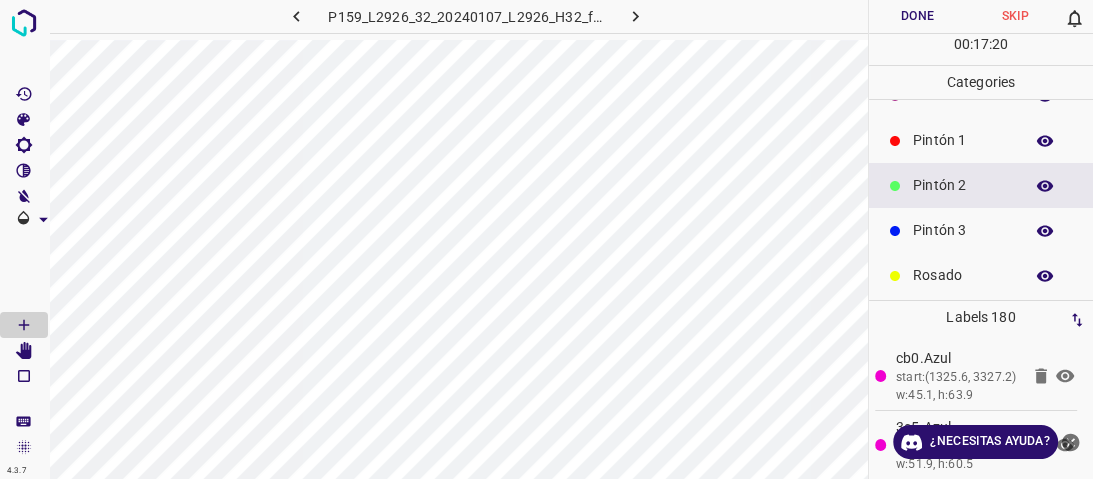 click on "Pintón 1" at bounding box center [963, 140] 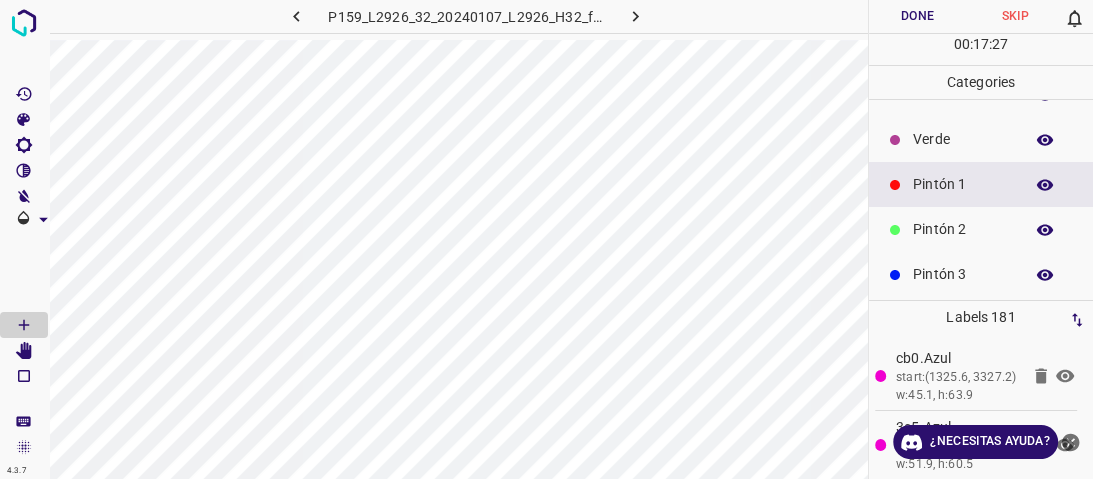 scroll, scrollTop: 0, scrollLeft: 0, axis: both 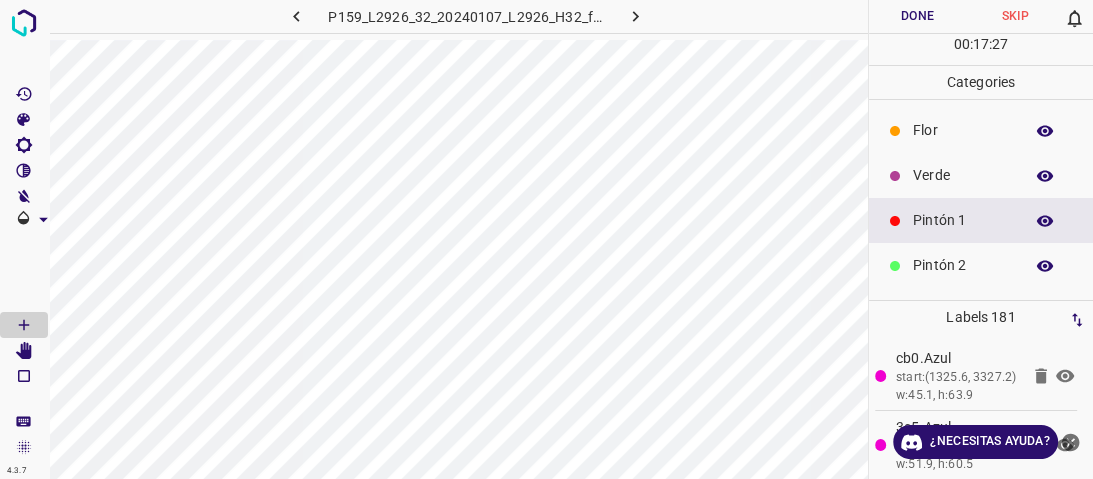 click on "Verde" at bounding box center (981, 175) 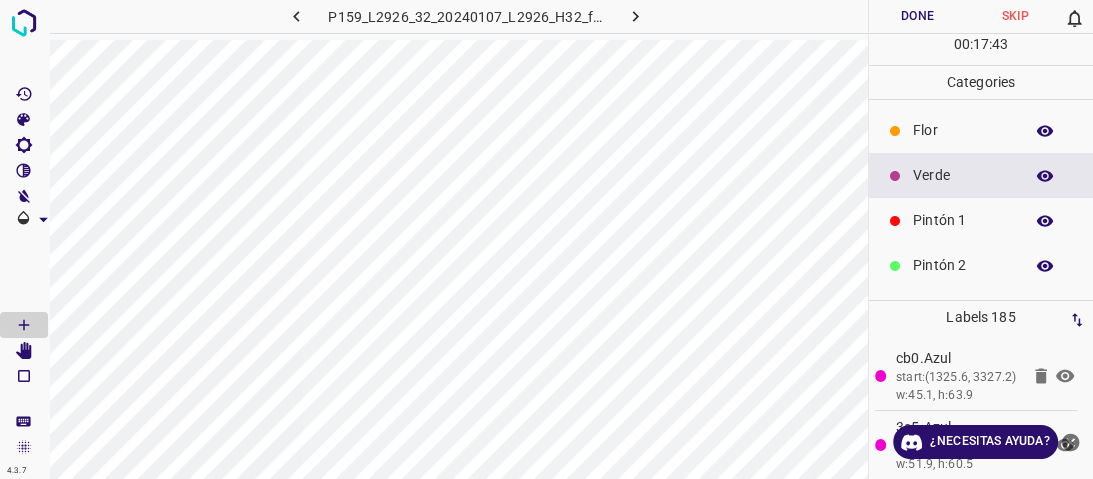 drag, startPoint x: 943, startPoint y: 136, endPoint x: 933, endPoint y: 137, distance: 10.049875 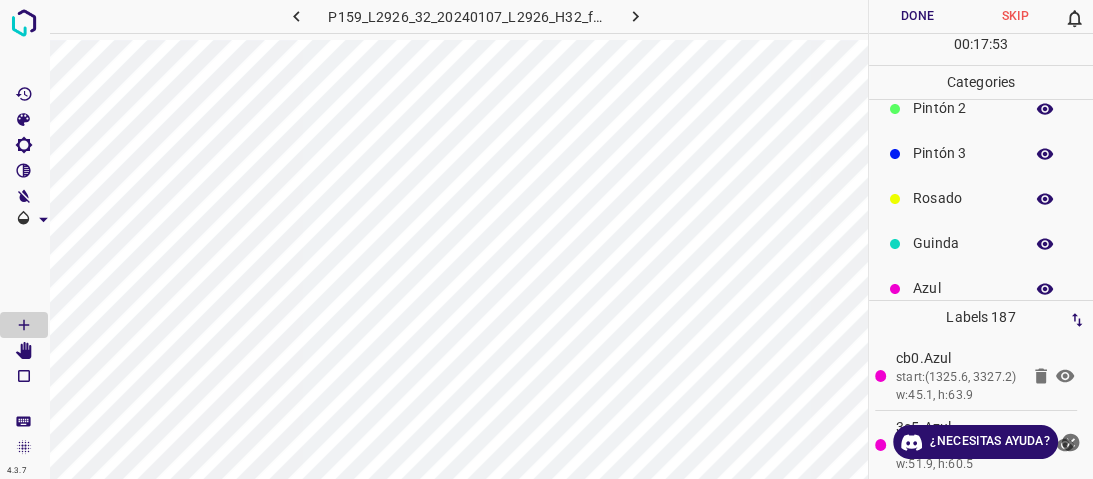scroll, scrollTop: 176, scrollLeft: 0, axis: vertical 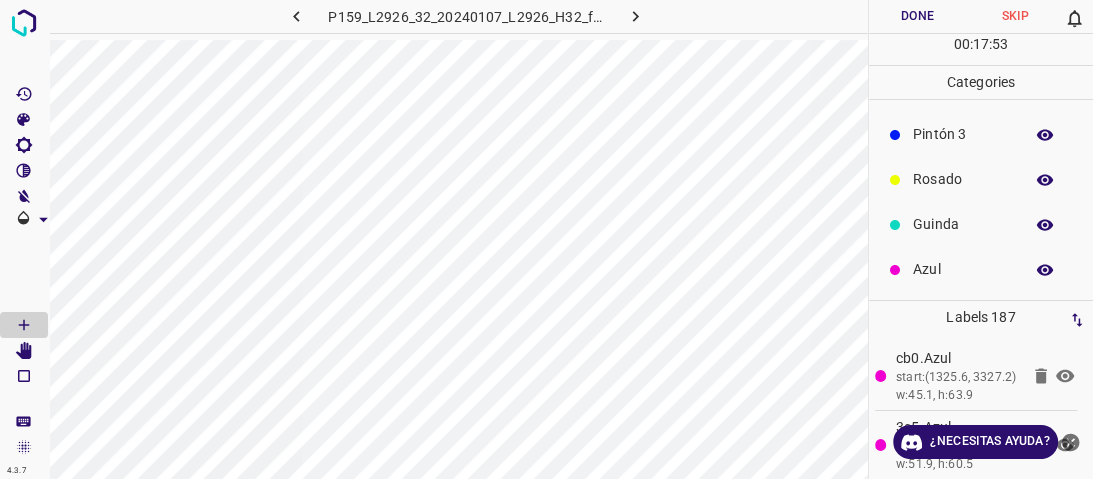 click on "Azul" at bounding box center [963, 269] 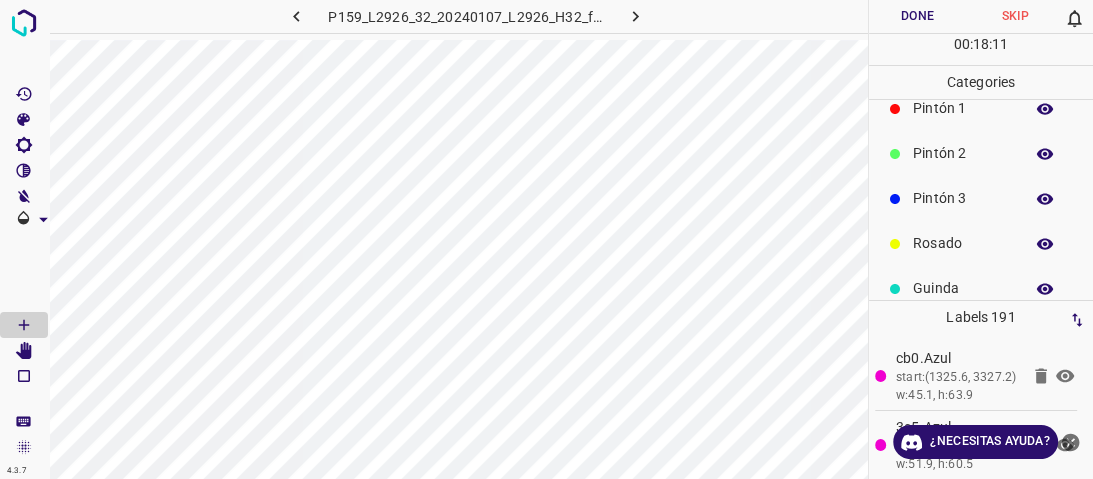 scroll, scrollTop: 16, scrollLeft: 0, axis: vertical 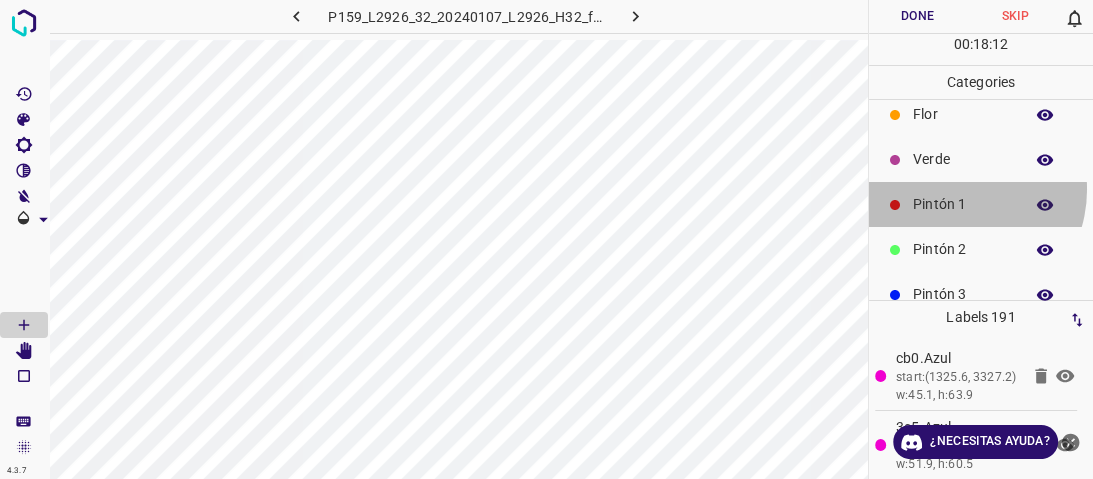 click on "Pintón 1" at bounding box center [981, 204] 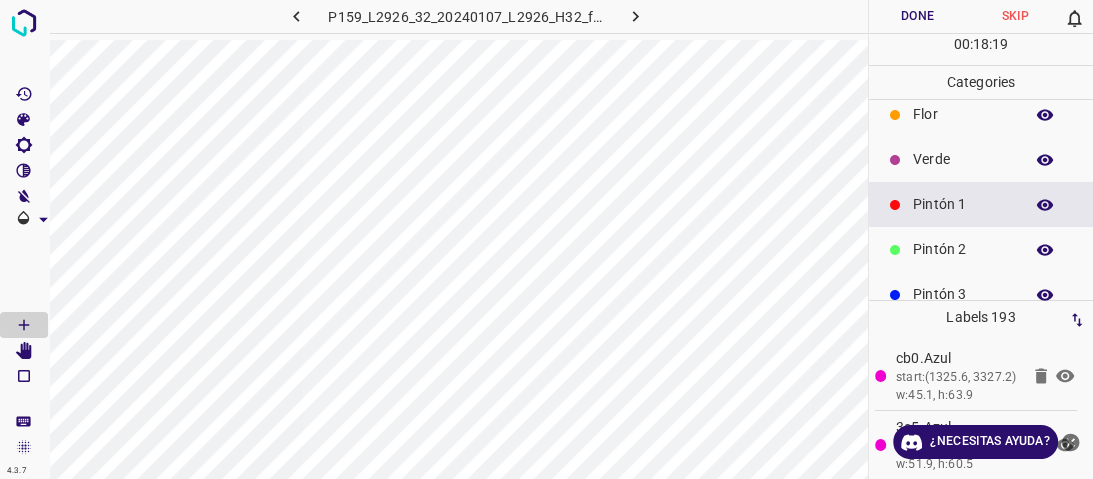 click on "Pintón 2" at bounding box center (963, 249) 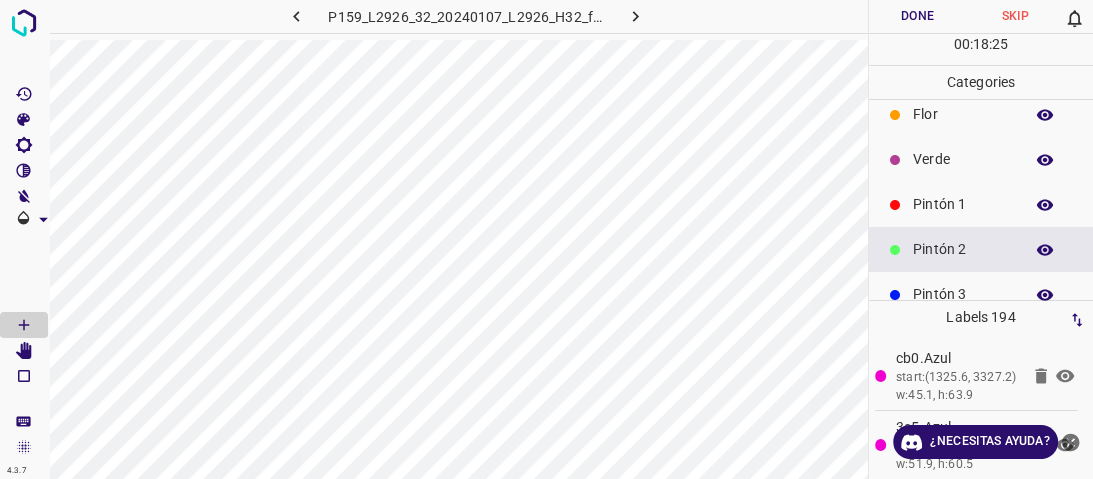 drag, startPoint x: 904, startPoint y: 208, endPoint x: 880, endPoint y: 217, distance: 25.632011 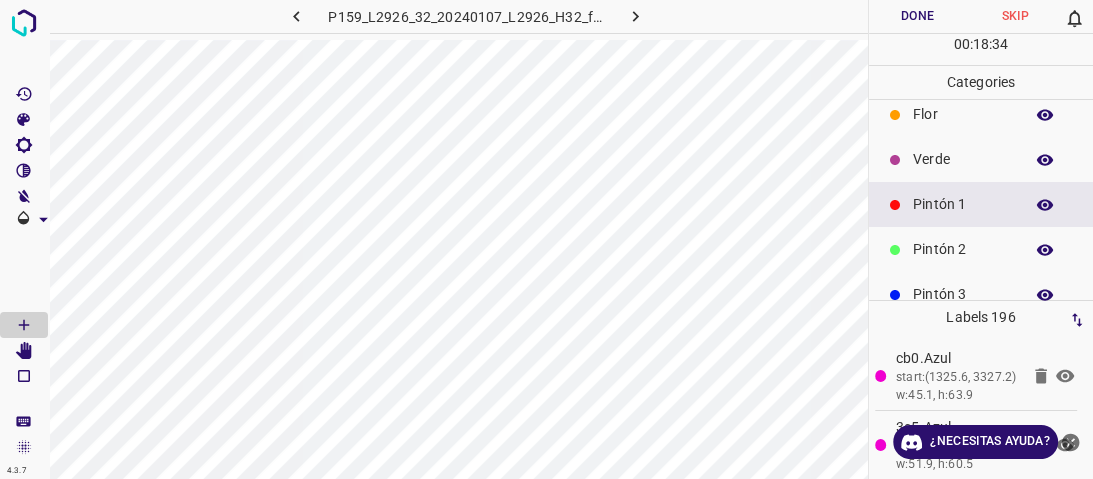 scroll, scrollTop: 0, scrollLeft: 0, axis: both 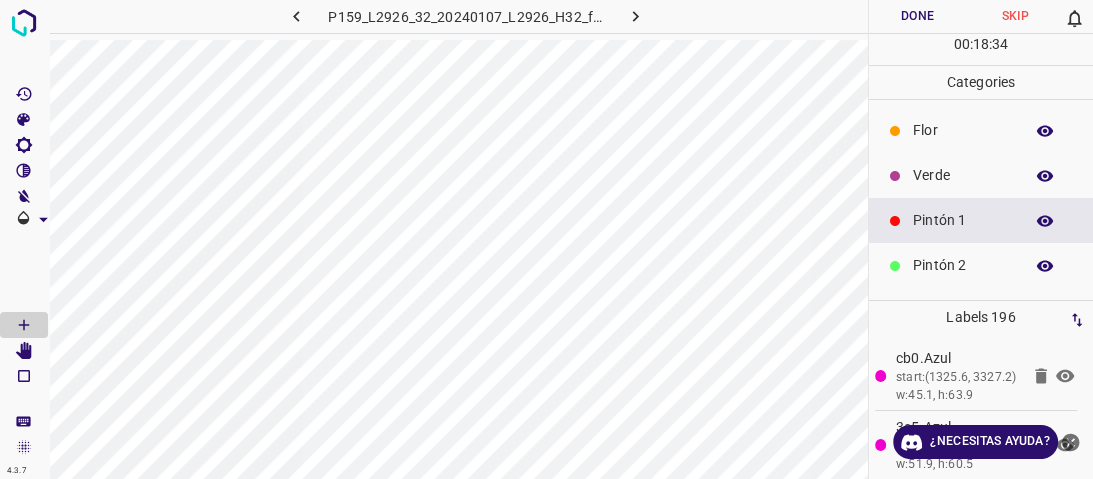 drag, startPoint x: 943, startPoint y: 196, endPoint x: 868, endPoint y: 209, distance: 76.11833 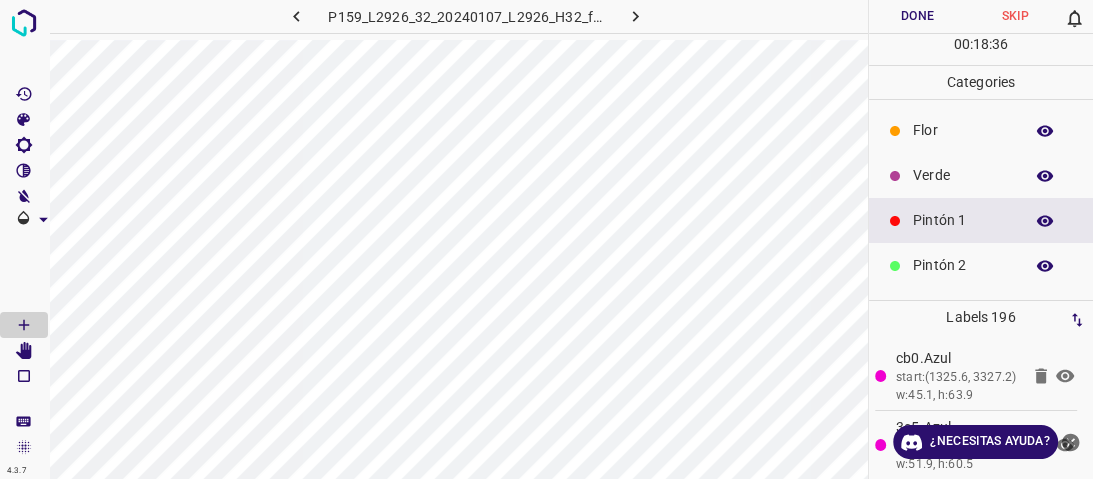 click on "Flor" at bounding box center (963, 130) 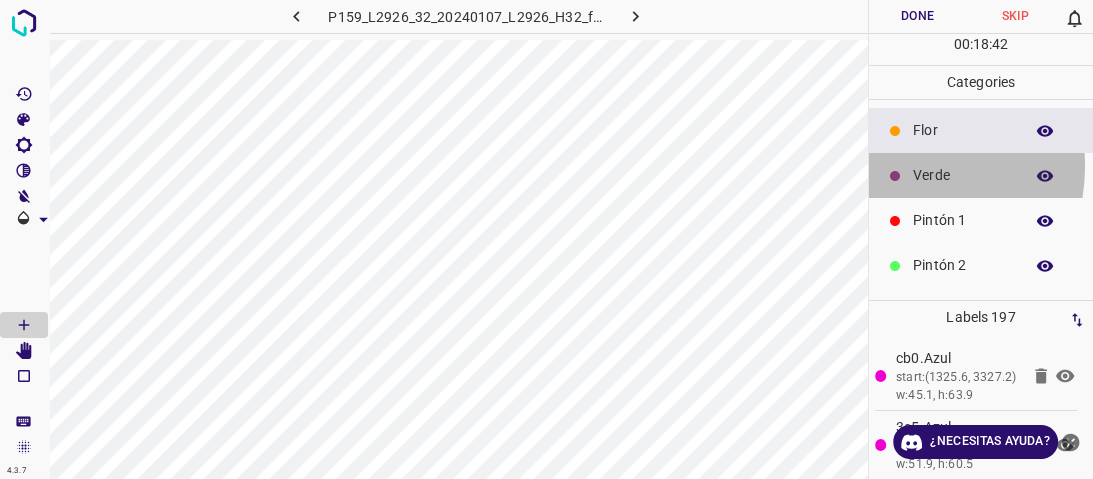 click at bounding box center (895, 176) 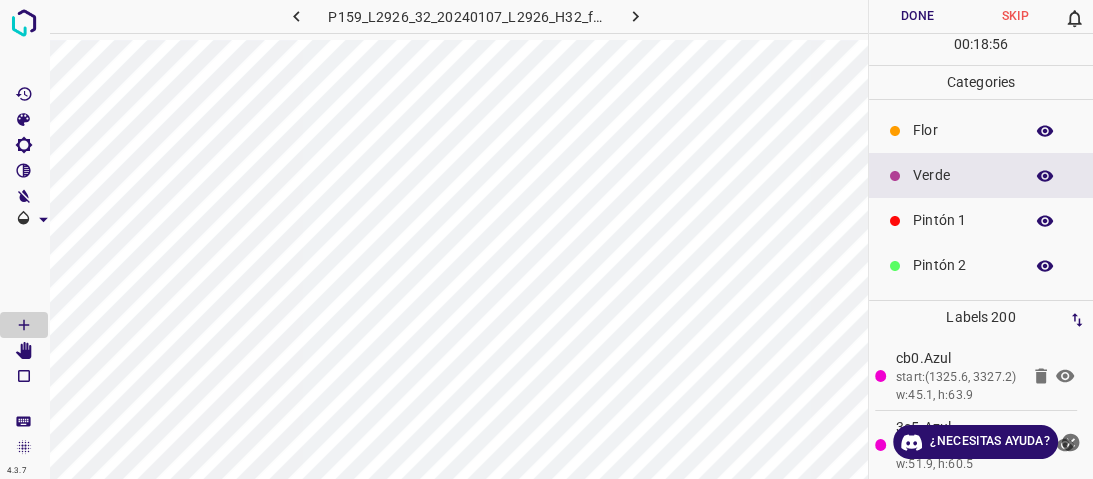 scroll, scrollTop: 176, scrollLeft: 0, axis: vertical 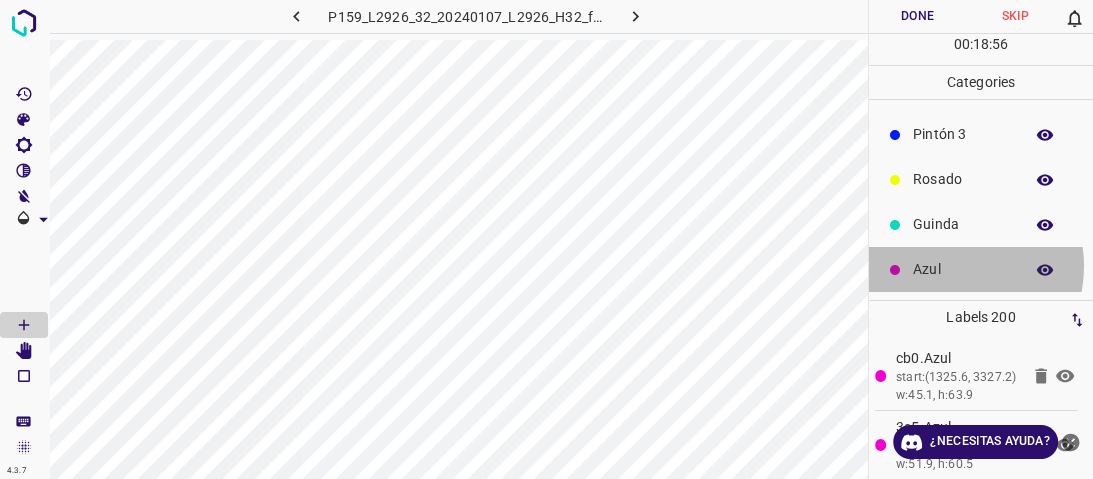 click on "Azul" at bounding box center [963, 269] 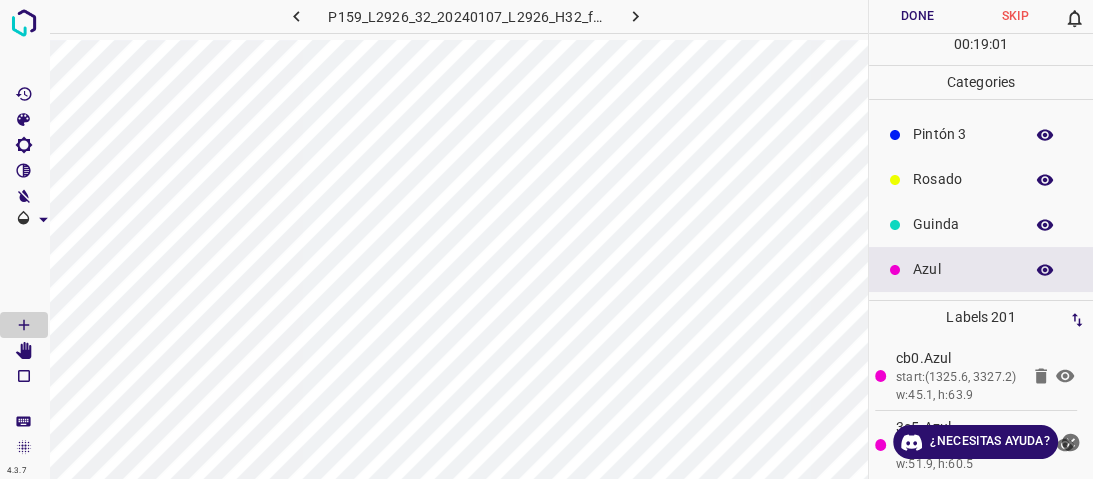 scroll, scrollTop: 16, scrollLeft: 0, axis: vertical 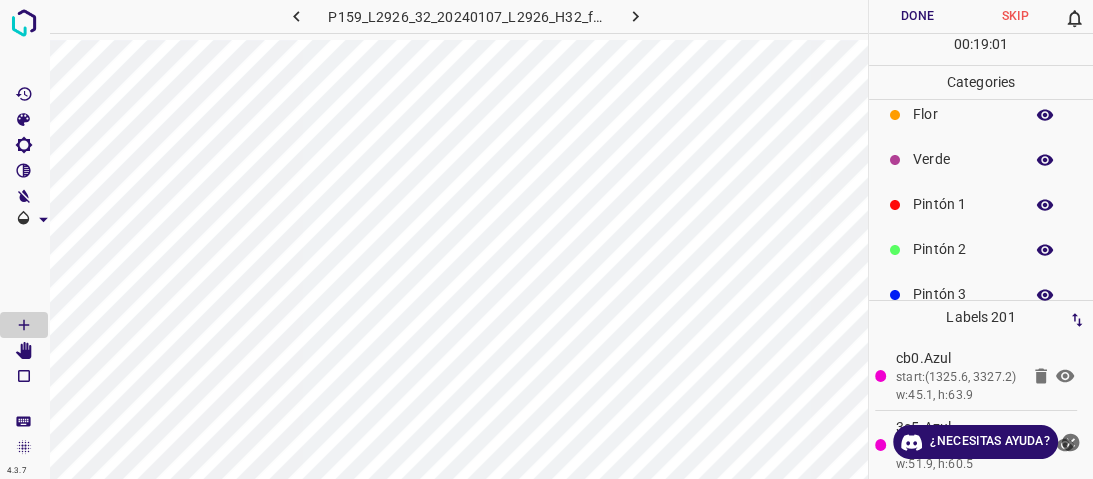 click on "Verde" at bounding box center (963, 159) 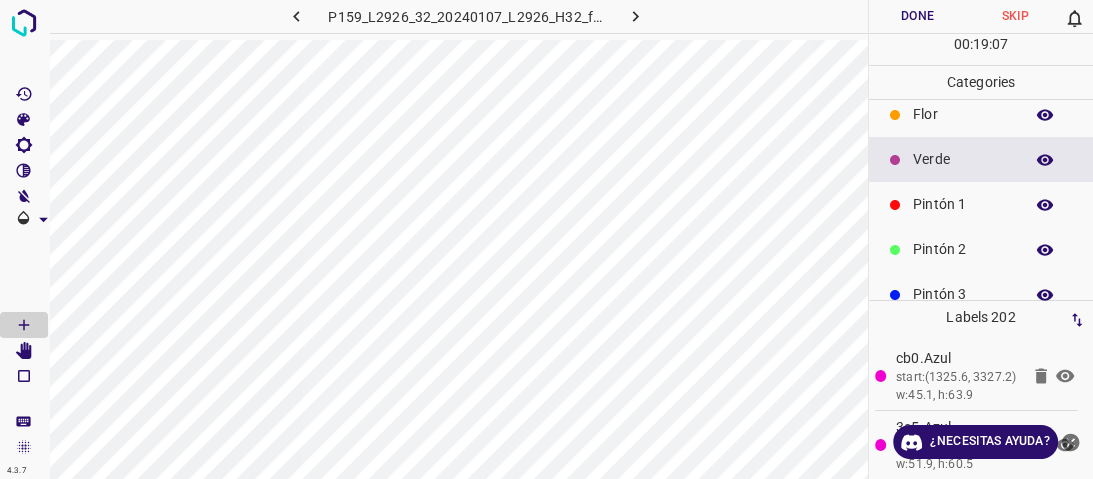scroll, scrollTop: 176, scrollLeft: 0, axis: vertical 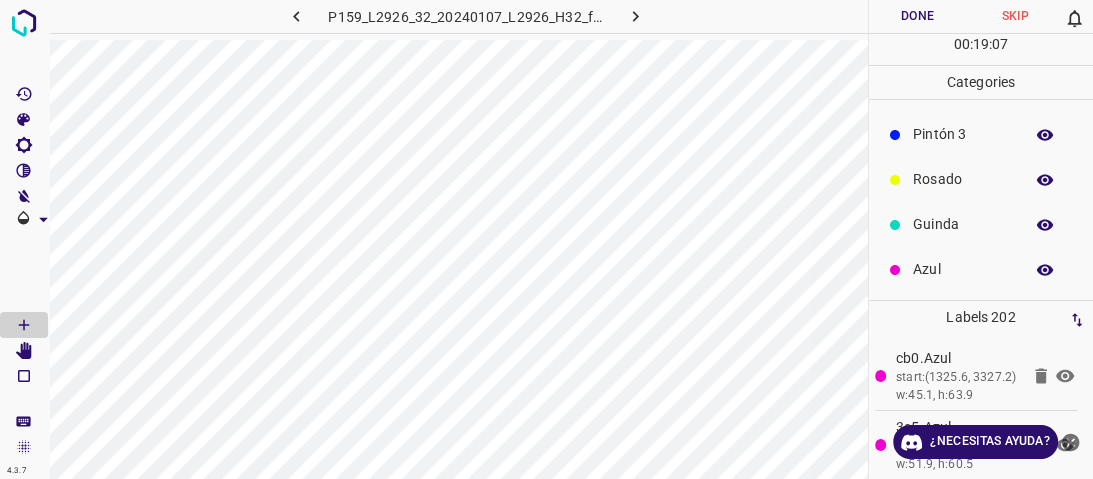 click on "Azul" at bounding box center (963, 269) 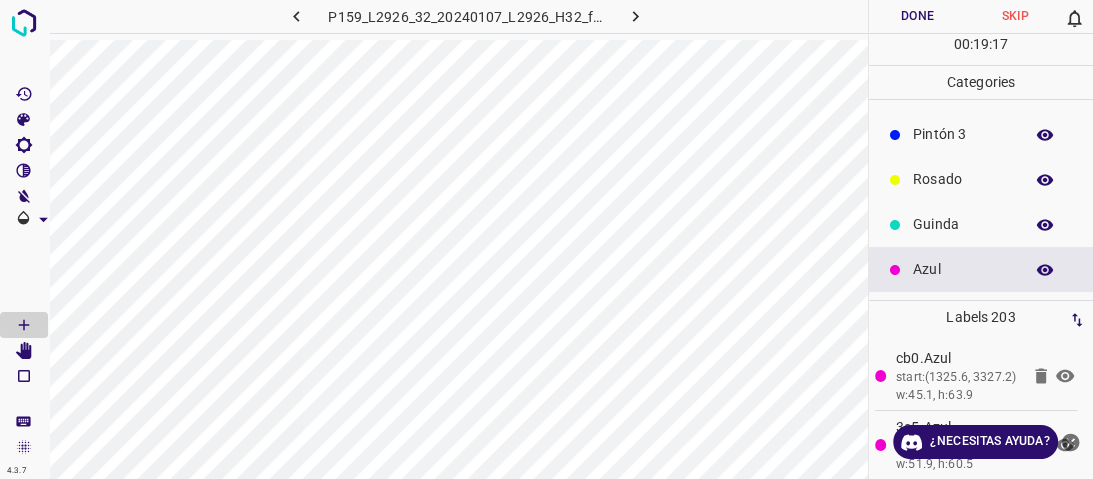 click on "Rosado" at bounding box center (963, 179) 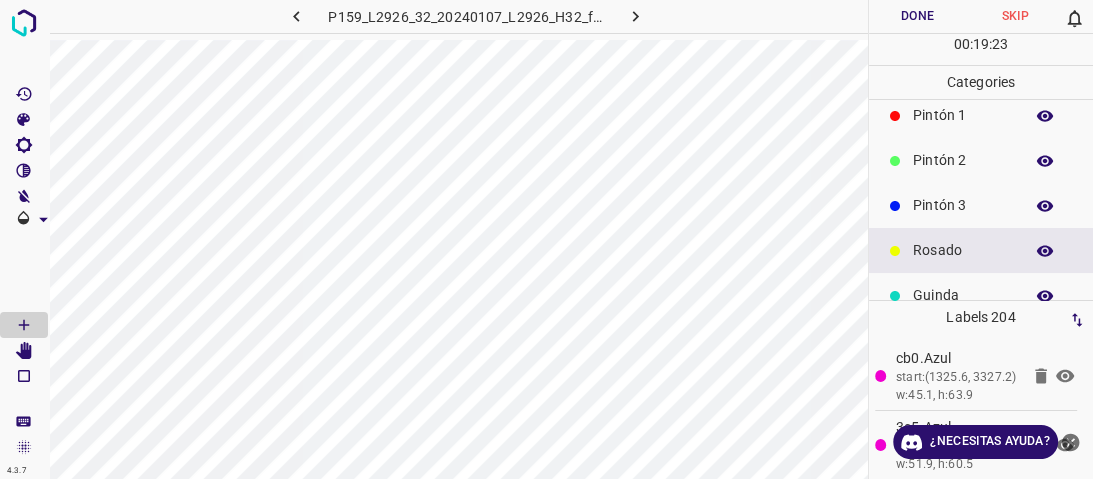 scroll, scrollTop: 16, scrollLeft: 0, axis: vertical 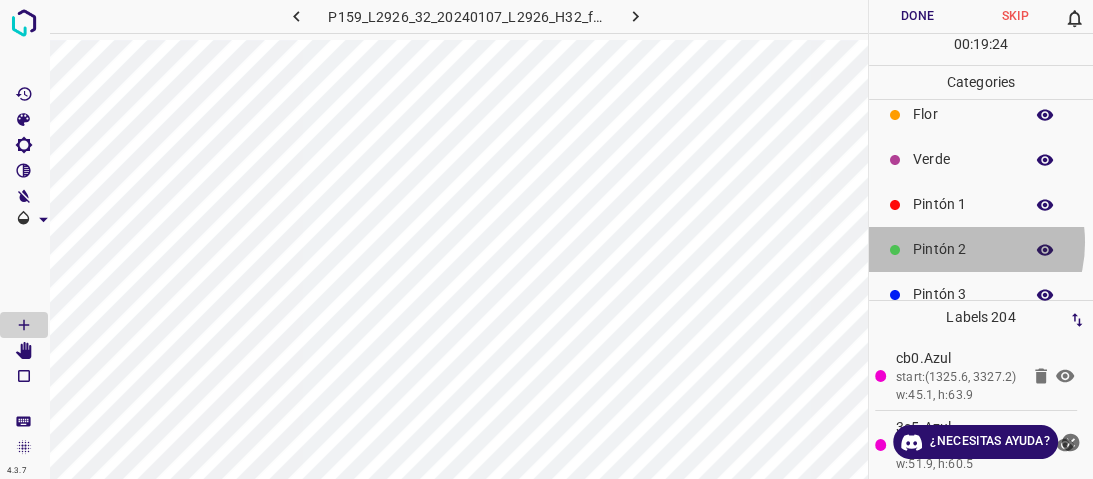 click on "Pintón 2" at bounding box center (963, 249) 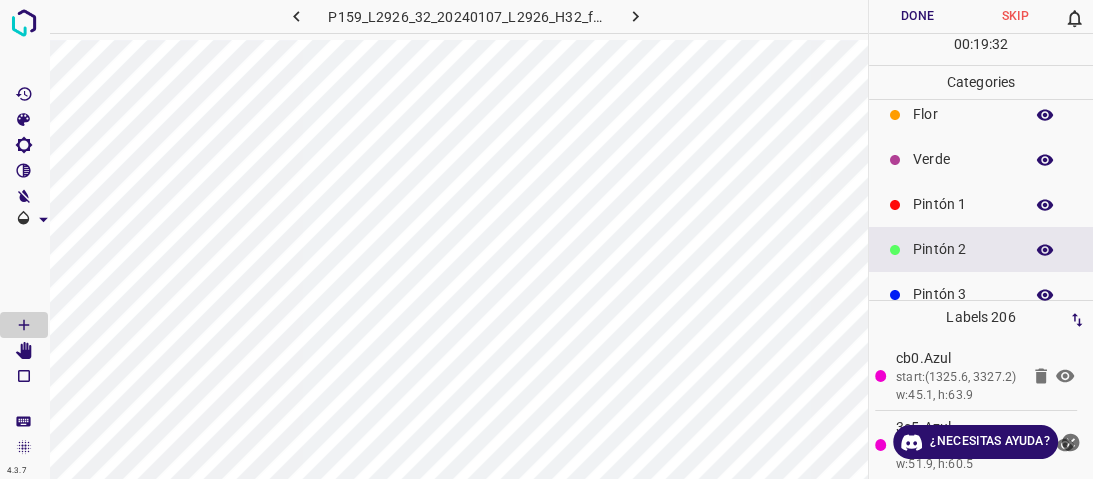 click on "Pintón 1" at bounding box center (963, 204) 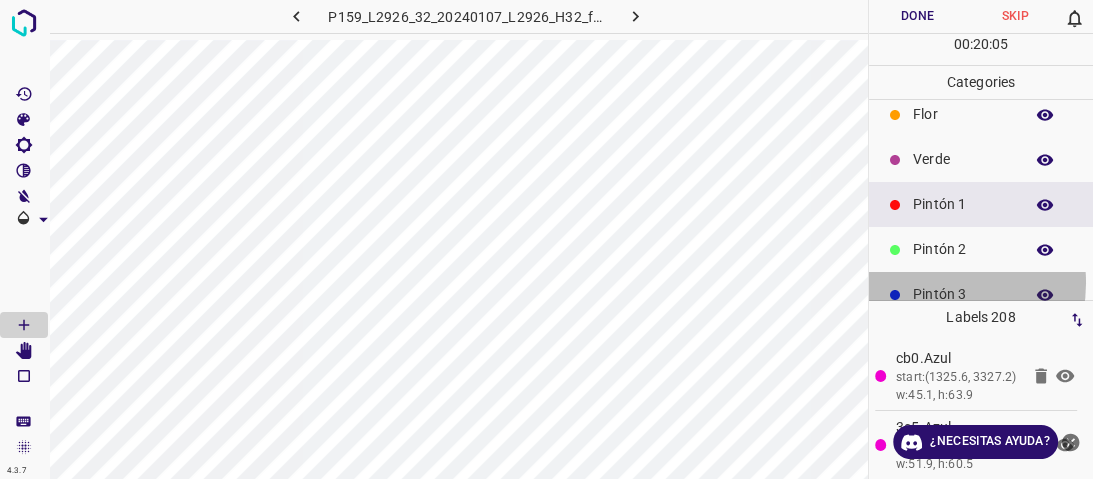 click on "Pintón 3" at bounding box center [963, 294] 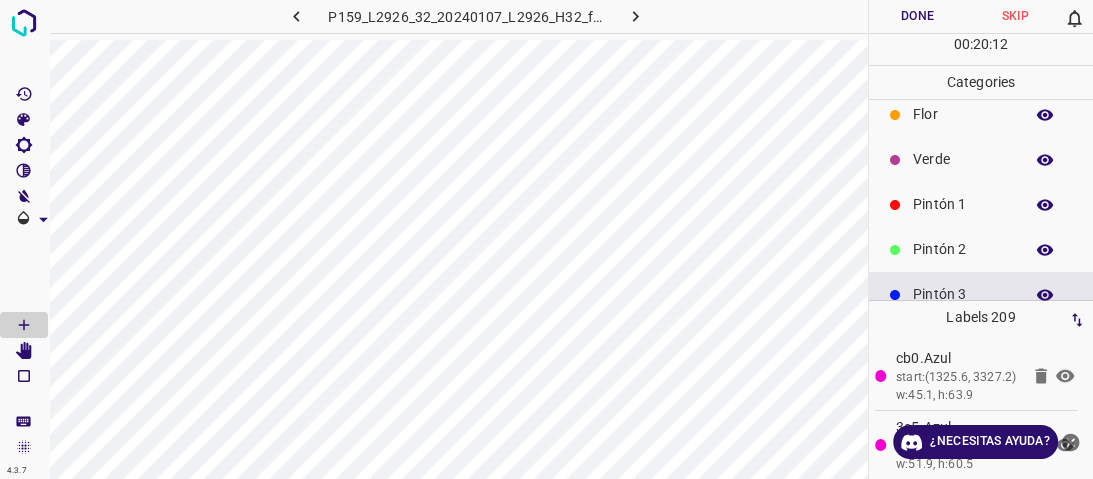 click on "Verde" at bounding box center (963, 159) 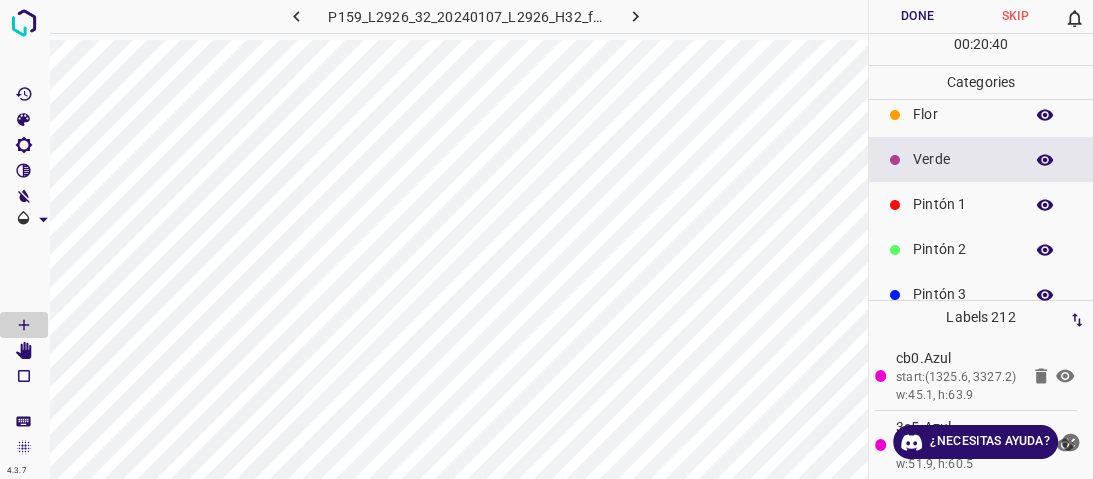 scroll, scrollTop: 176, scrollLeft: 0, axis: vertical 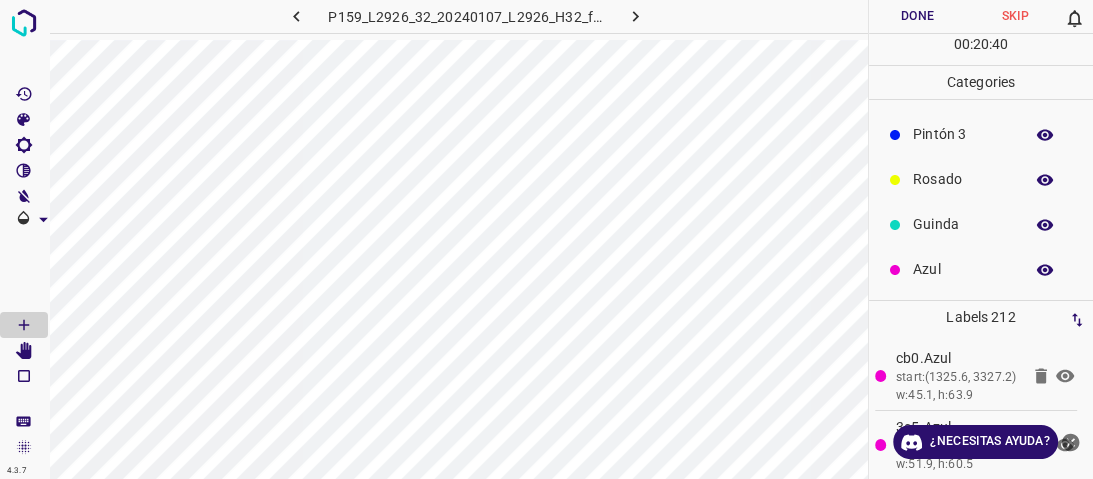 click on "Azul" at bounding box center (963, 269) 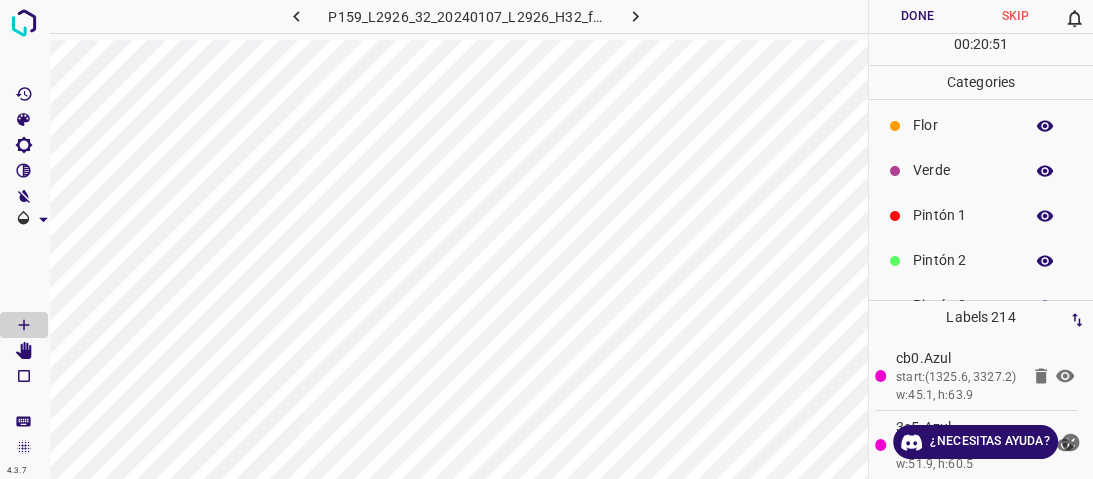 scroll, scrollTop: 0, scrollLeft: 0, axis: both 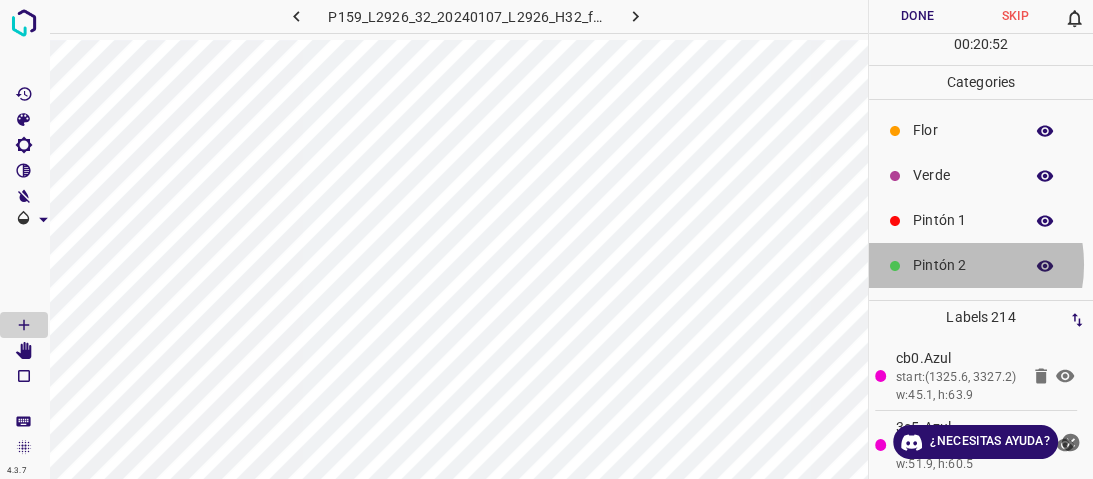click on "Pintón 2" at bounding box center (963, 265) 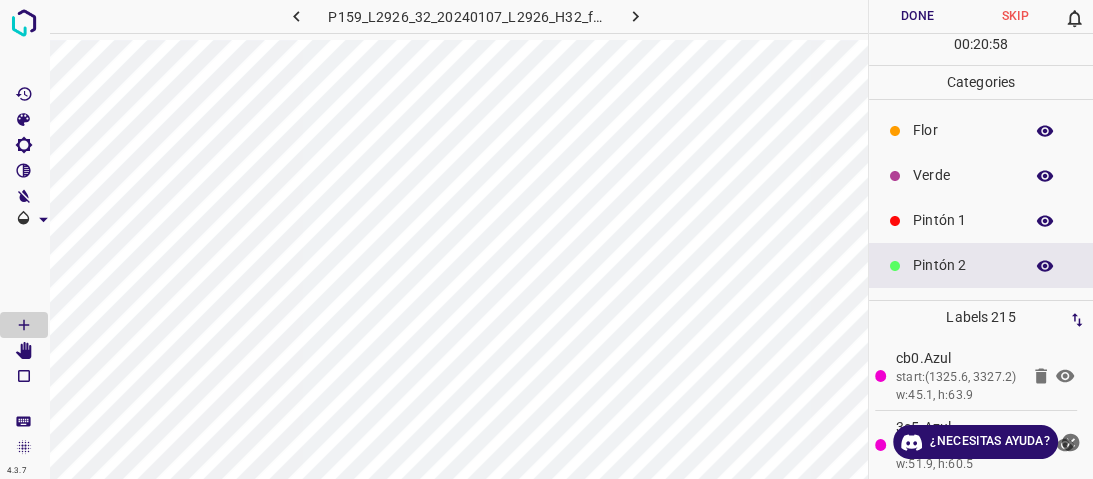 drag, startPoint x: 930, startPoint y: 172, endPoint x: 896, endPoint y: 180, distance: 34.928497 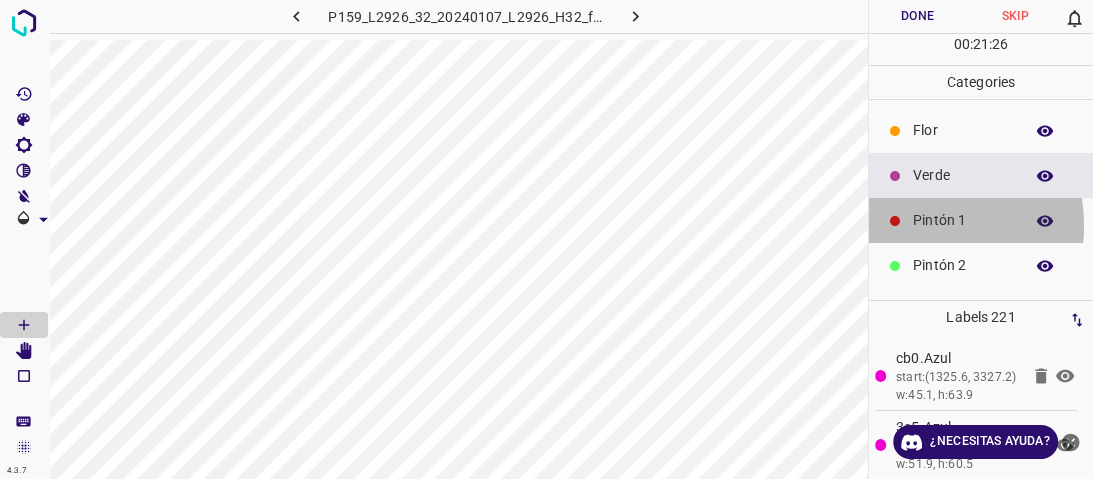 click on "Pintón 1" at bounding box center [981, 220] 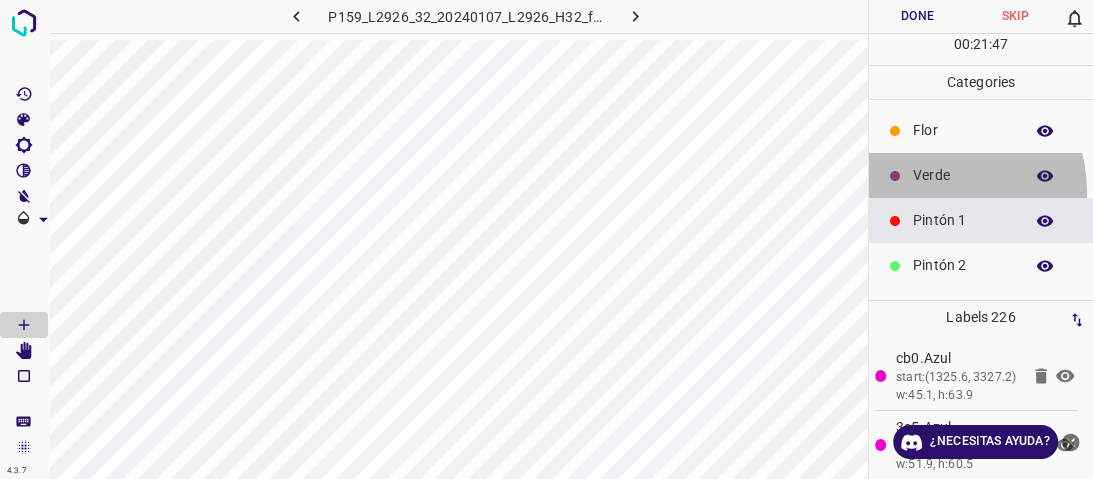 click on "Verde" at bounding box center [981, 175] 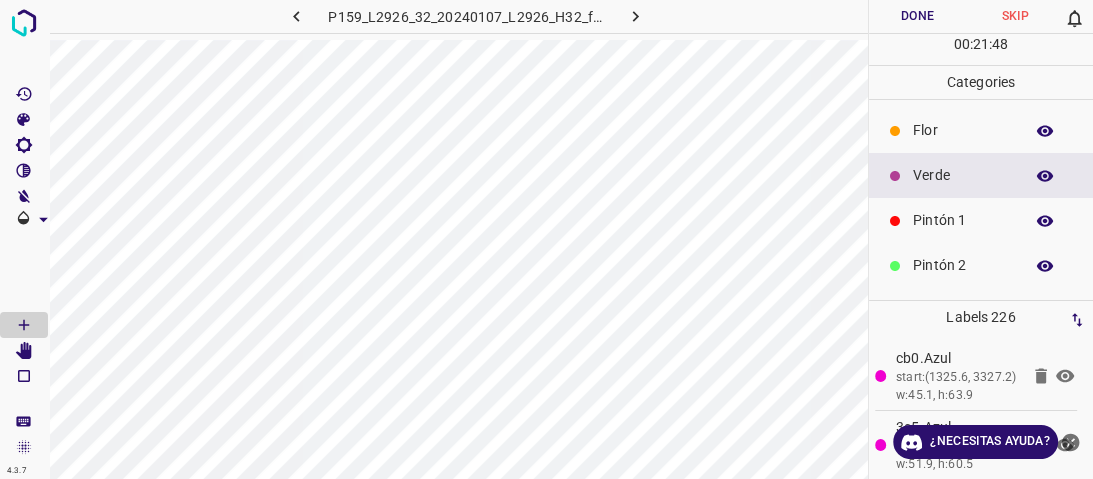 scroll, scrollTop: 176, scrollLeft: 0, axis: vertical 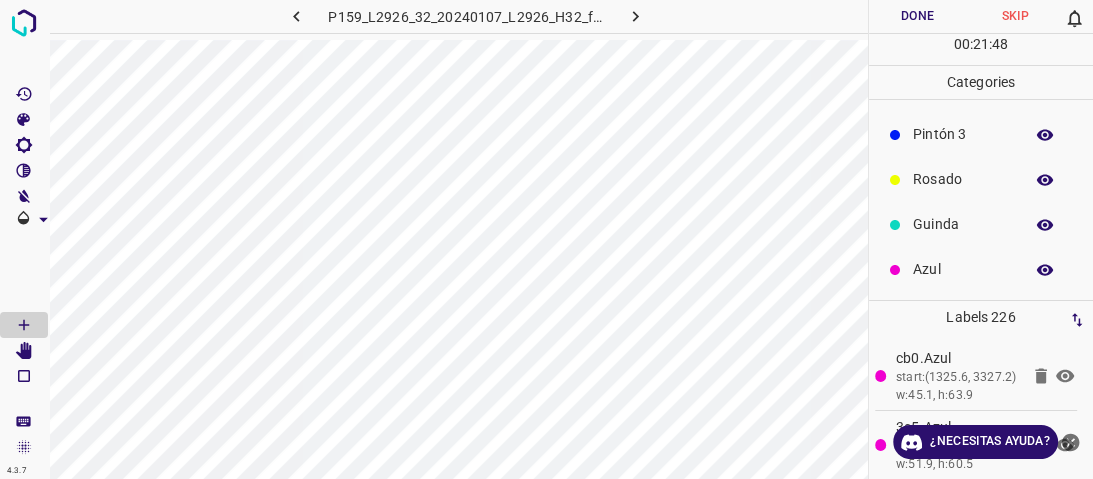 drag, startPoint x: 919, startPoint y: 264, endPoint x: 2, endPoint y: 188, distance: 920.144 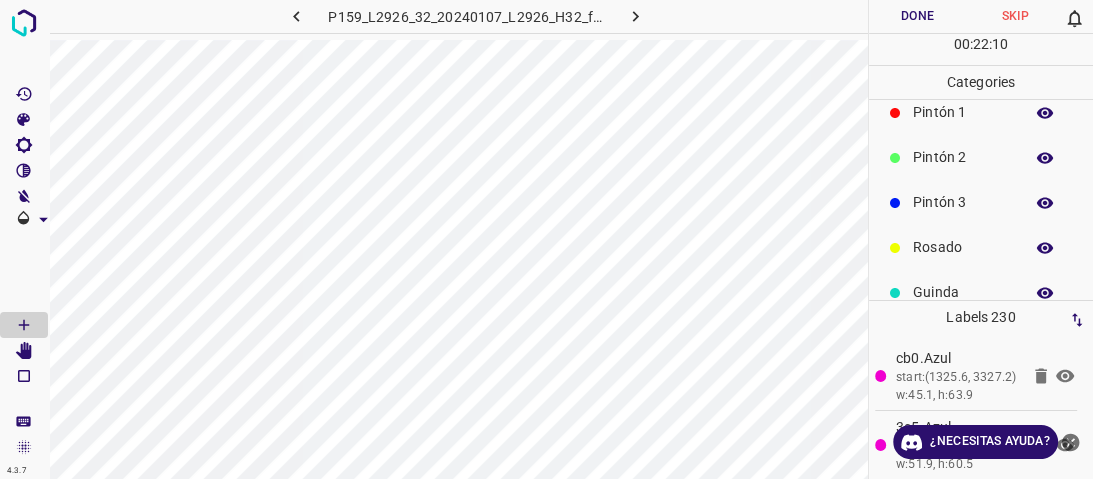 scroll, scrollTop: 16, scrollLeft: 0, axis: vertical 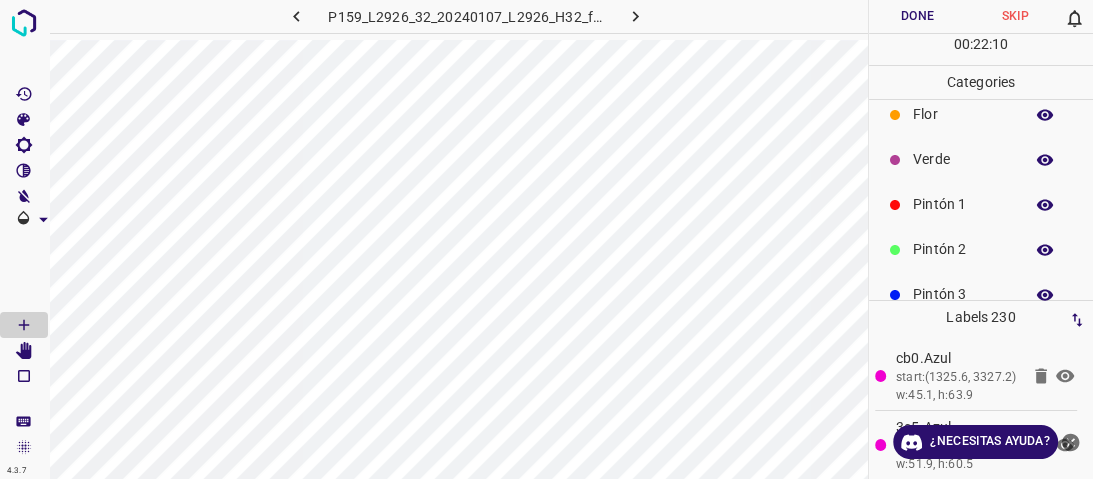 click on "Verde" at bounding box center (963, 159) 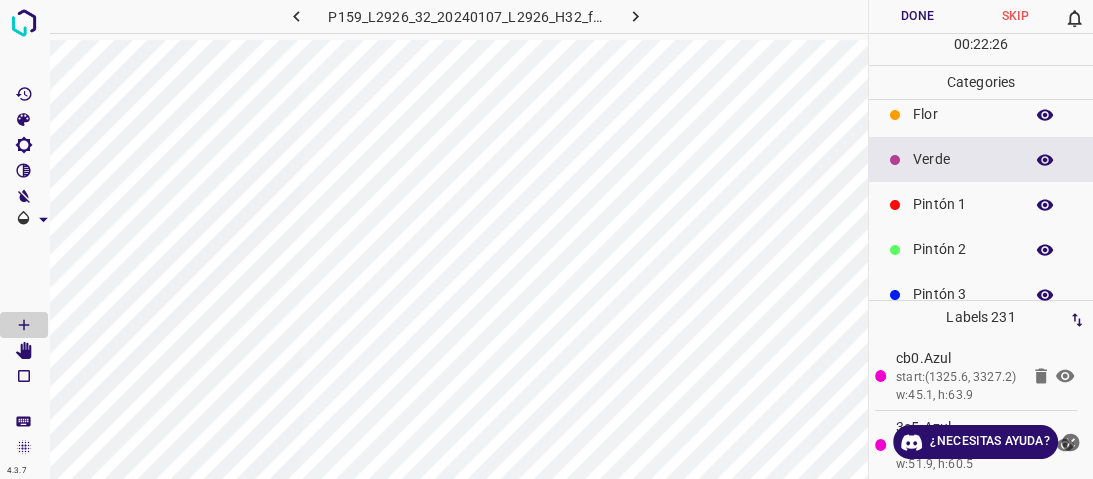 scroll, scrollTop: 176, scrollLeft: 0, axis: vertical 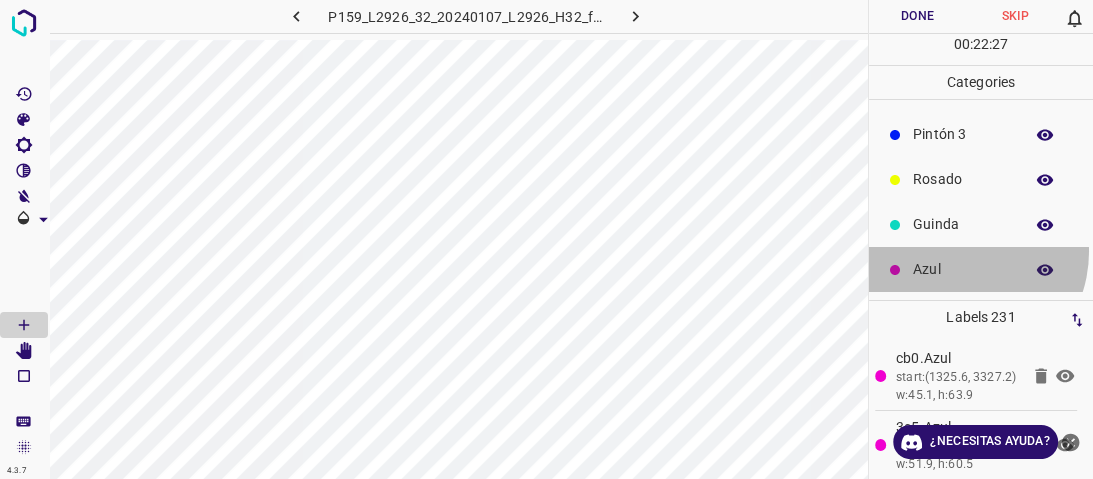 click on "Azul" at bounding box center [981, 269] 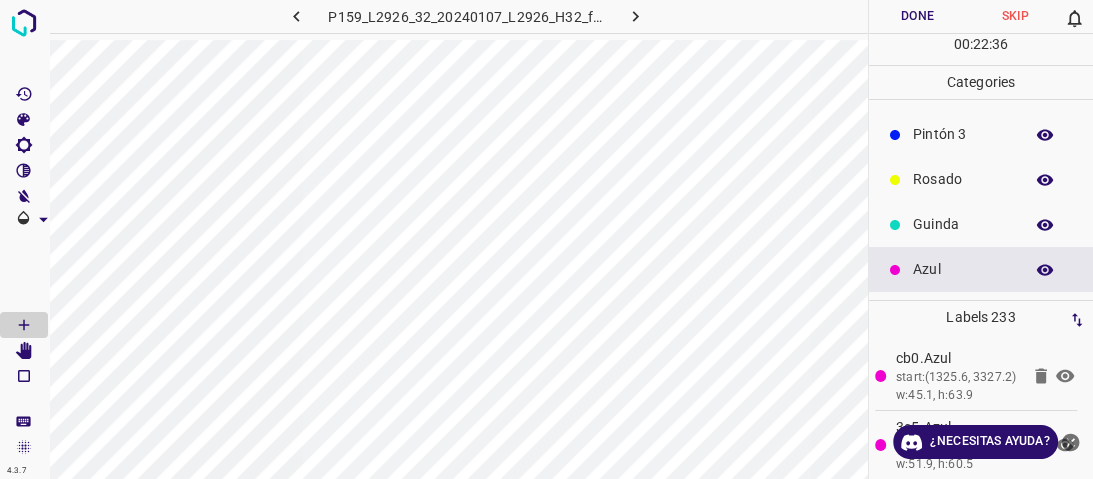 click on "Rosado" at bounding box center [981, 179] 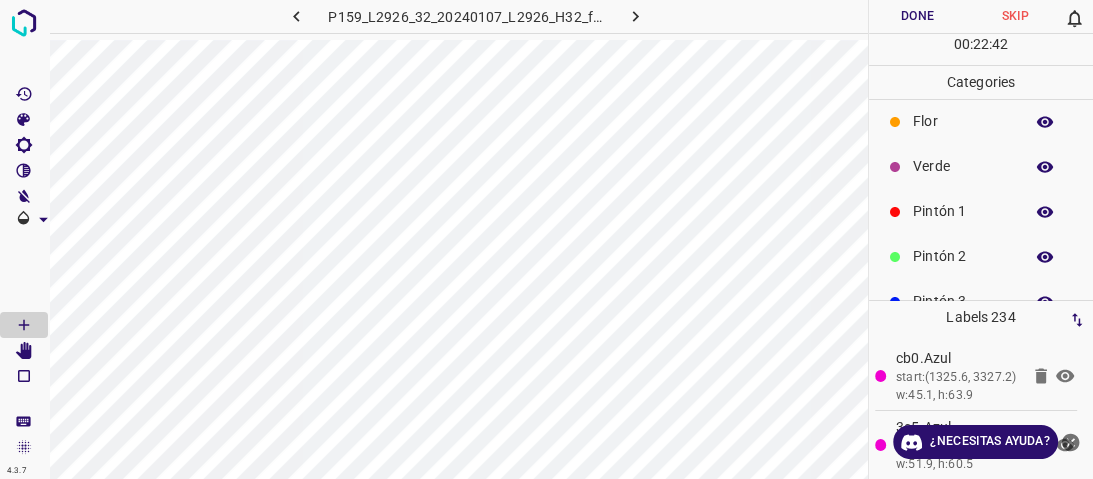 scroll, scrollTop: 0, scrollLeft: 0, axis: both 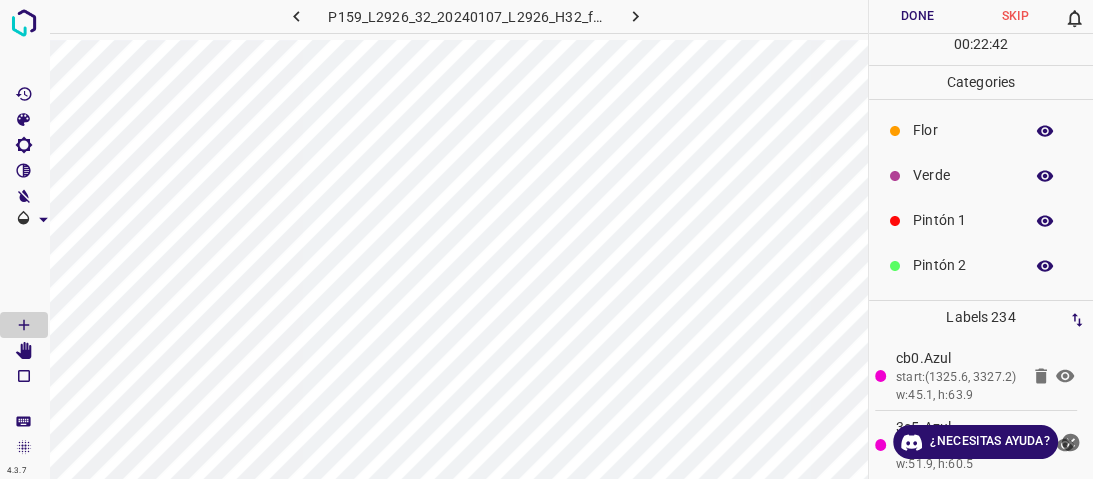 click on "Verde" at bounding box center (981, 175) 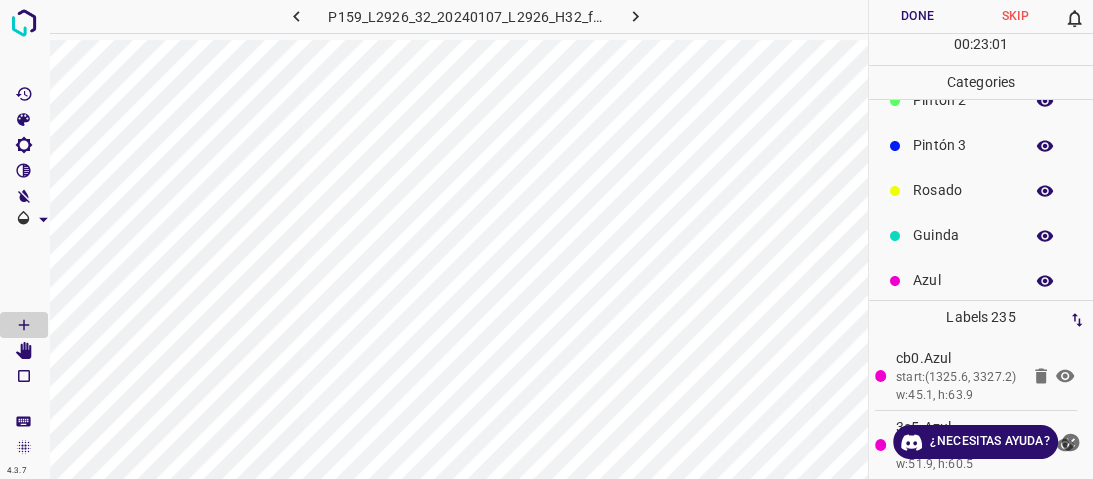 scroll, scrollTop: 176, scrollLeft: 0, axis: vertical 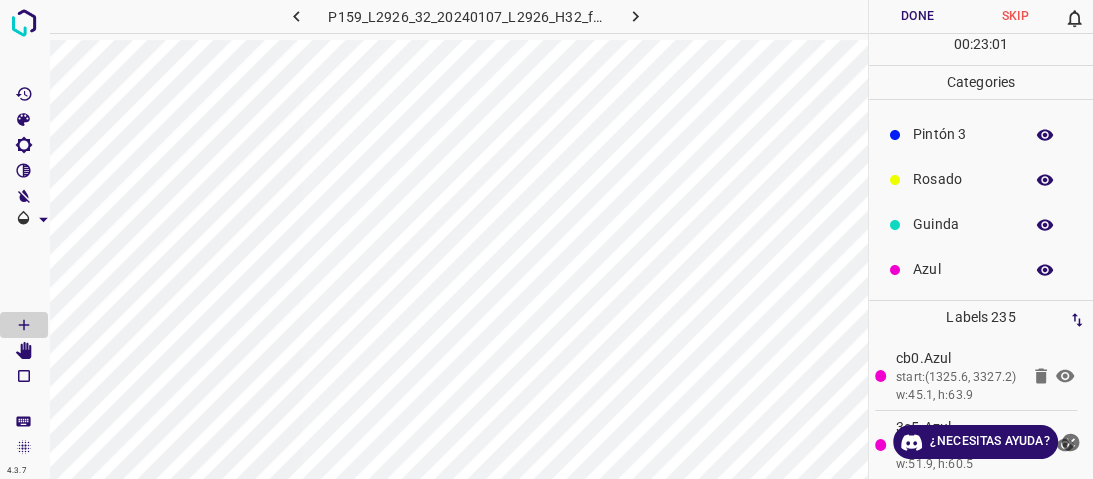 click on "Azul" at bounding box center [963, 269] 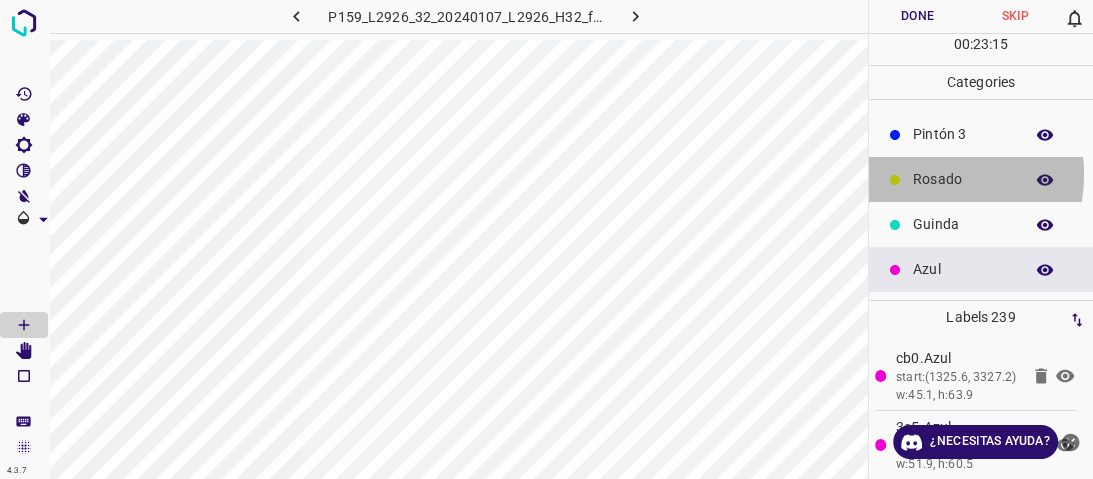 click on "Rosado" at bounding box center (981, 179) 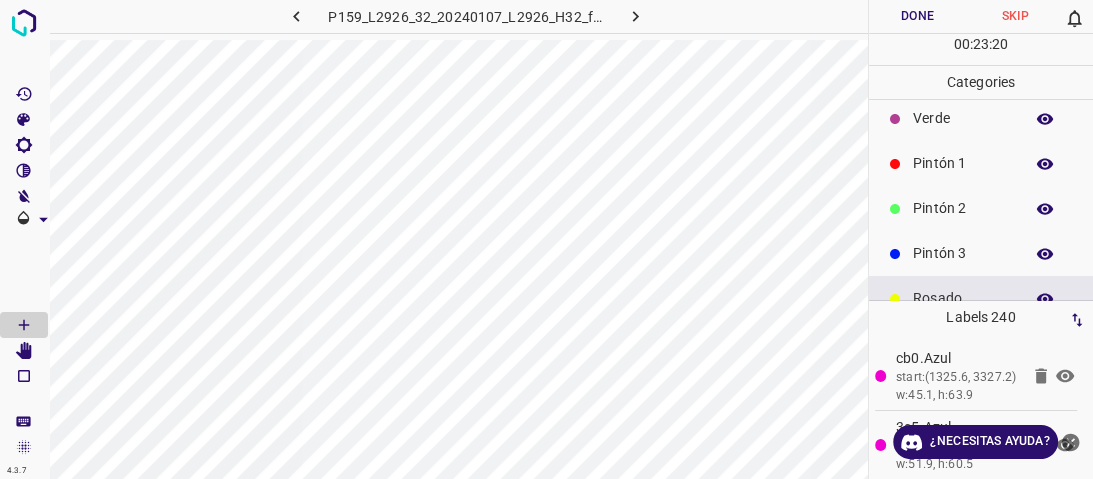 scroll, scrollTop: 0, scrollLeft: 0, axis: both 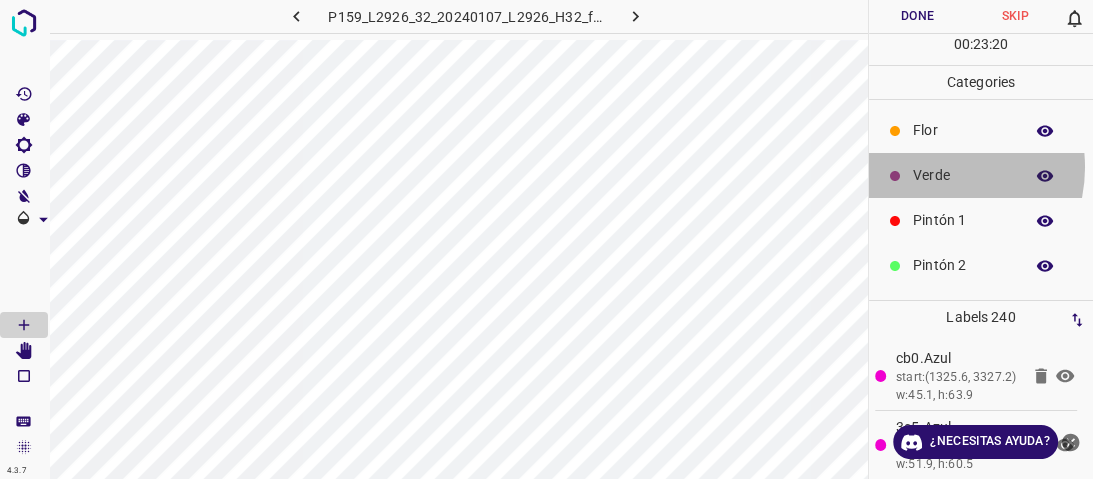 drag, startPoint x: 934, startPoint y: 167, endPoint x: 920, endPoint y: 172, distance: 14.866069 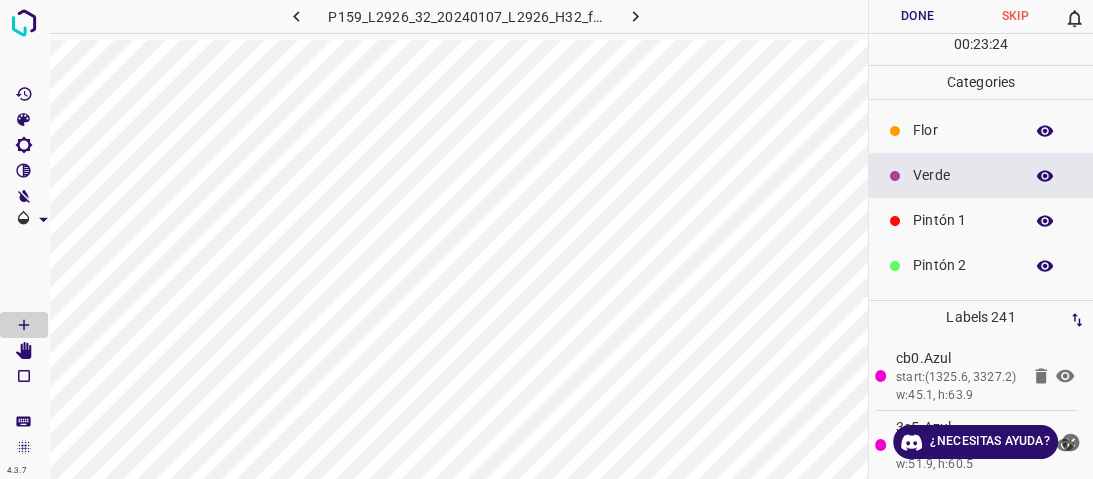 click on "Pintón 2" at bounding box center [981, 265] 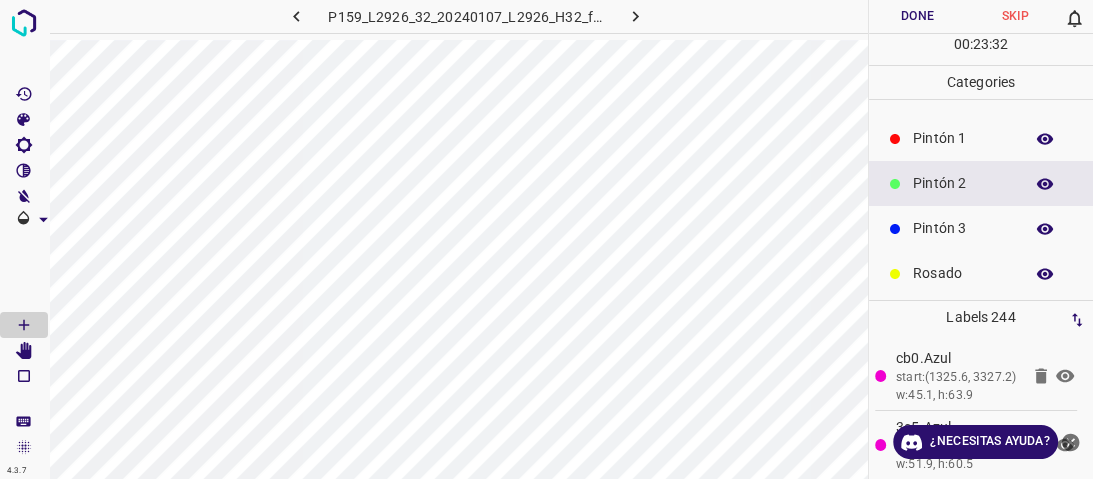 scroll, scrollTop: 176, scrollLeft: 0, axis: vertical 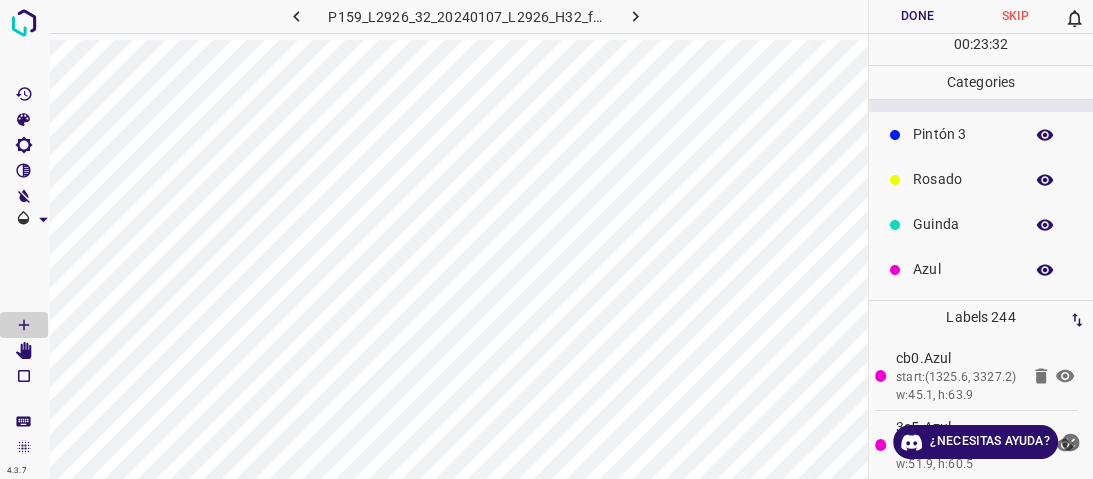 click on "Guinda" at bounding box center [963, 224] 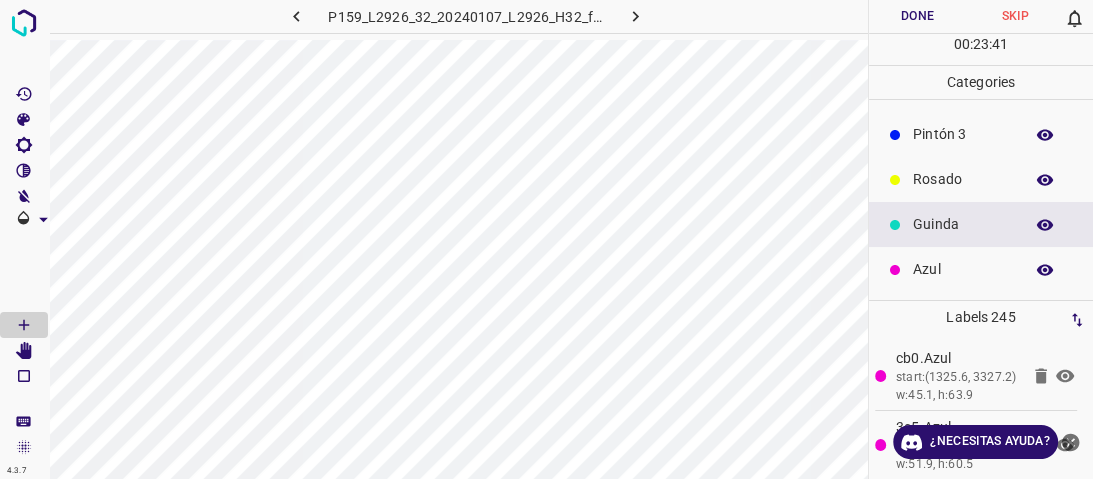 click on "Azul" at bounding box center [963, 269] 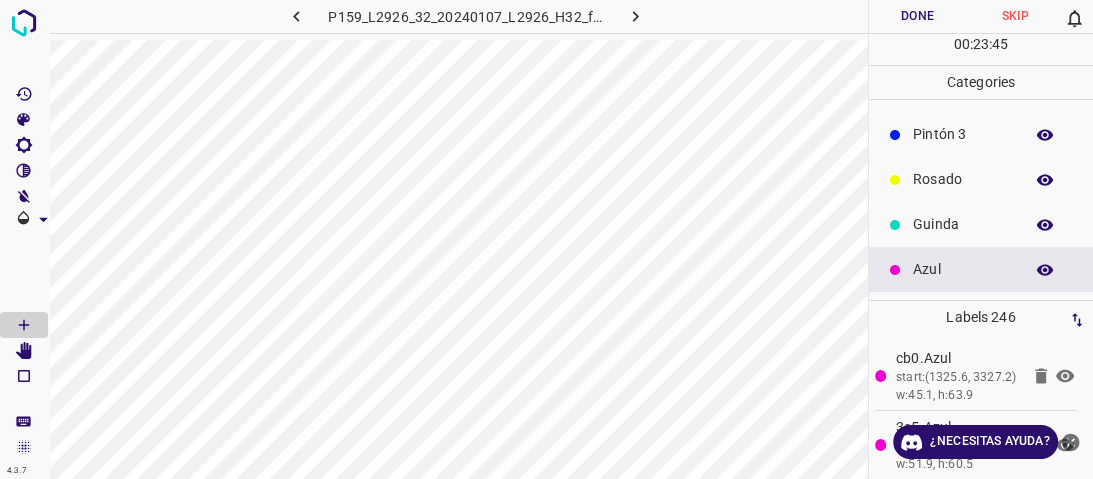 click on "Guinda" at bounding box center [963, 224] 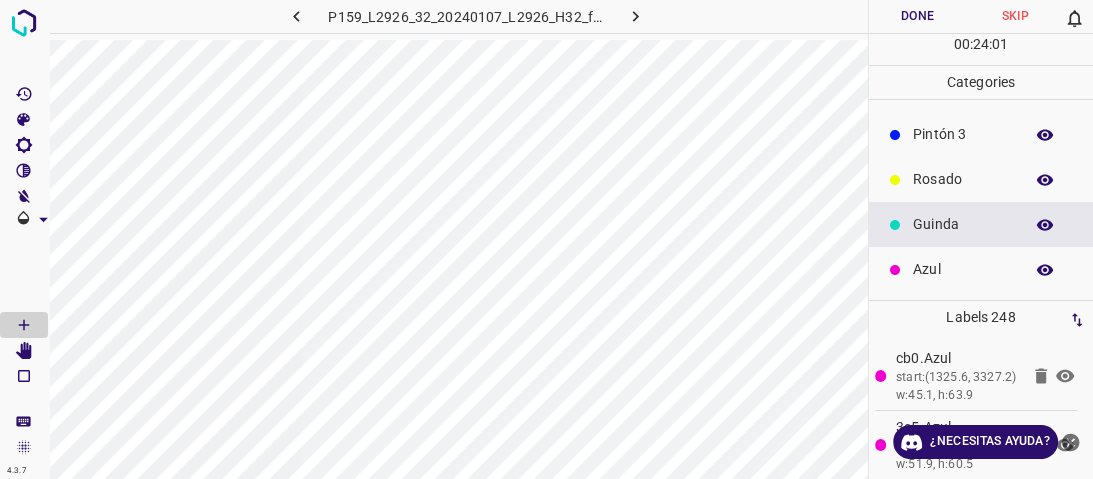 click at bounding box center (1045, 270) 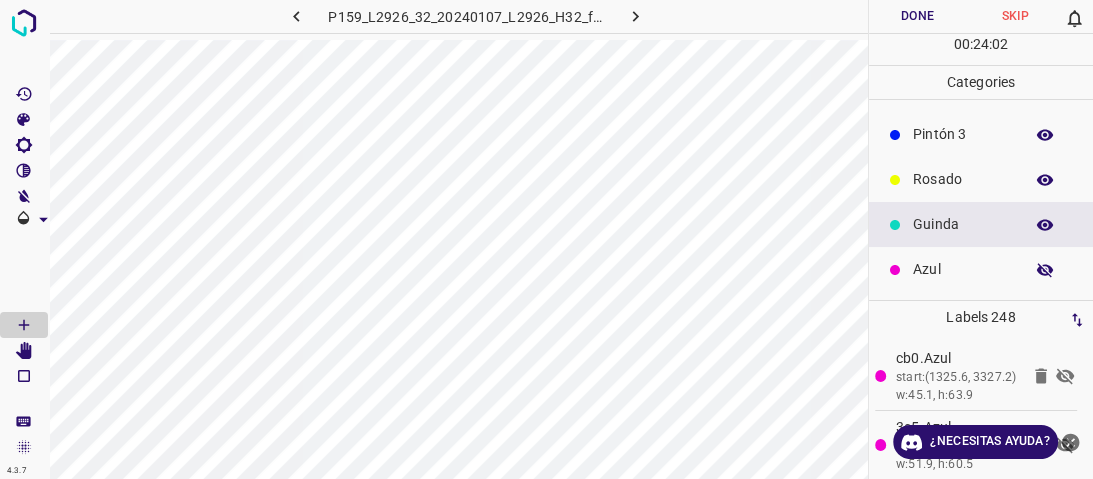 click 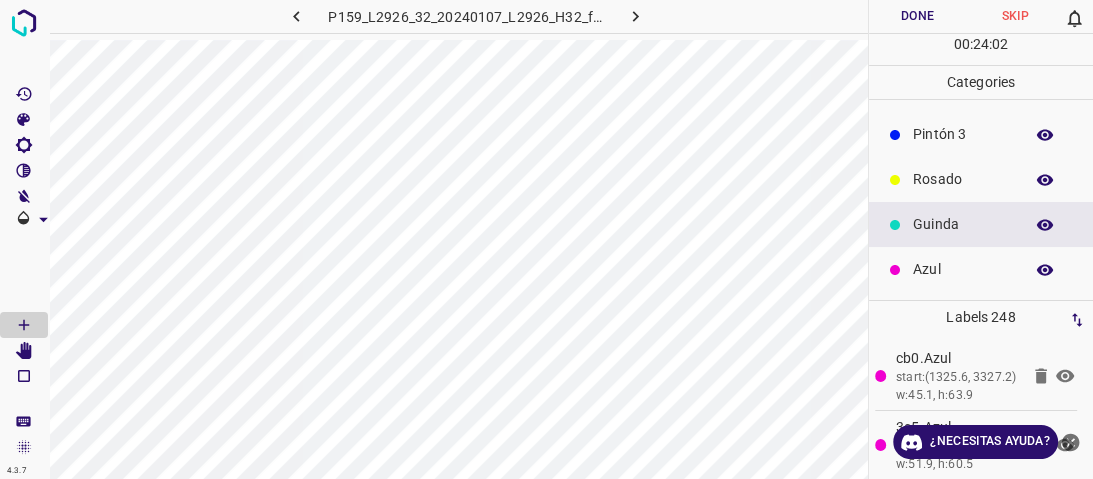 click on "Azul" at bounding box center [963, 269] 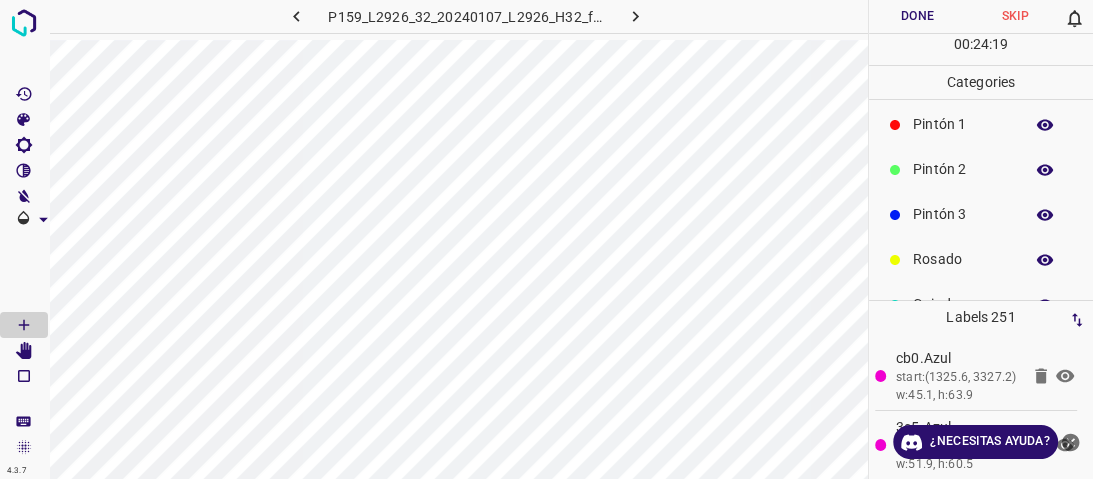 scroll, scrollTop: 176, scrollLeft: 0, axis: vertical 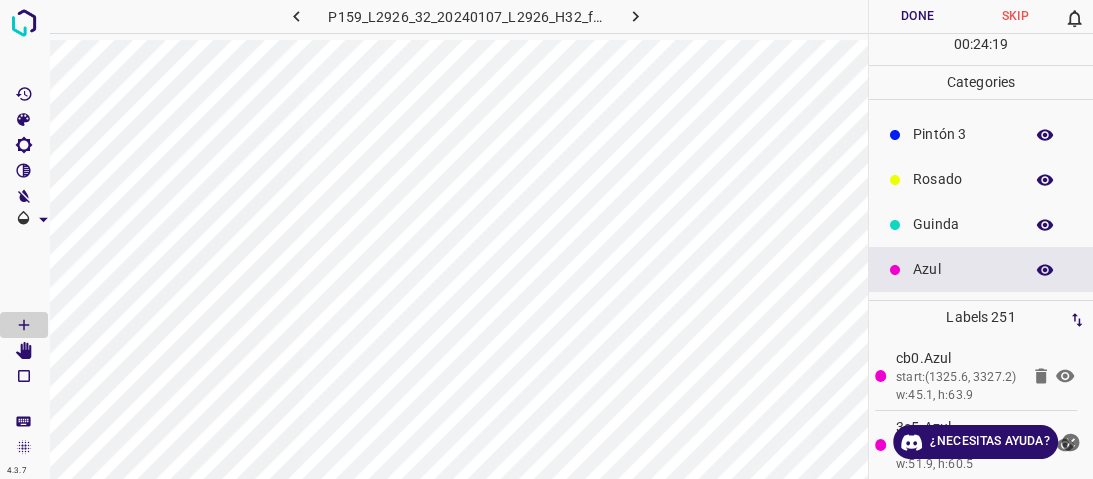 drag, startPoint x: 943, startPoint y: 144, endPoint x: 904, endPoint y: 159, distance: 41.785164 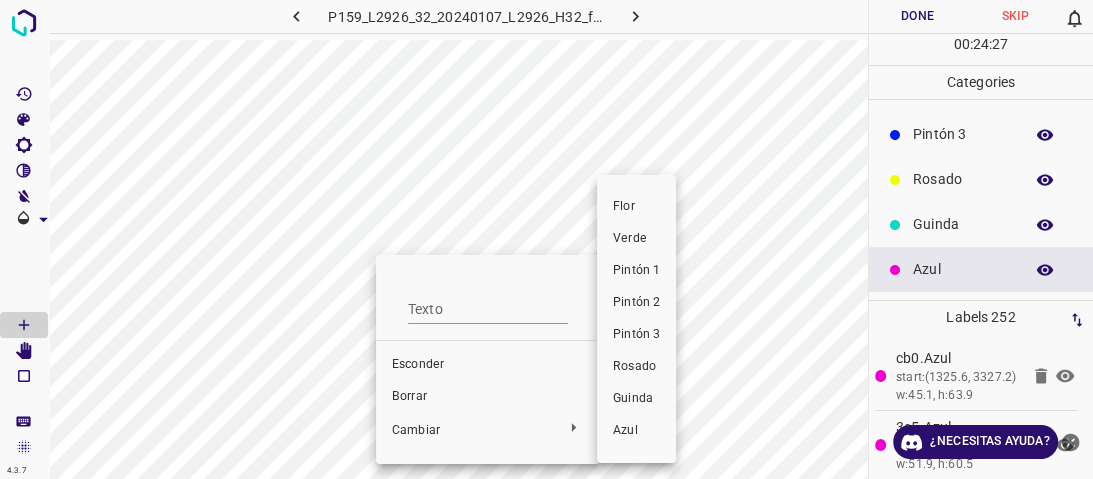 click on "Pintón 3" at bounding box center (636, 334) 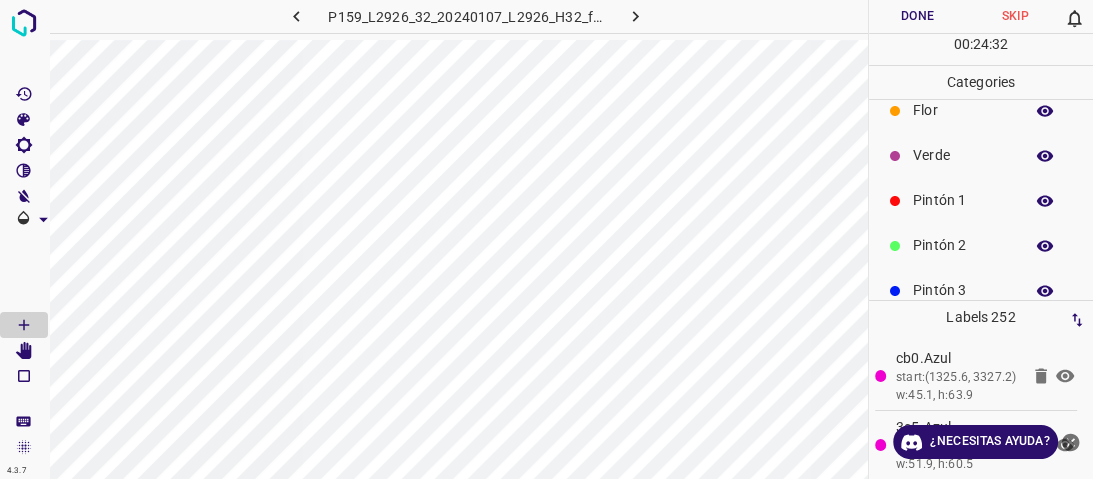 scroll, scrollTop: 16, scrollLeft: 0, axis: vertical 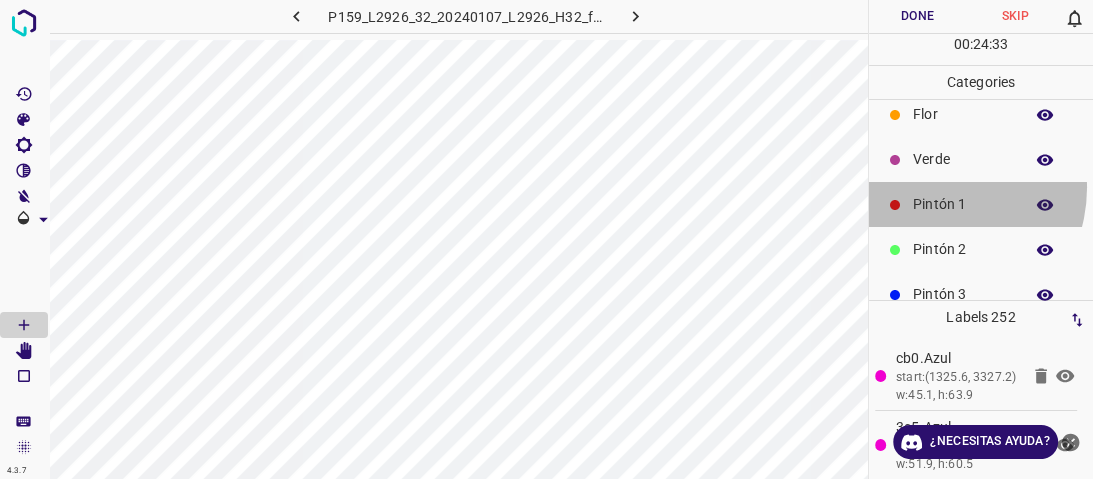 click on "Pintón 1" at bounding box center [981, 204] 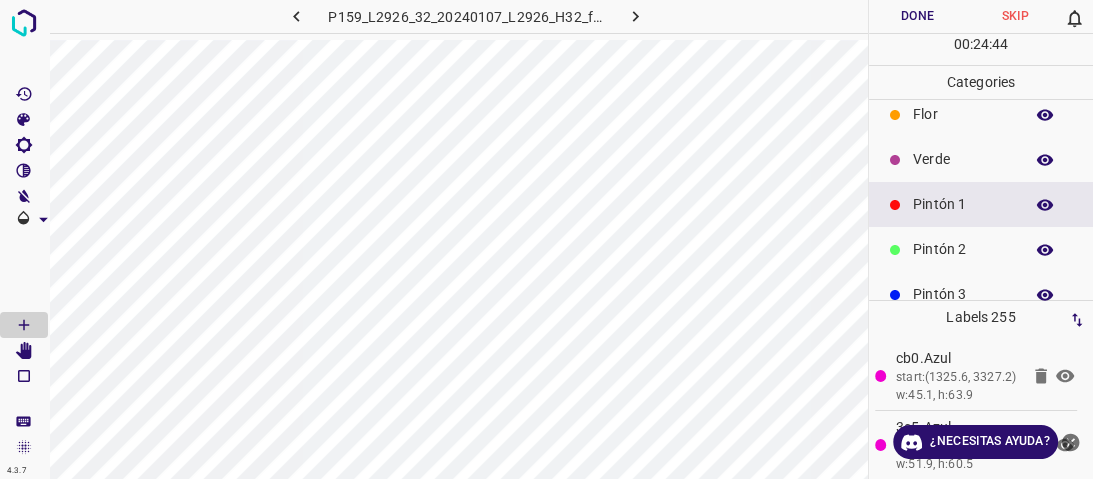 click on "Verde" at bounding box center (963, 159) 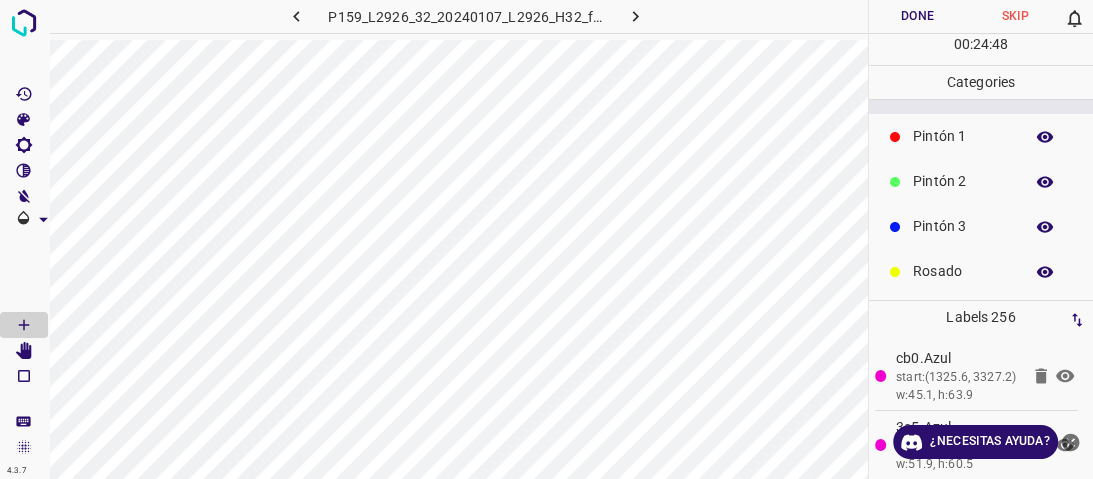 scroll, scrollTop: 176, scrollLeft: 0, axis: vertical 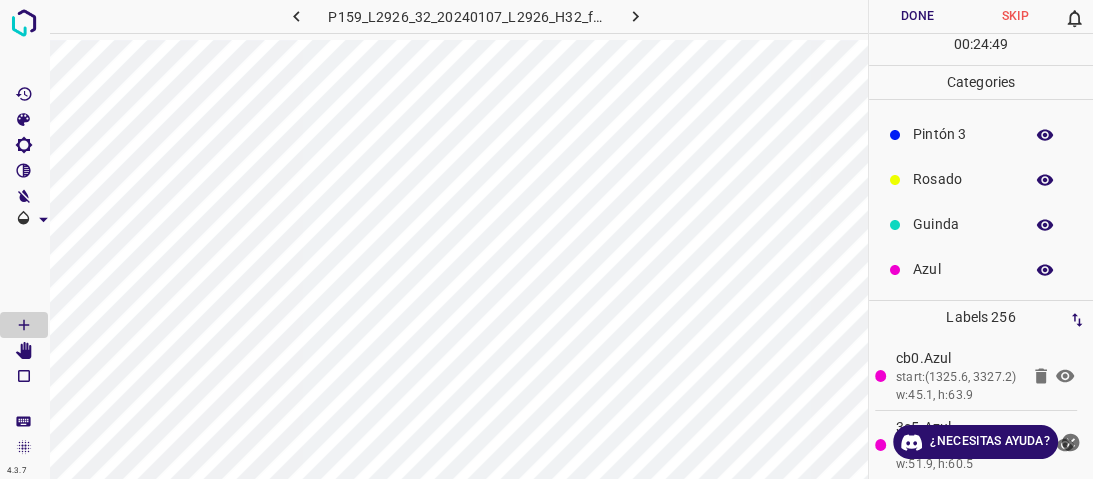 click on "Azul" at bounding box center [963, 269] 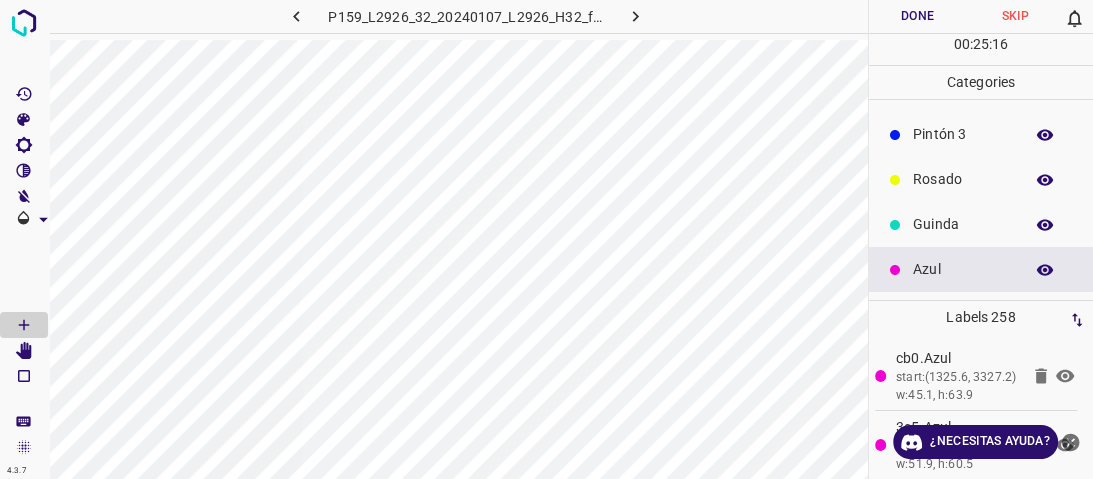 scroll, scrollTop: 0, scrollLeft: 0, axis: both 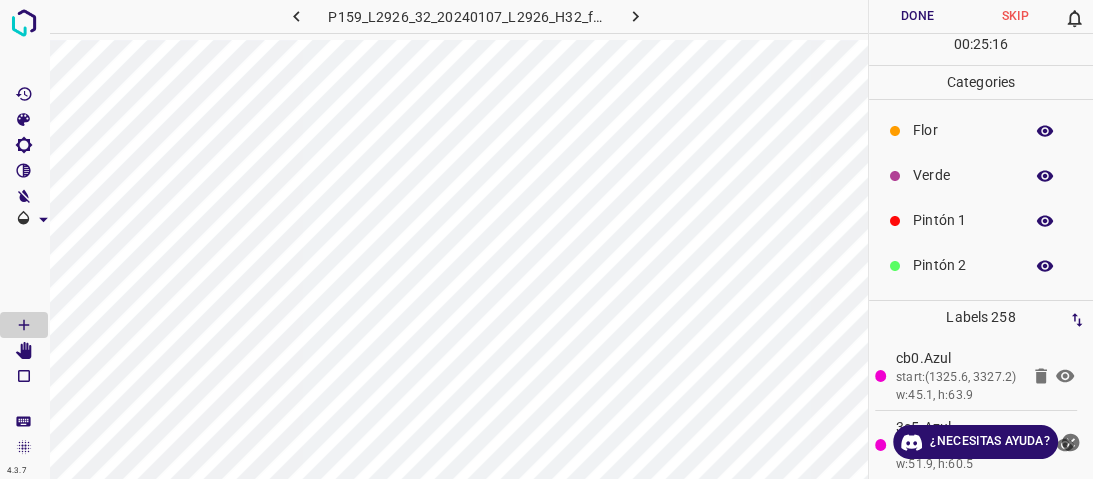 click on "Verde" at bounding box center [963, 175] 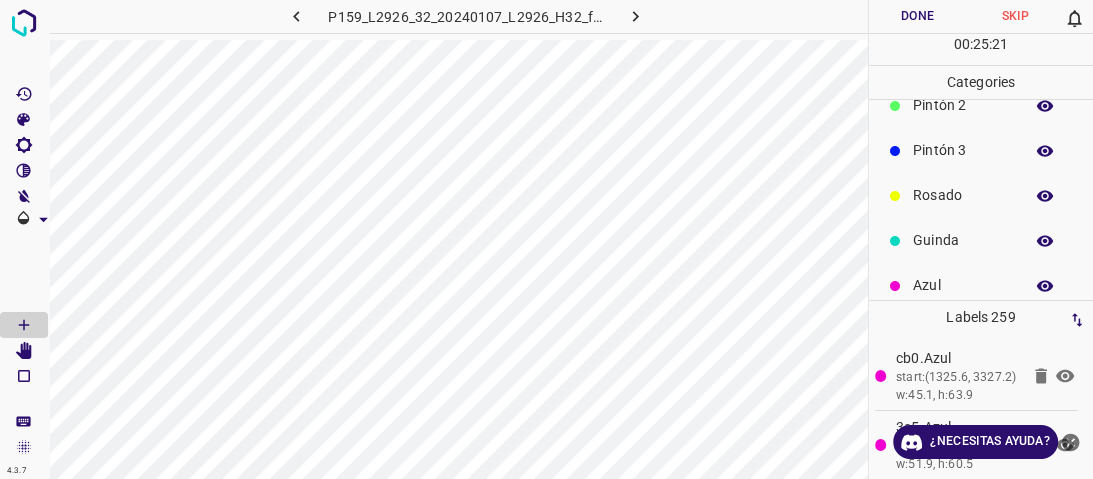scroll, scrollTop: 176, scrollLeft: 0, axis: vertical 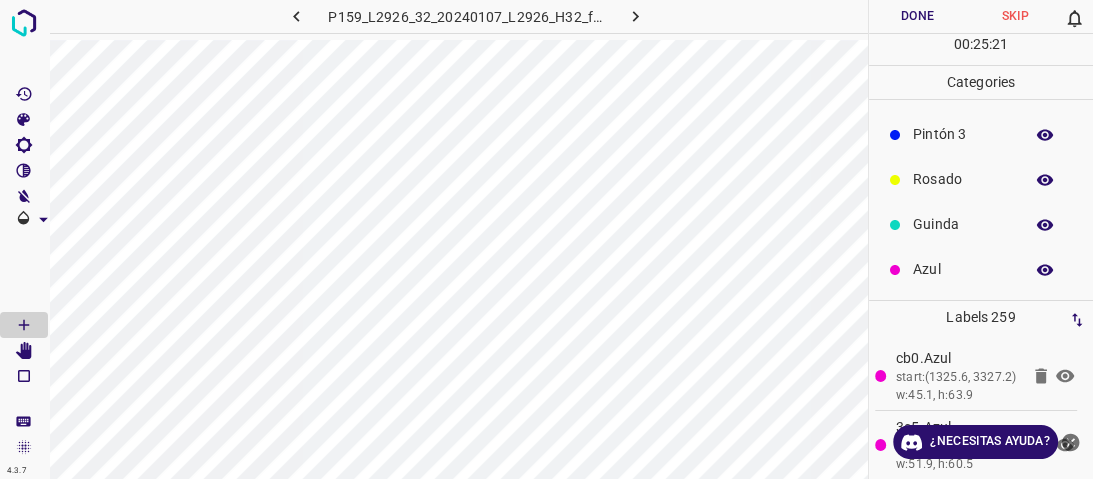 click on "Azul" at bounding box center (981, 269) 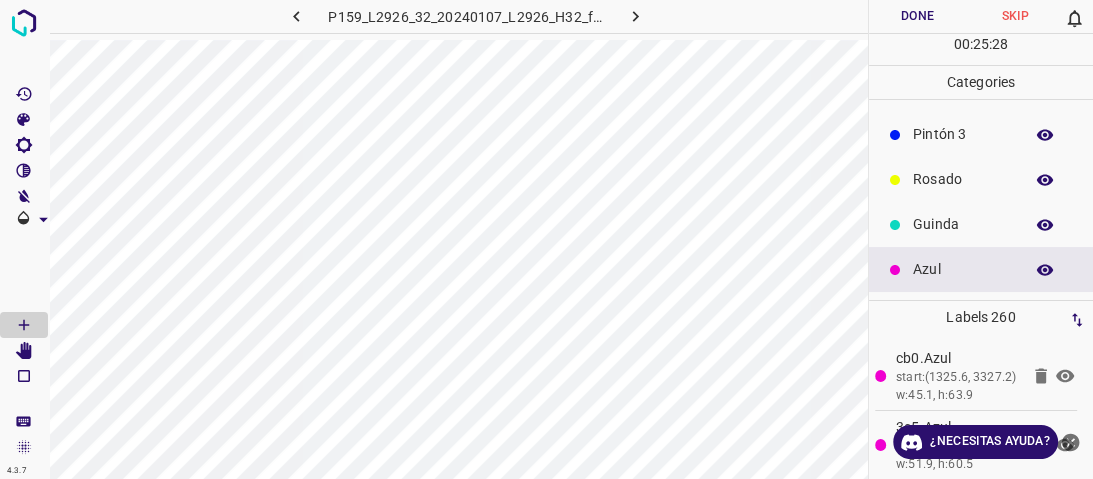 scroll, scrollTop: 0, scrollLeft: 0, axis: both 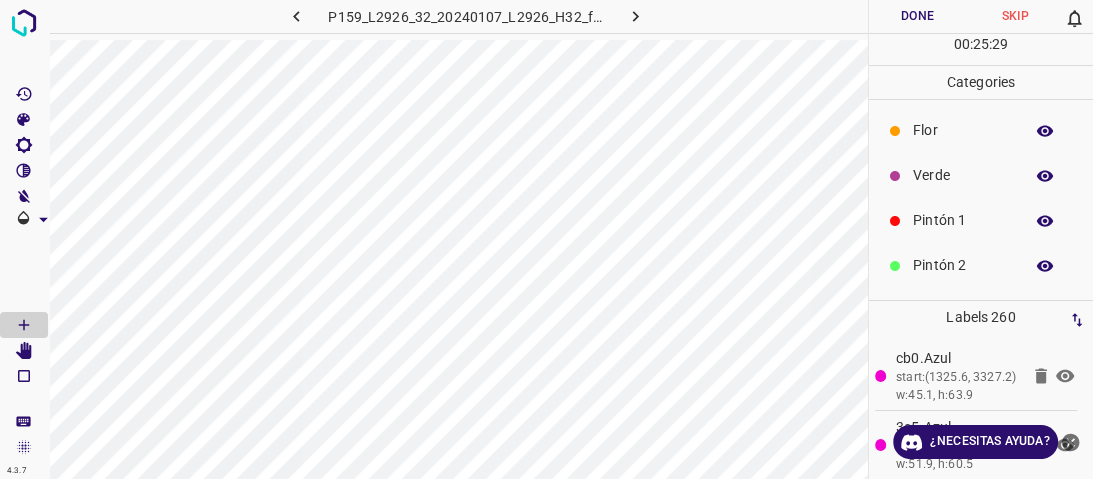 drag, startPoint x: 912, startPoint y: 216, endPoint x: 897, endPoint y: 212, distance: 15.524175 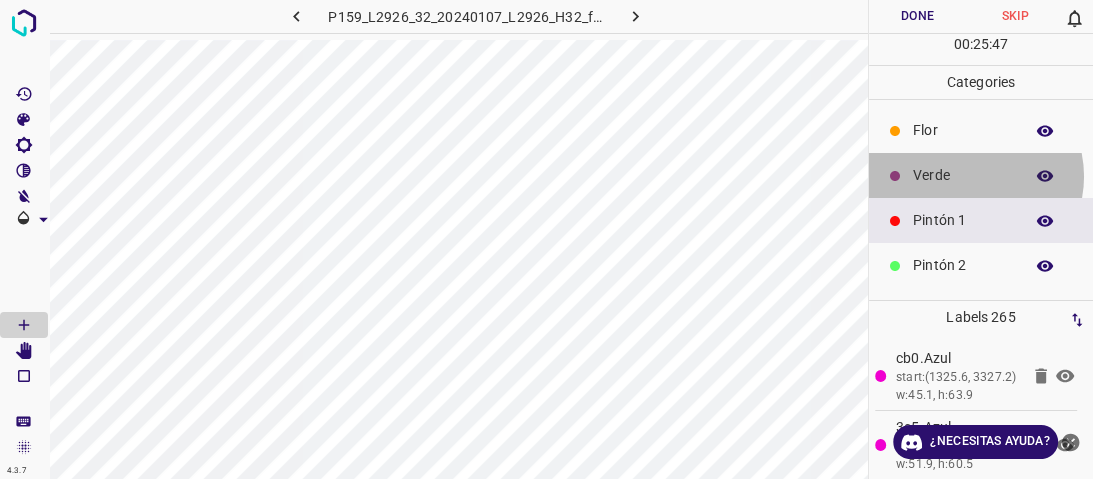 click on "Verde" at bounding box center [963, 175] 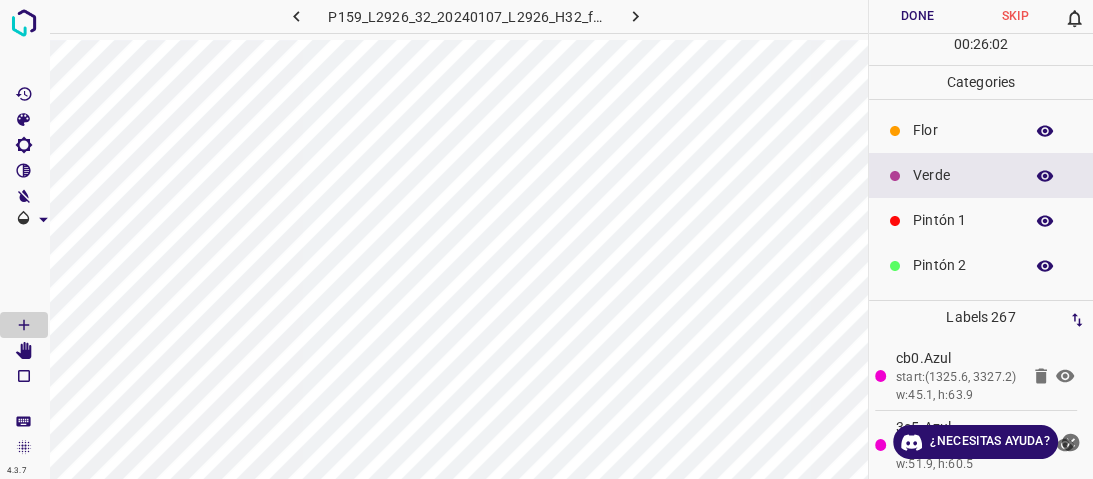 scroll, scrollTop: 160, scrollLeft: 0, axis: vertical 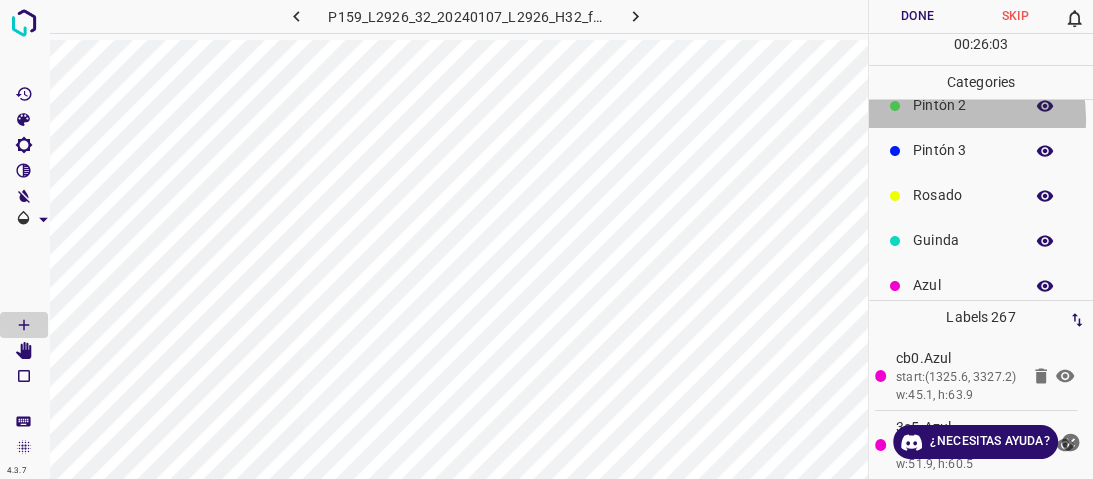 click on "Pintón 2" at bounding box center (981, 105) 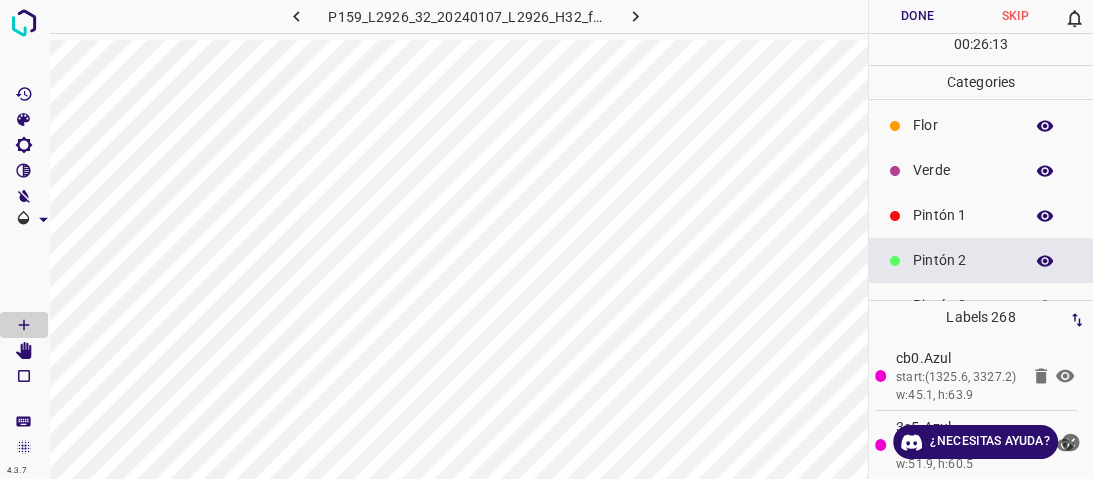scroll, scrollTop: 0, scrollLeft: 0, axis: both 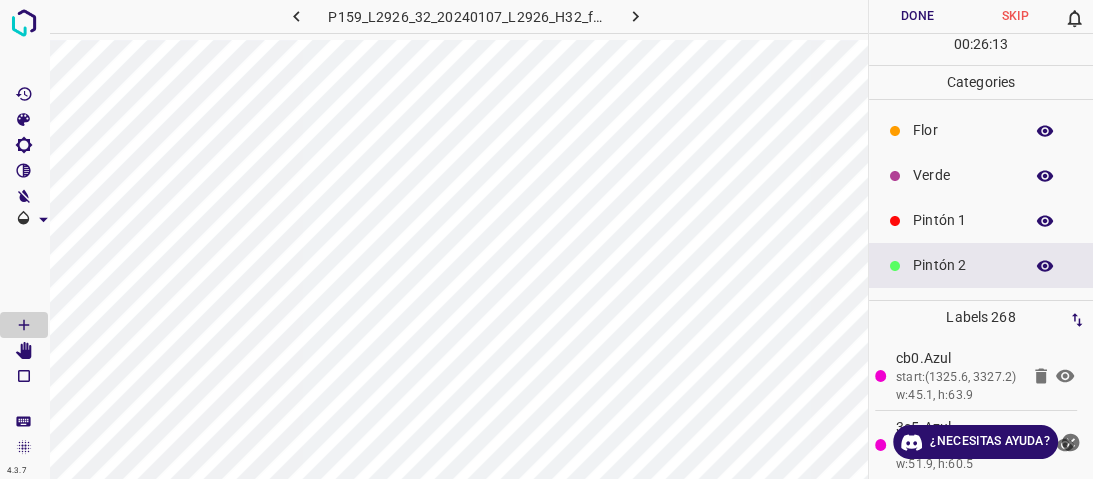 click on "Verde" at bounding box center [981, 175] 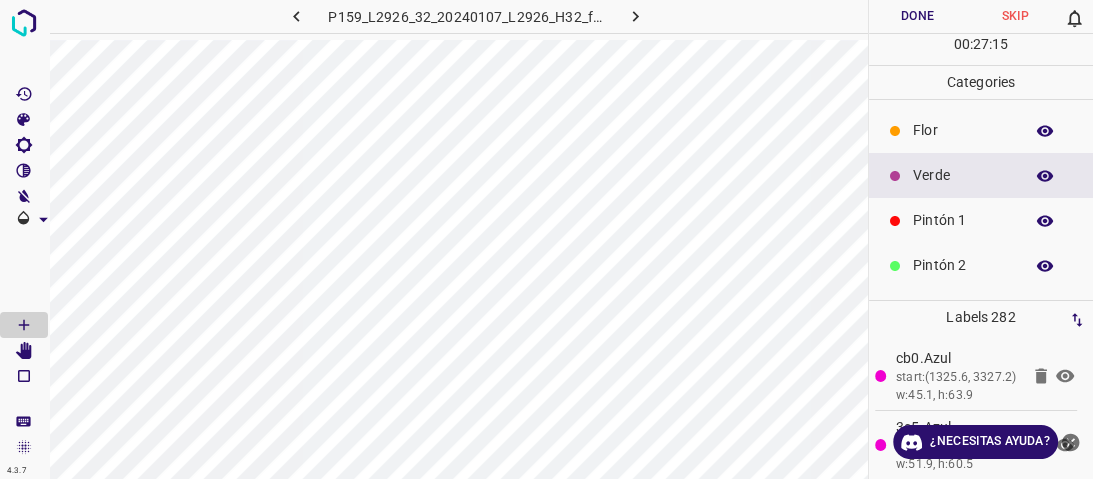 click on "Verde" at bounding box center [981, 175] 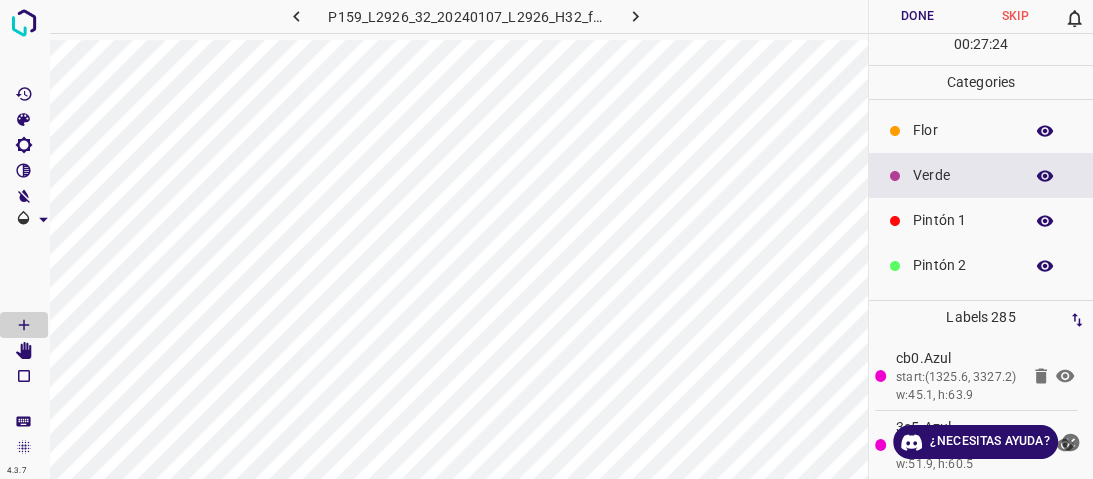 drag, startPoint x: 913, startPoint y: 128, endPoint x: 903, endPoint y: 132, distance: 10.770329 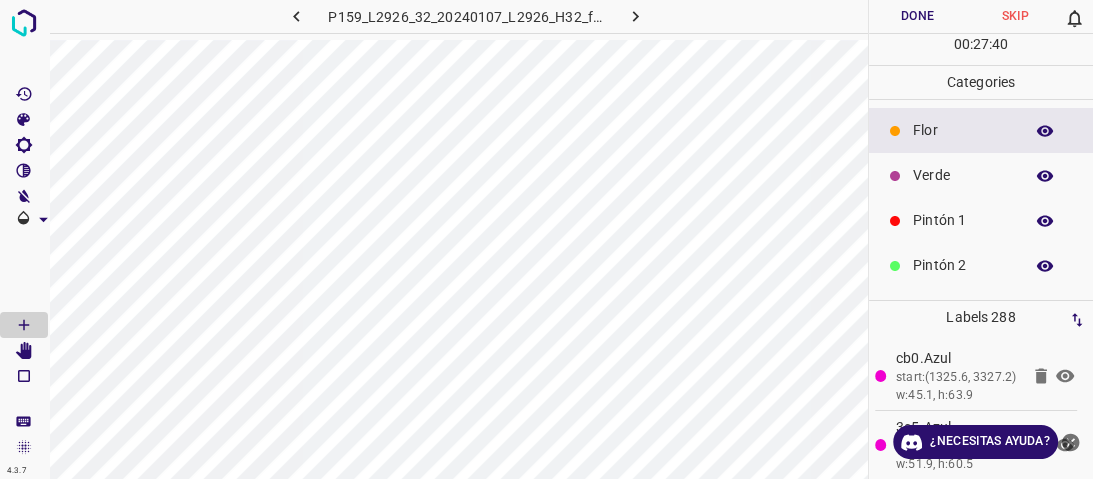 click on "Pintón 2" at bounding box center [981, 265] 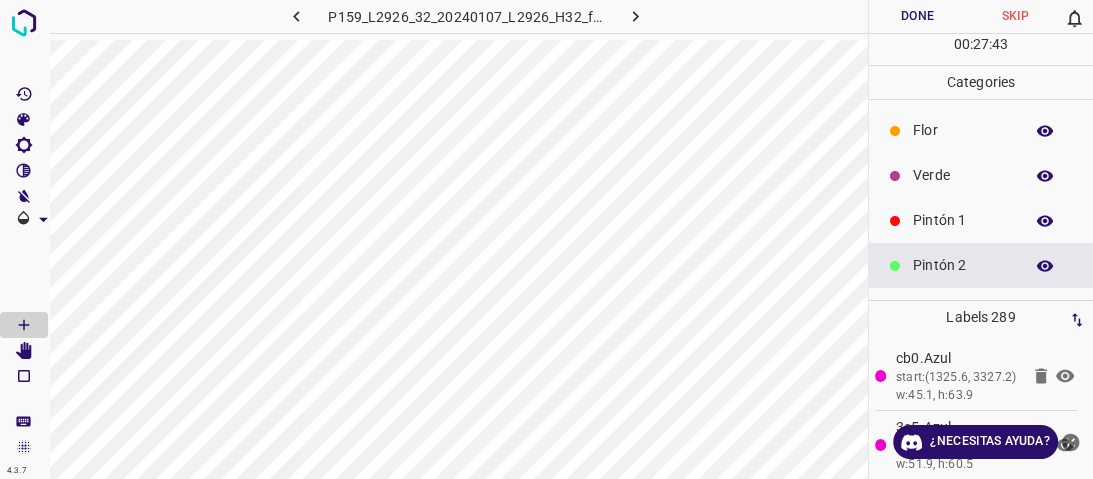 click on "Pintón 1" at bounding box center (963, 220) 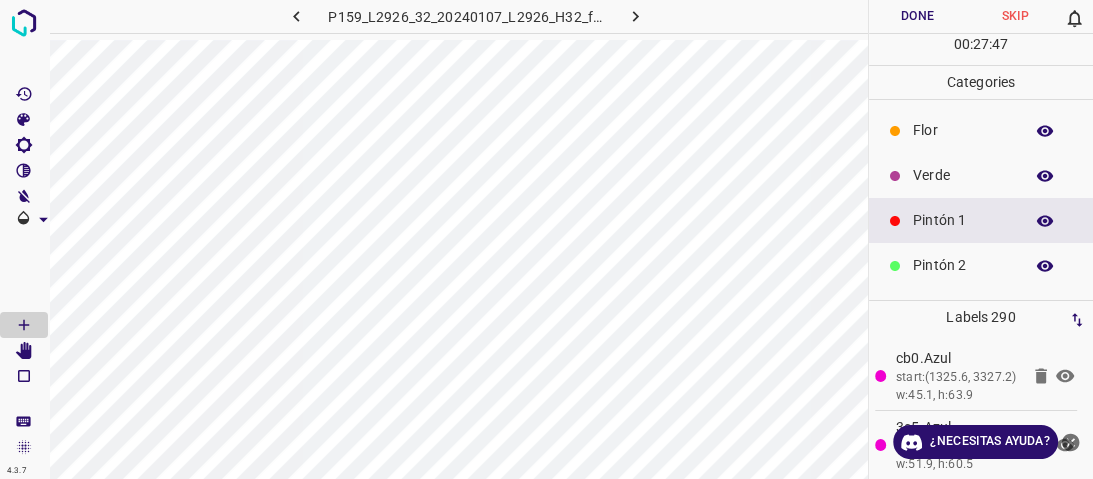 scroll, scrollTop: 176, scrollLeft: 0, axis: vertical 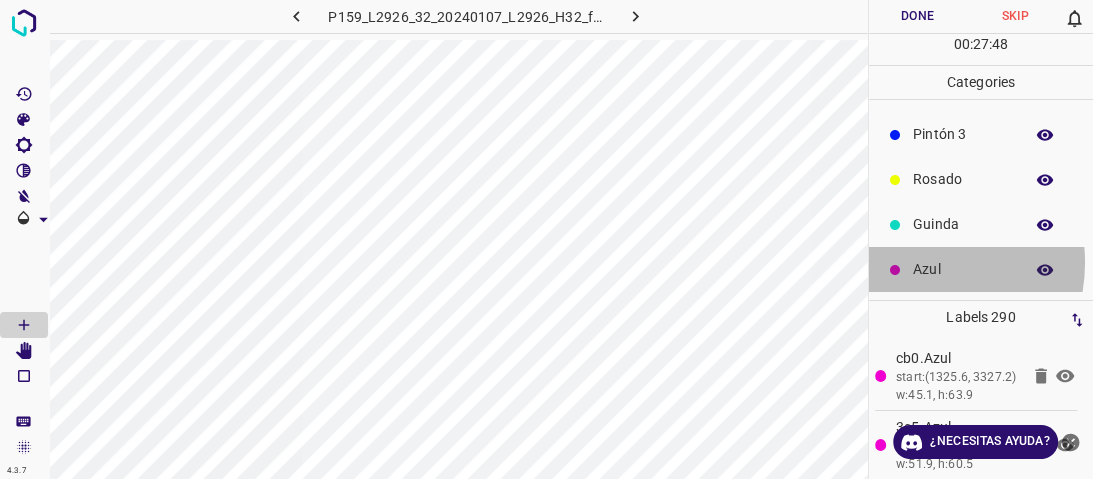 click on "Azul" at bounding box center [981, 269] 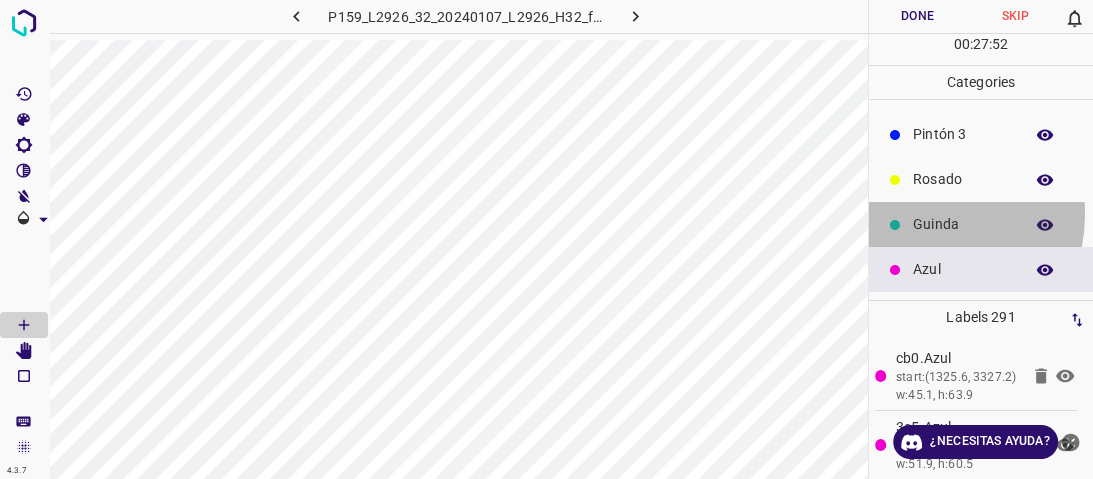 click on "P159_L2926_32_20240107_L2926_H32_frame_00145_139055.jpg Done Skip 0 00   : 27   : 52   Categories [PERSON_NAME] Verde Pintón 1 Pintón 2 Pintón 3 [PERSON_NAME] Azul Labels   291 cb0.Azul
start:(1325.6, 3327.2)
w:45.1, h:63.9
3c5.Azul
start:(1299.2, 3363.9)
w:51.9, h:60.5
74e.Azul
start:(1288.9, 3410.7)
w:57.9, h:58.8
290.Azul
start:(961.6, 3432.1)
w:46, h:52.8
3f5.Azul
start:(896, 3445.7)
w:50.2, h:63.9
9d5.Azul
start:(691.4, 3491.7)
w:74.1, h:78.4
26a.Azul
start:(724.6, 3576.1)
w:71.6, h:97.1
000.Azul
start:(572.9, 3476.4)
w:72.4, h:89.5
d62.Azul
start:(659.1, 3170.7)
w:52.3, h:51
3c3.Azul
start:(699.2, 3139.7)
w:43.7, h:55.1
01d.Azul
start:(0, 3358.3)
w:73.4, h:81.9
667.Azul
start:(1698.7, 2835.2)
w:33.3, h:46.6
88d.Azul 380.Azul" at bounding box center (546, 239) 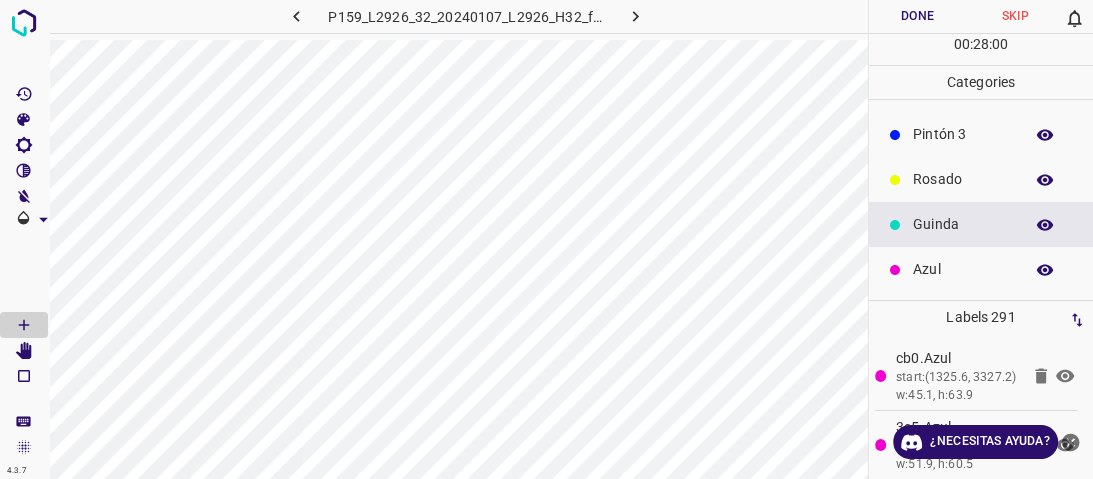 scroll, scrollTop: 16, scrollLeft: 0, axis: vertical 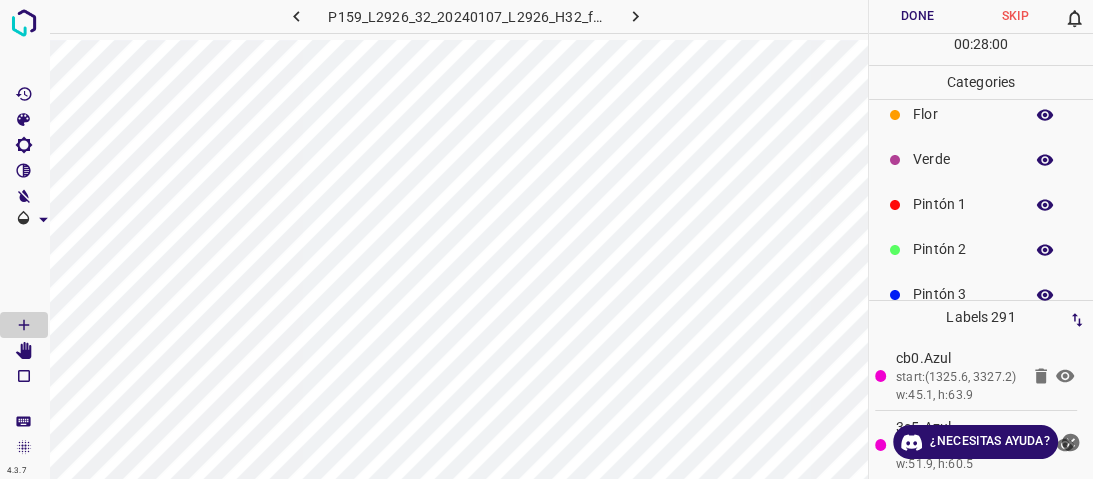 click on "Pintón 1" at bounding box center (963, 204) 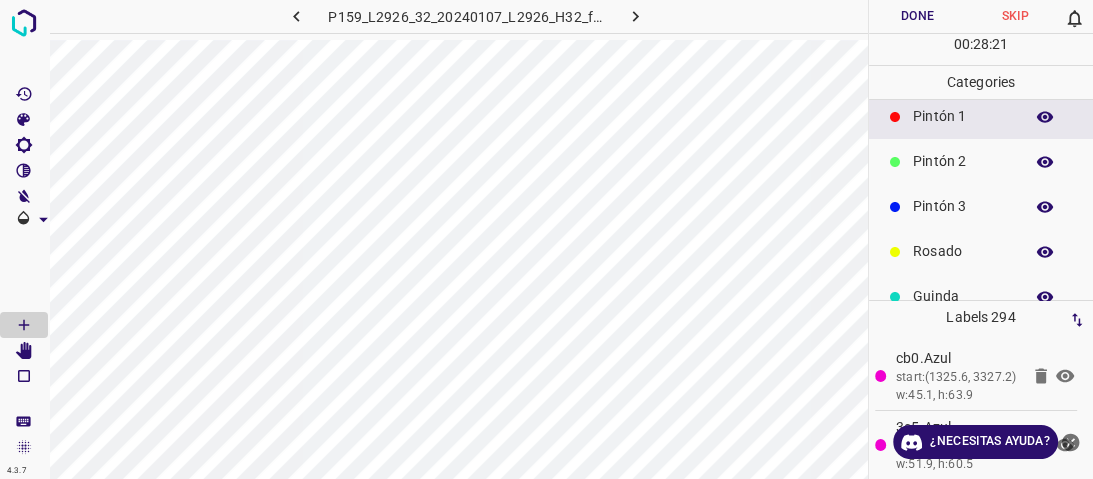 scroll, scrollTop: 16, scrollLeft: 0, axis: vertical 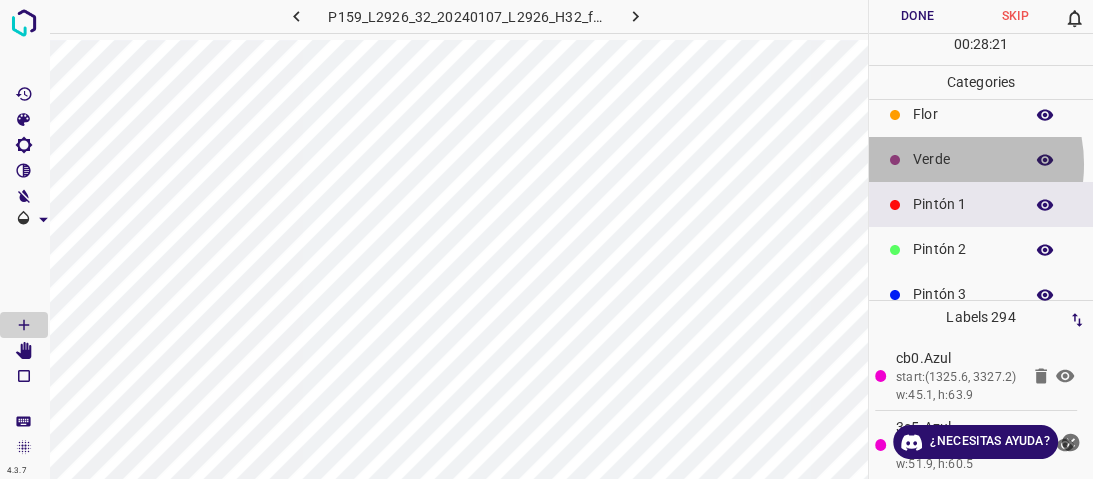 click on "Verde" at bounding box center [963, 159] 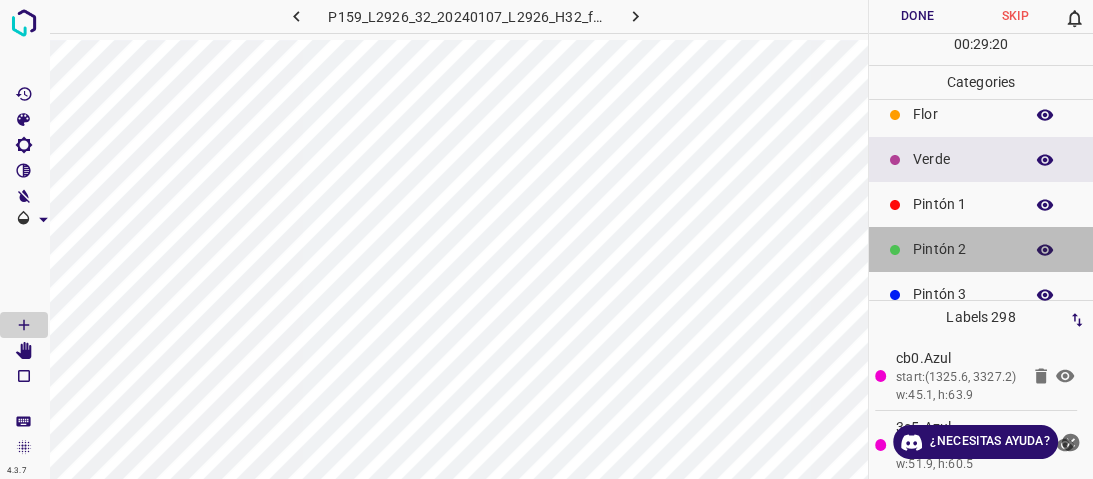 click on "Pintón 2" at bounding box center (963, 249) 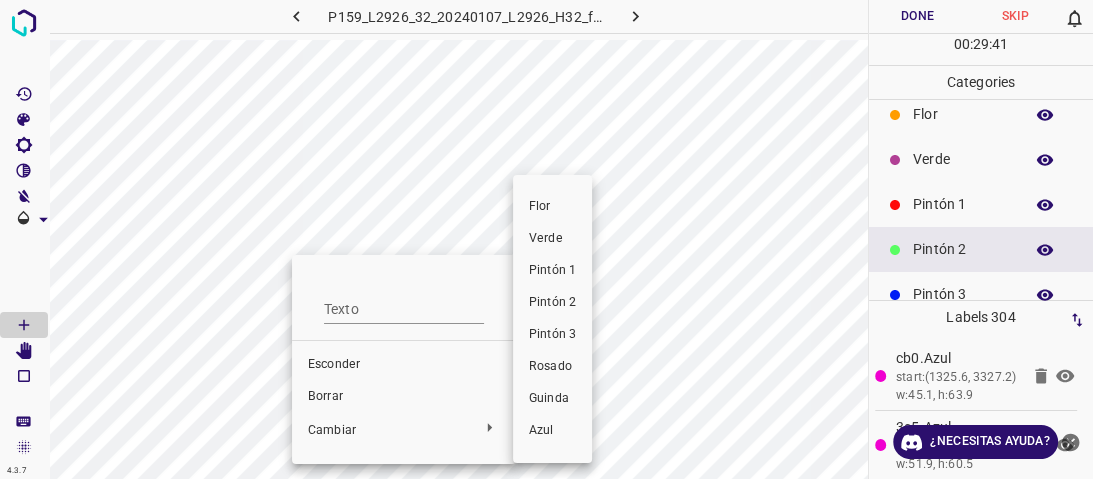 click on "Pintón 3" at bounding box center (552, 334) 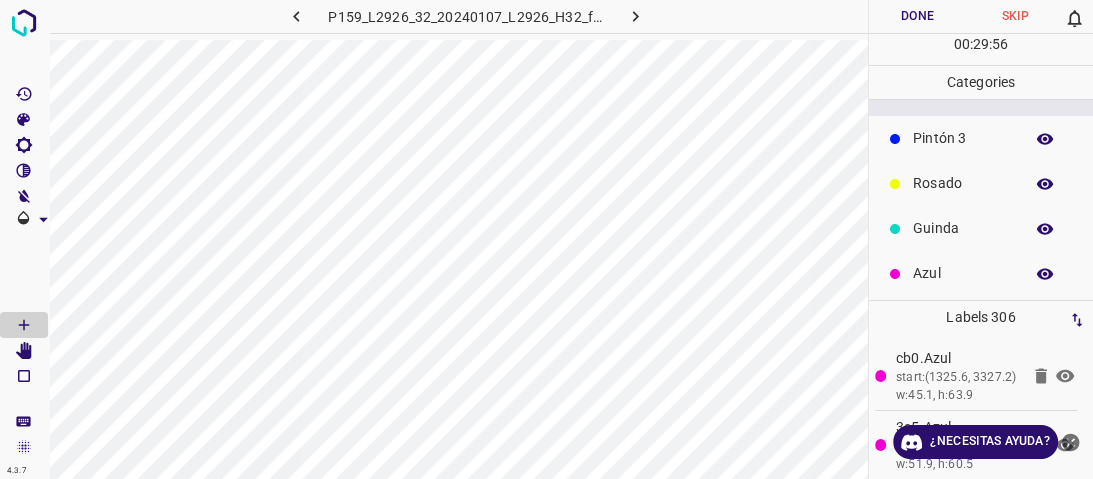 scroll, scrollTop: 176, scrollLeft: 0, axis: vertical 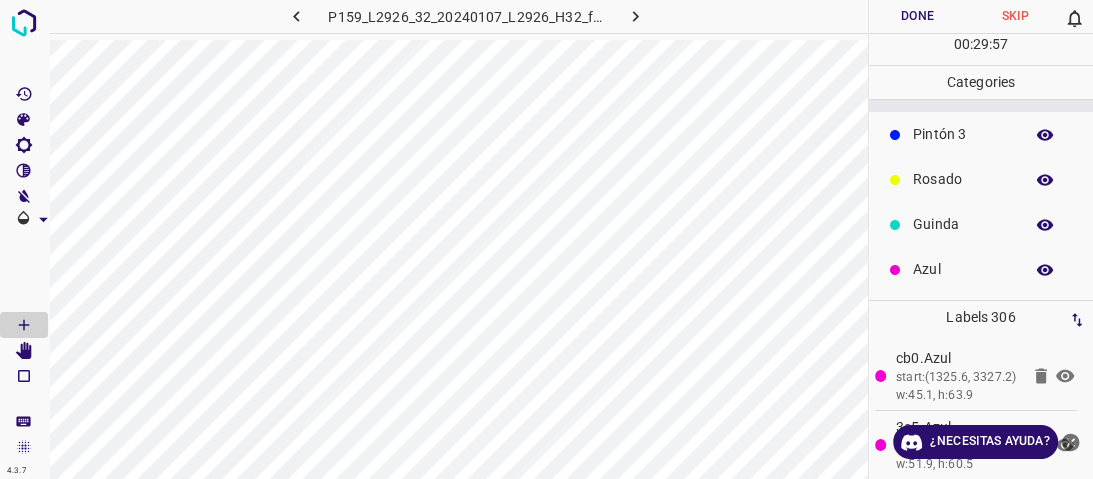 click on "Rosado" at bounding box center (981, 179) 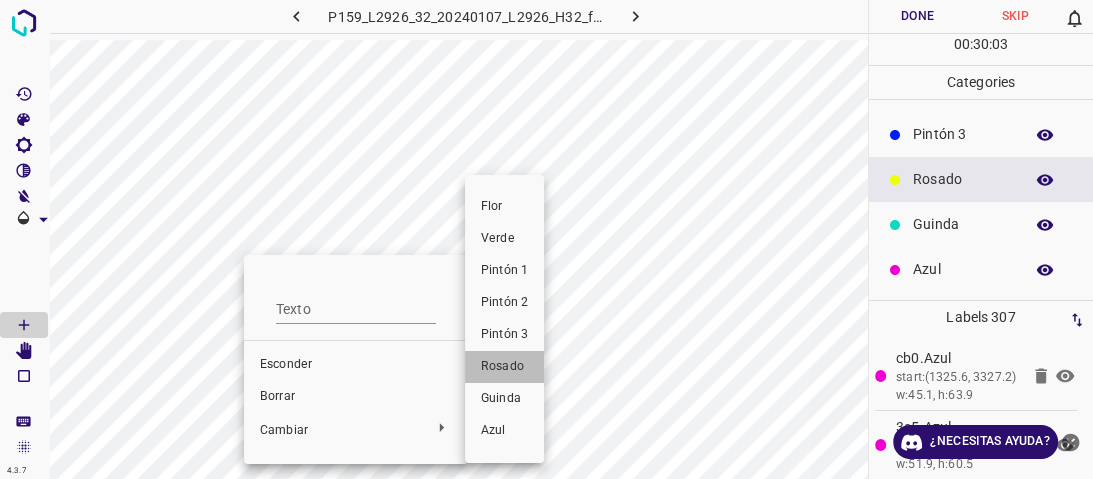 click on "Rosado" at bounding box center [502, 366] 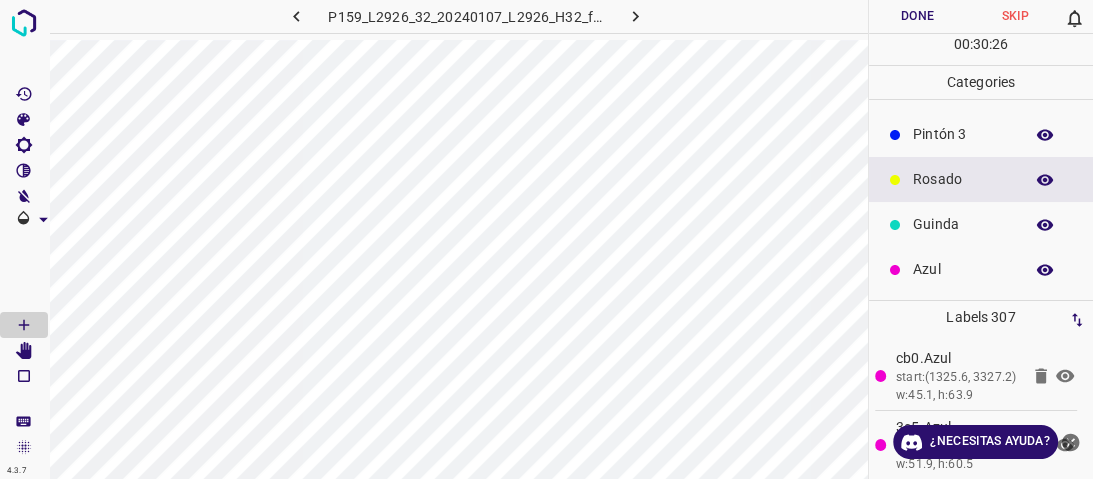 scroll, scrollTop: 0, scrollLeft: 0, axis: both 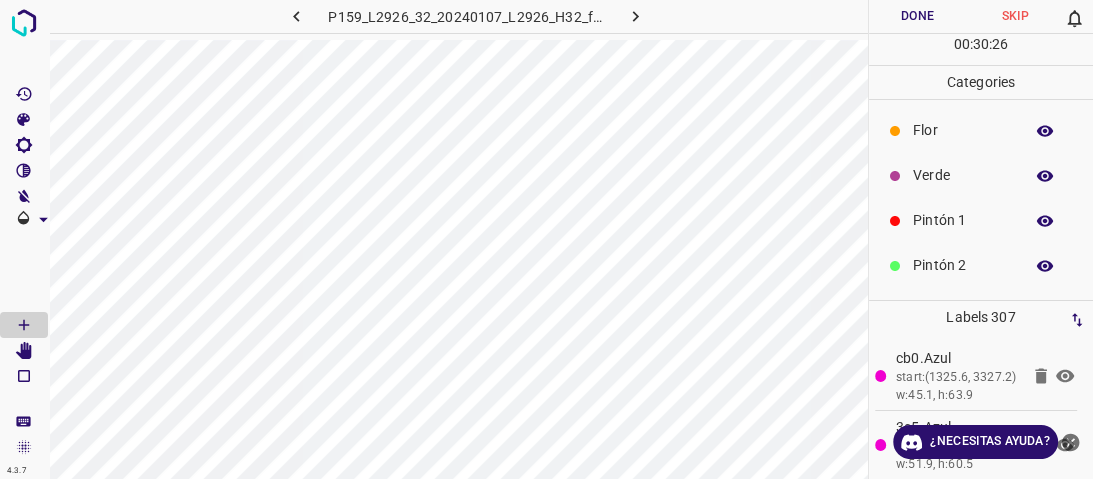 click on "Flor" at bounding box center [963, 130] 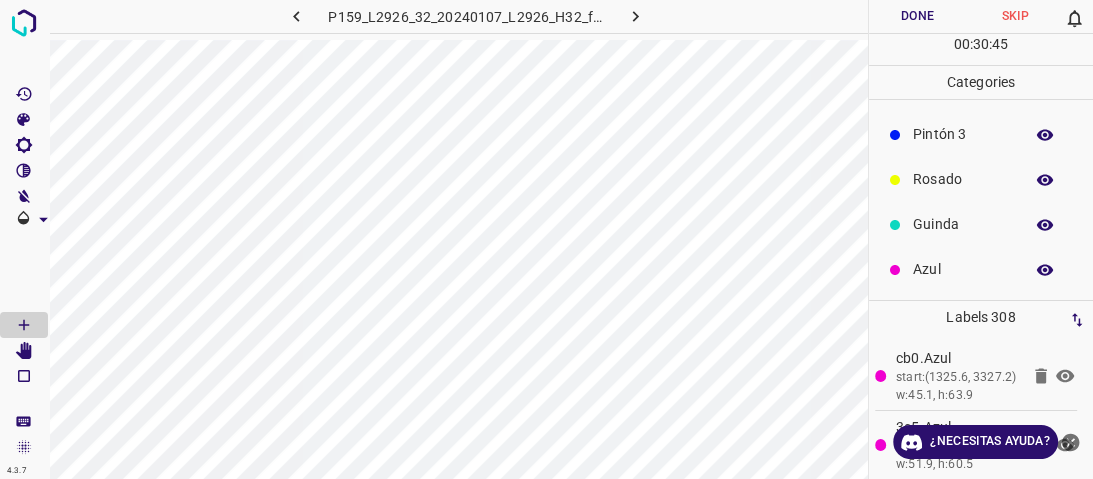 scroll, scrollTop: 0, scrollLeft: 0, axis: both 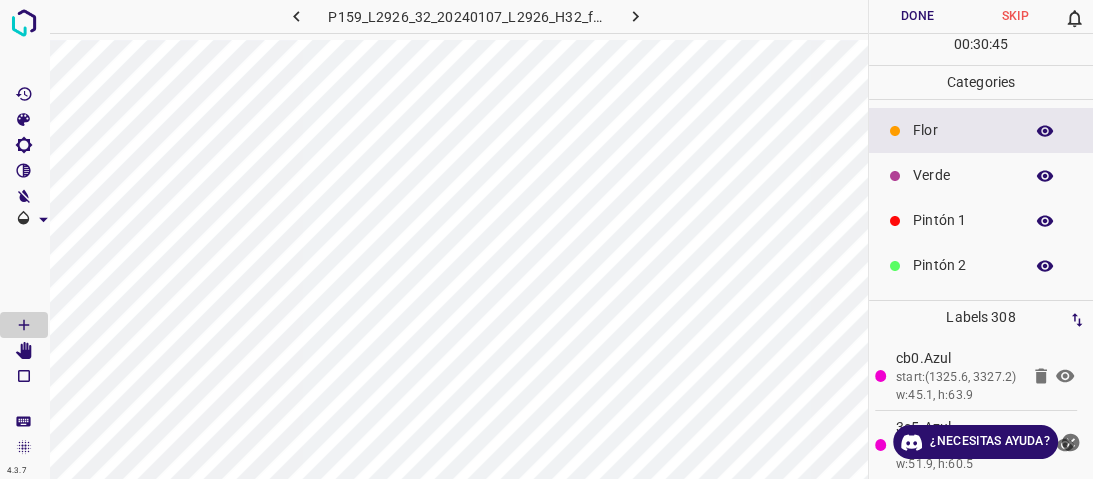 click on "Verde" at bounding box center [963, 175] 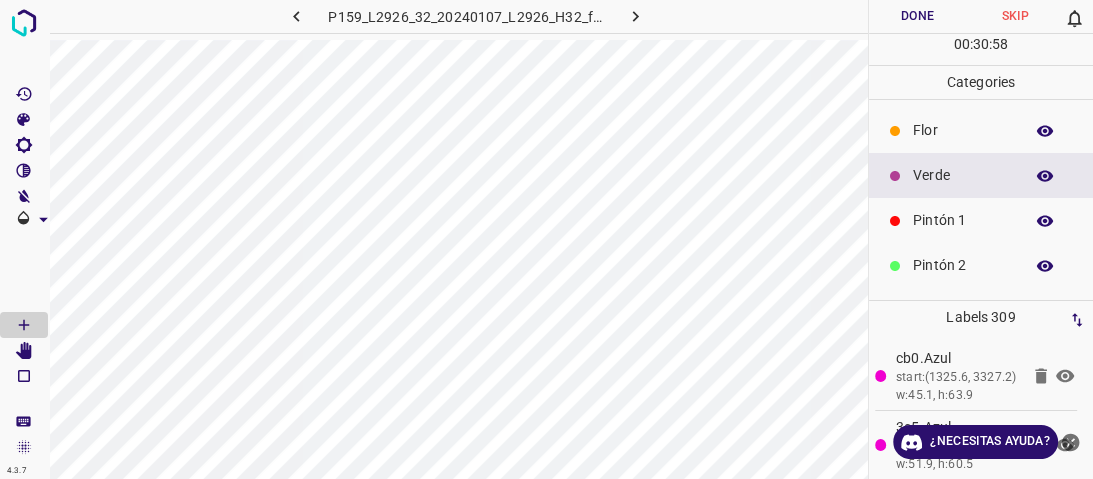click on "Done" at bounding box center (918, 16) 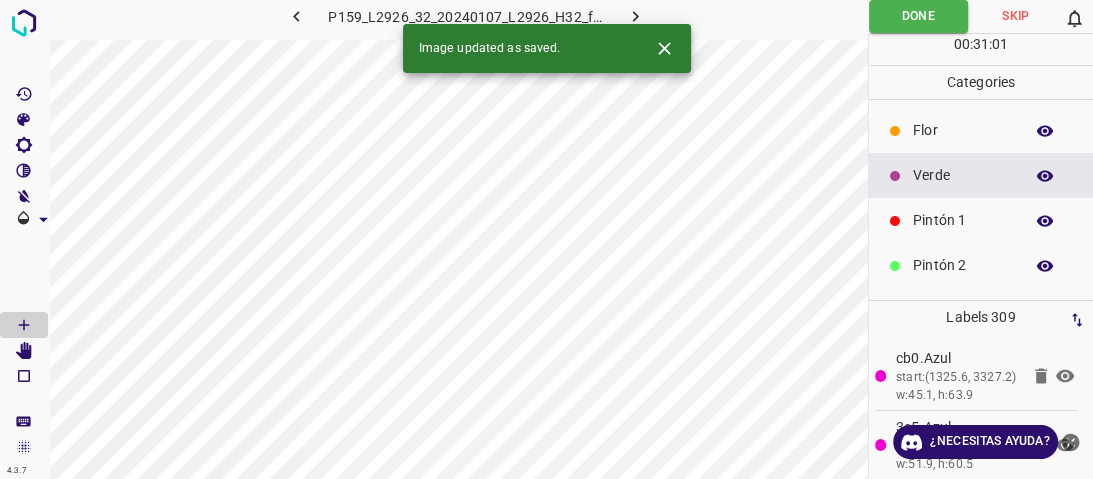click 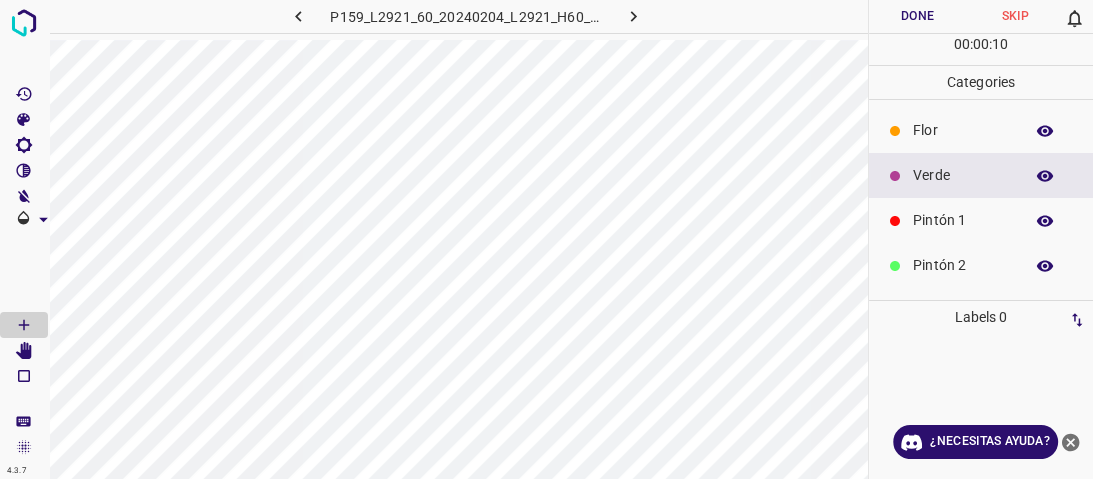 drag, startPoint x: 957, startPoint y: 140, endPoint x: 874, endPoint y: 155, distance: 84.34453 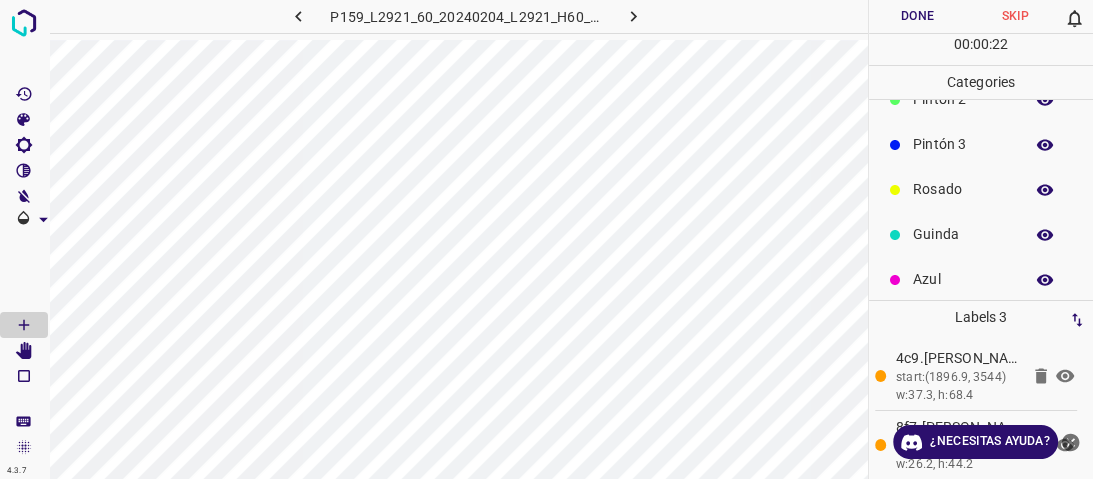scroll, scrollTop: 176, scrollLeft: 0, axis: vertical 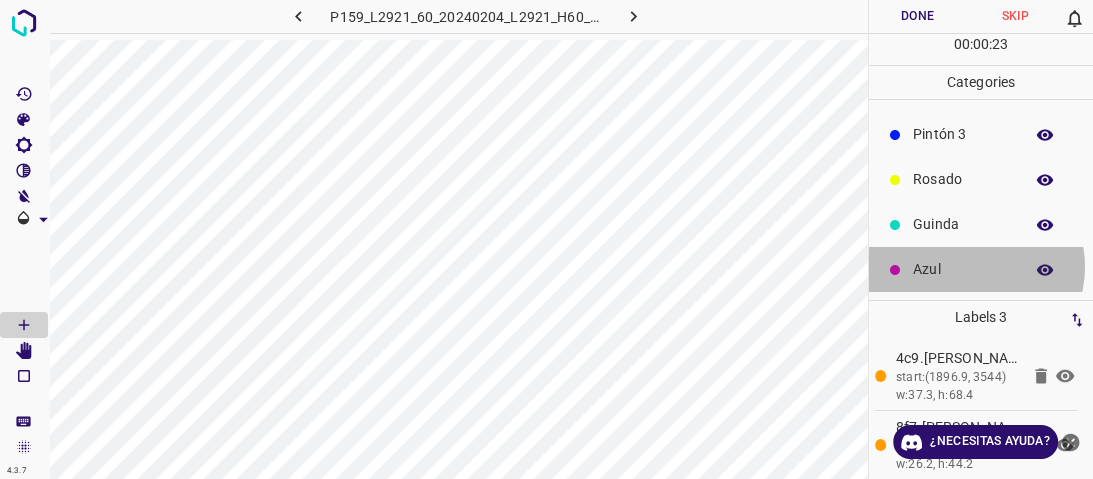 click on "Azul" at bounding box center [963, 269] 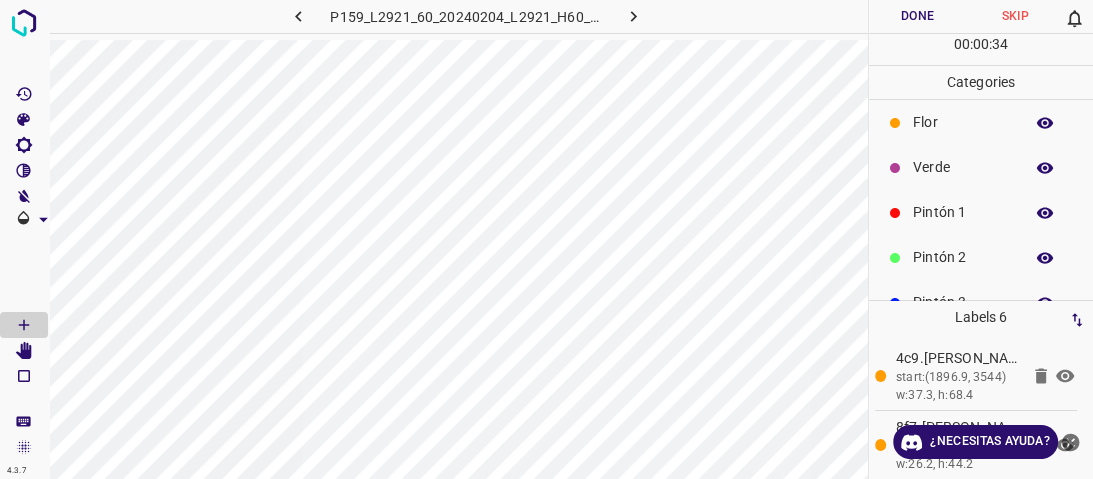 scroll, scrollTop: 0, scrollLeft: 0, axis: both 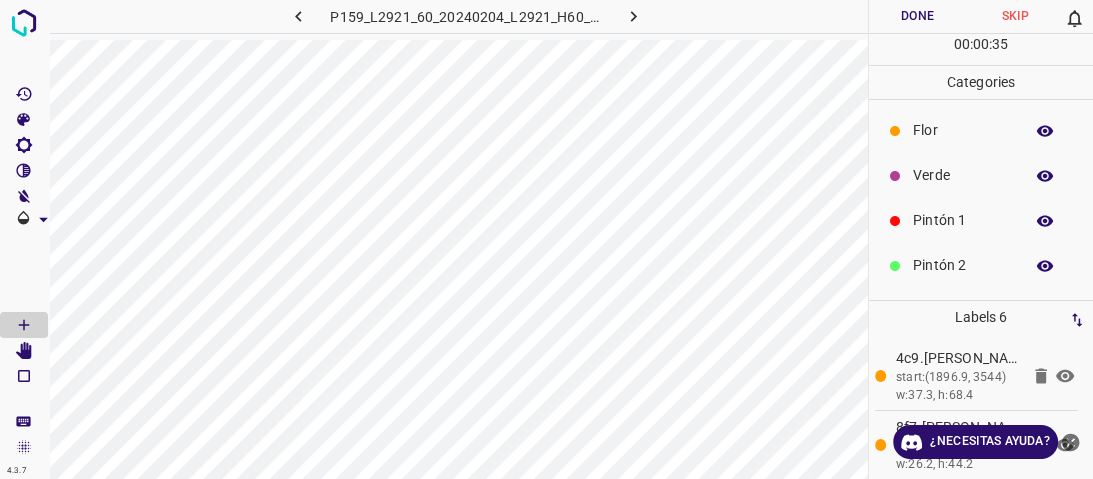 click on "Verde" at bounding box center (963, 175) 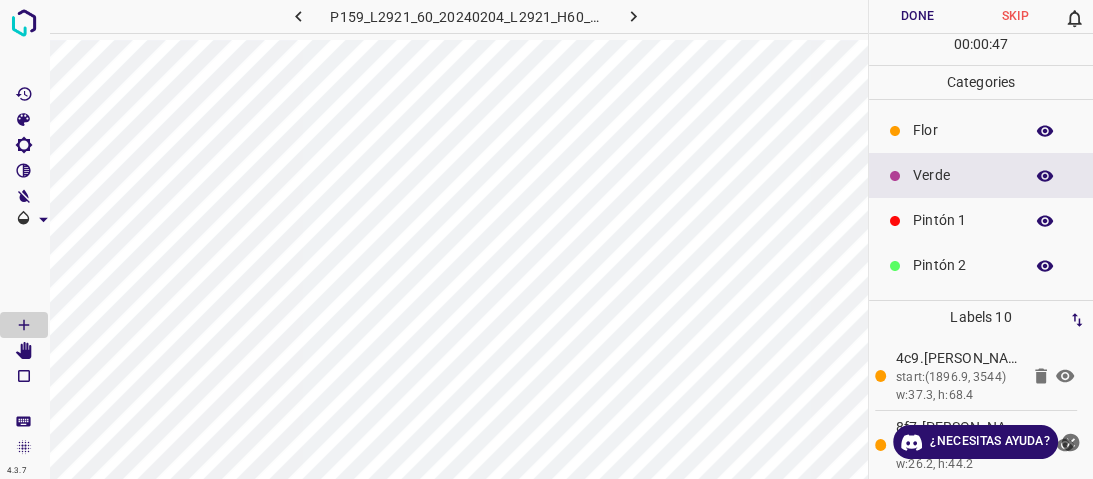 click on "Flor" at bounding box center [981, 130] 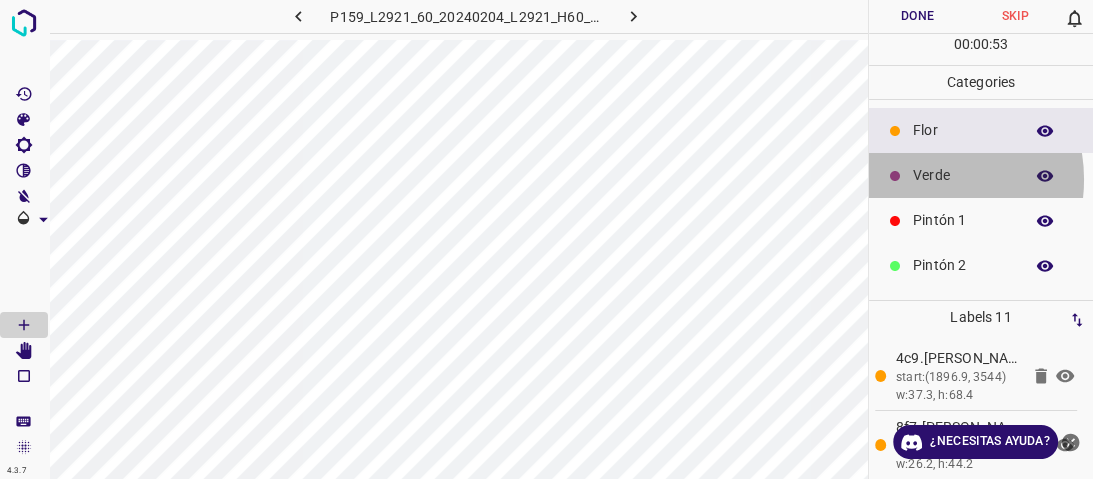 click on "Verde" at bounding box center (963, 175) 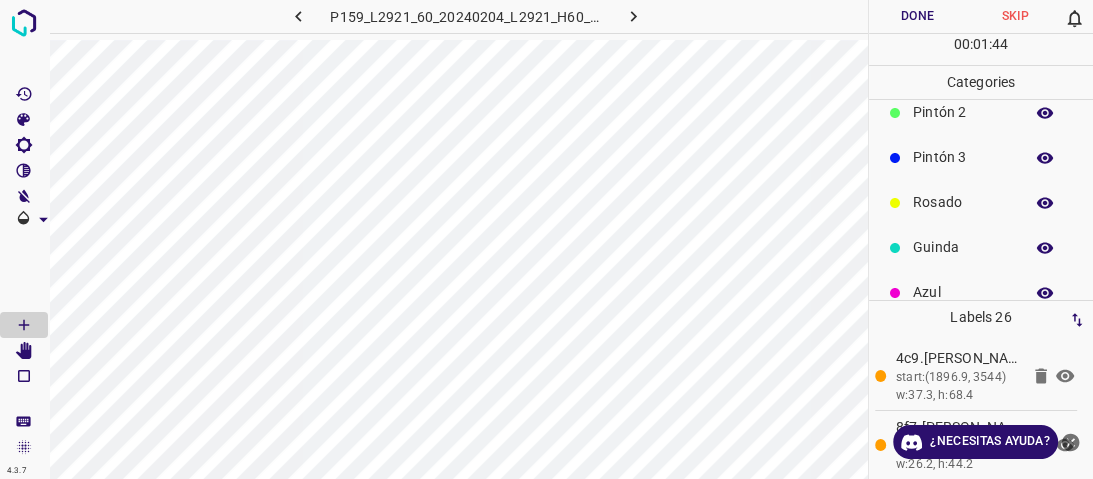 scroll, scrollTop: 176, scrollLeft: 0, axis: vertical 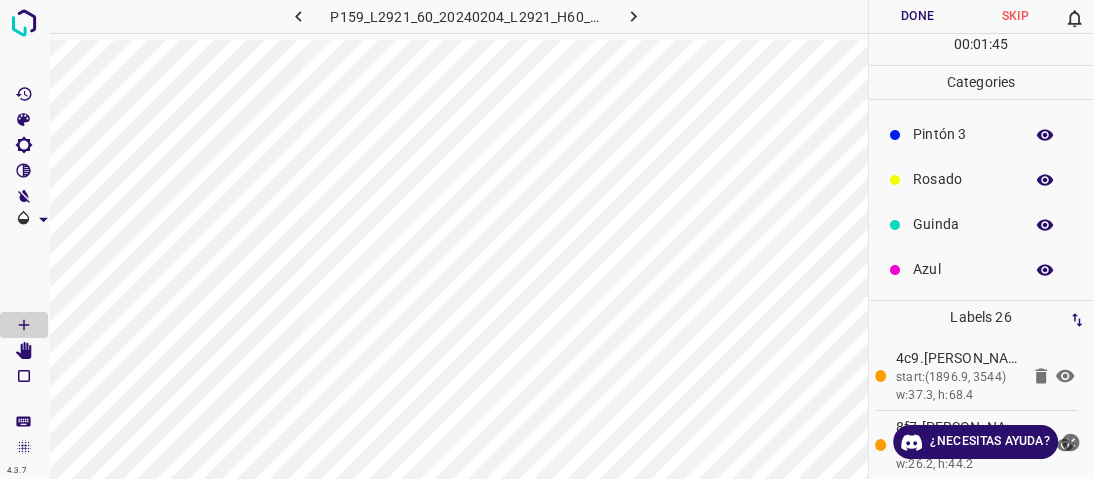 click on "Azul" at bounding box center (963, 269) 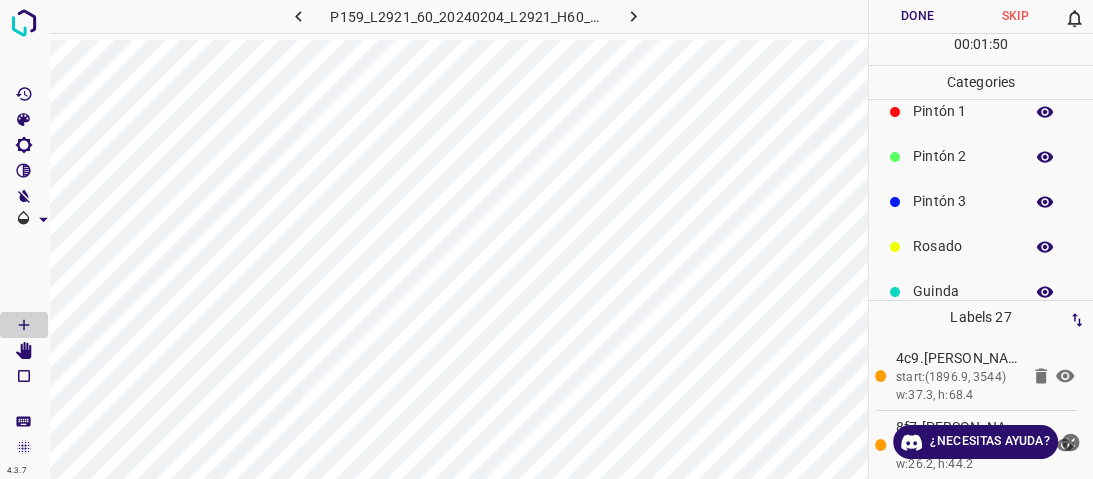 scroll, scrollTop: 0, scrollLeft: 0, axis: both 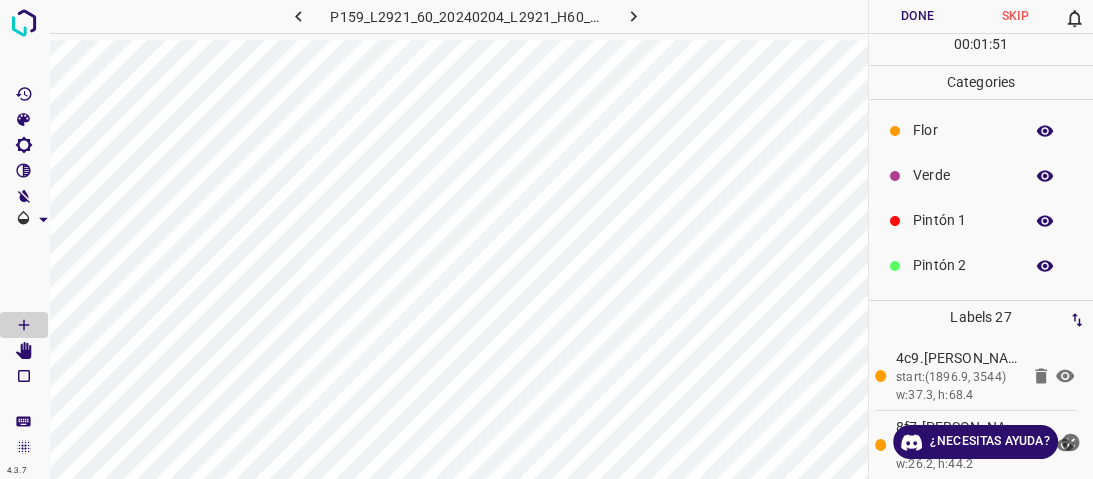 click on "Verde" at bounding box center (981, 175) 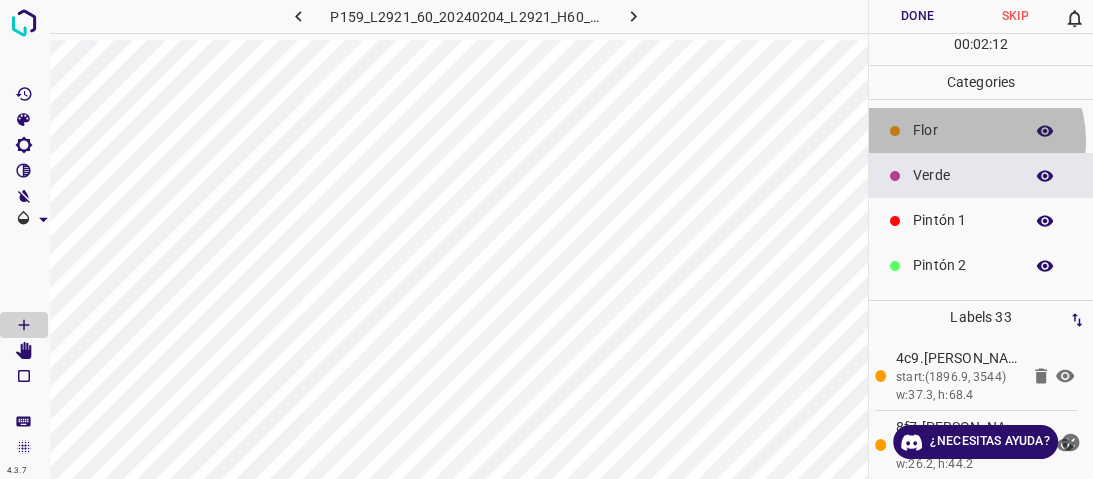 drag, startPoint x: 962, startPoint y: 140, endPoint x: 929, endPoint y: 145, distance: 33.37664 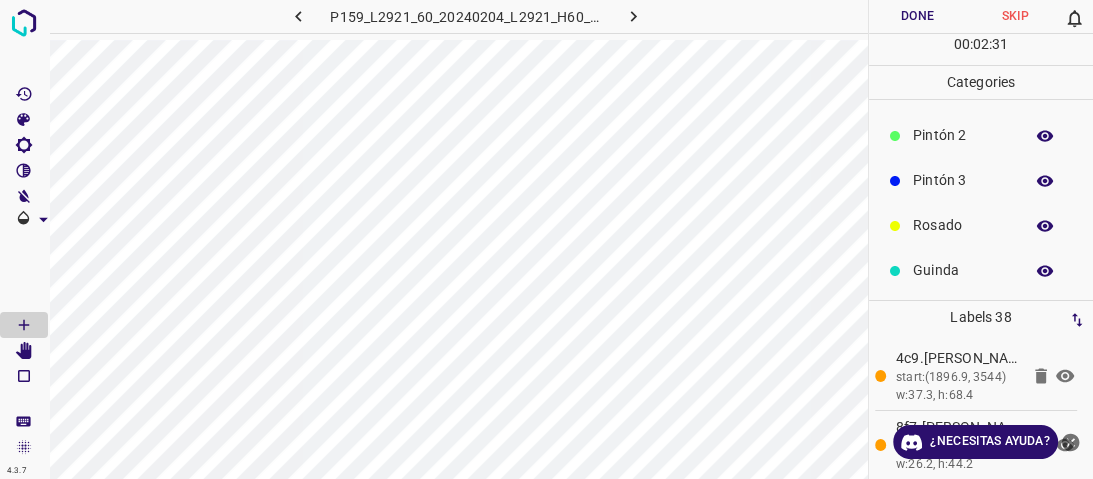 scroll, scrollTop: 176, scrollLeft: 0, axis: vertical 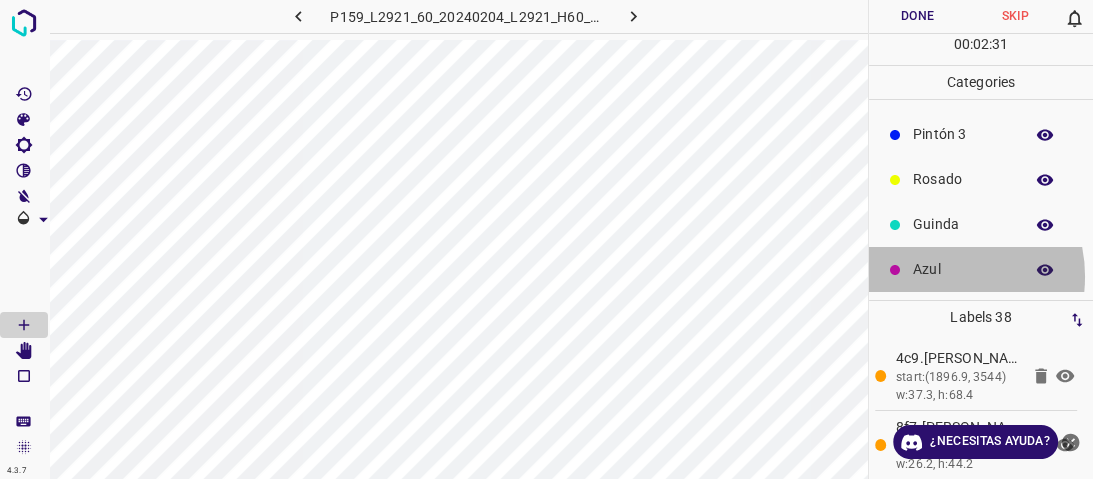 drag, startPoint x: 936, startPoint y: 276, endPoint x: 923, endPoint y: 272, distance: 13.601471 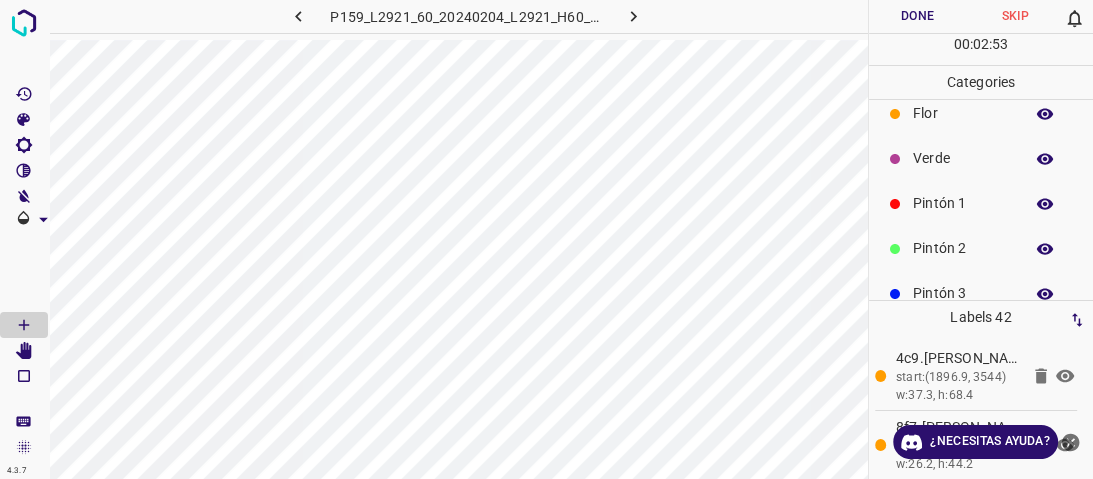 scroll, scrollTop: 0, scrollLeft: 0, axis: both 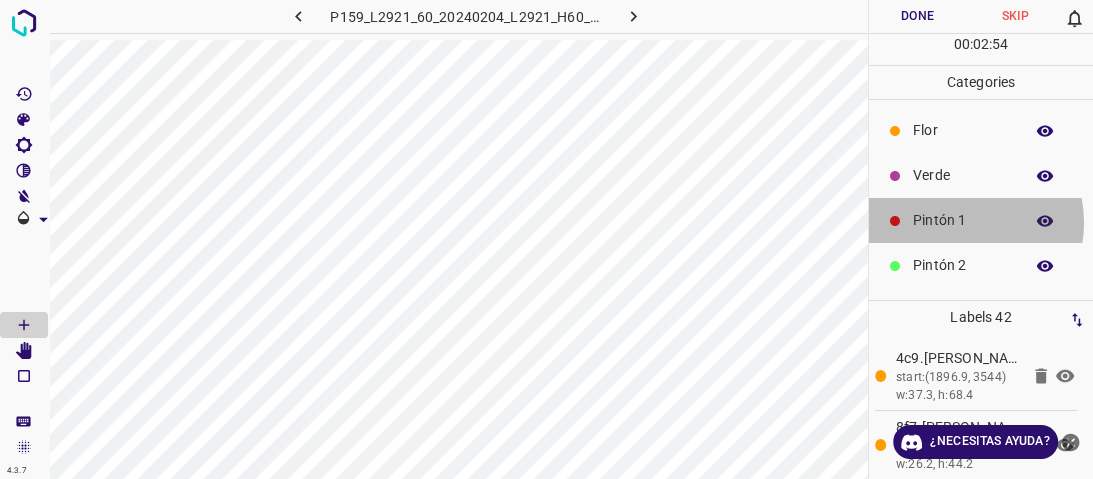 click on "Pintón 1" at bounding box center (963, 220) 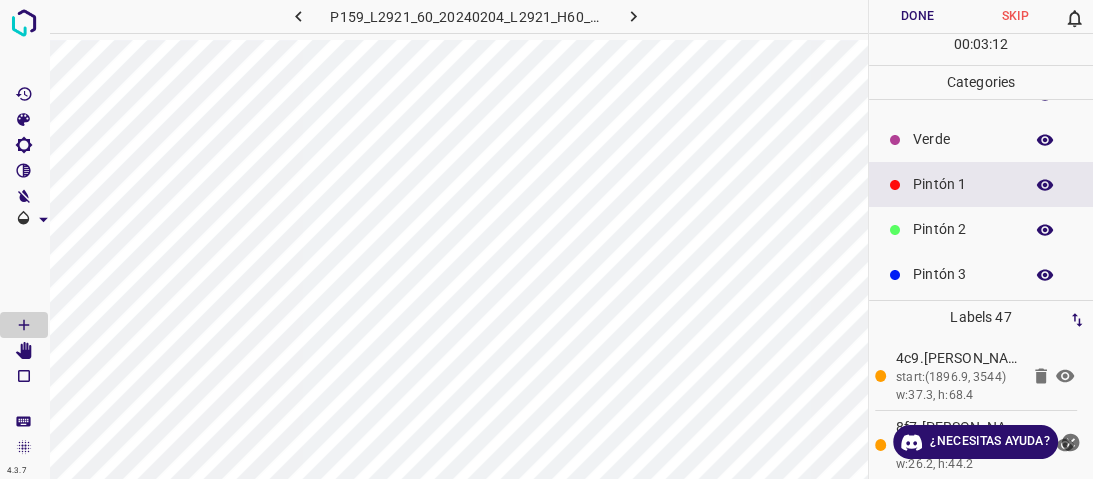 scroll, scrollTop: 0, scrollLeft: 0, axis: both 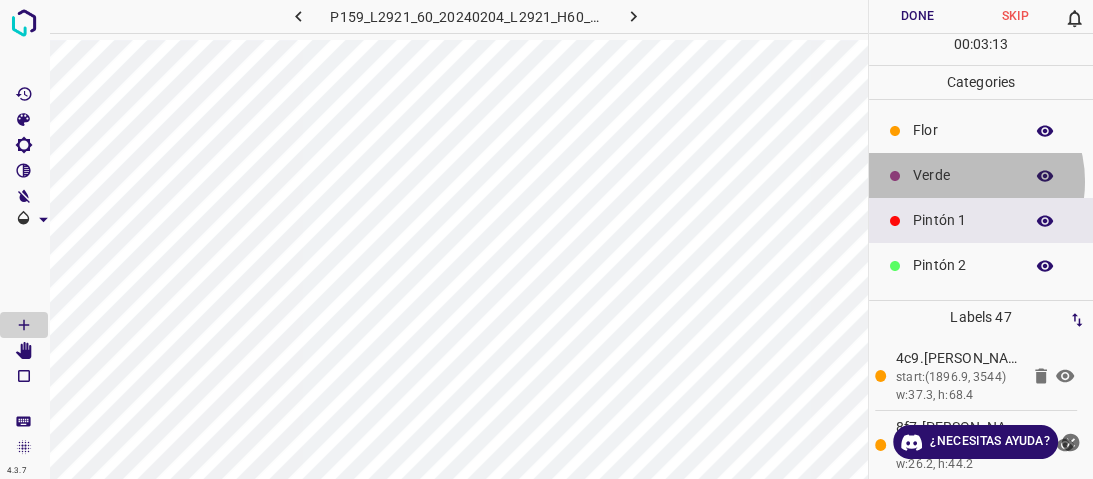 drag, startPoint x: 957, startPoint y: 181, endPoint x: 920, endPoint y: 188, distance: 37.65634 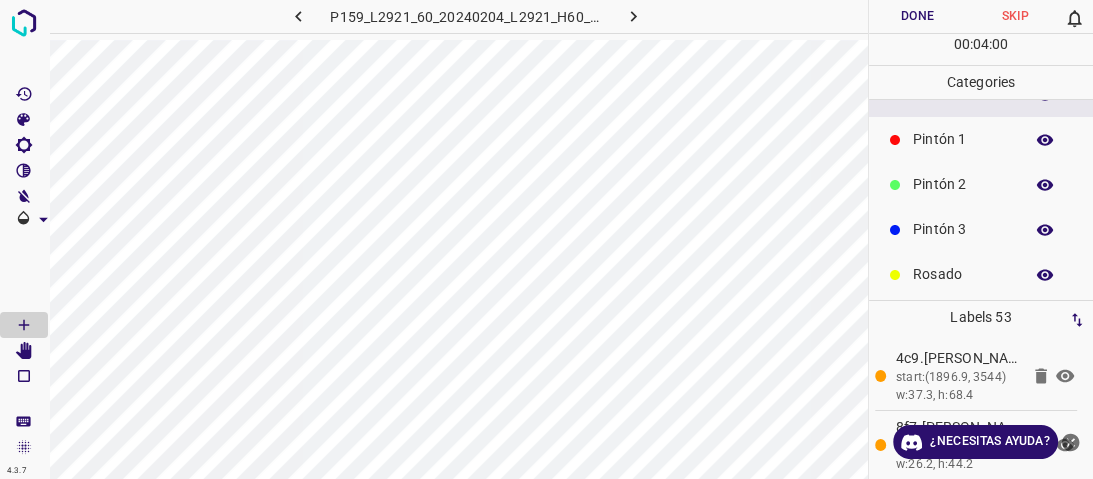 scroll, scrollTop: 176, scrollLeft: 0, axis: vertical 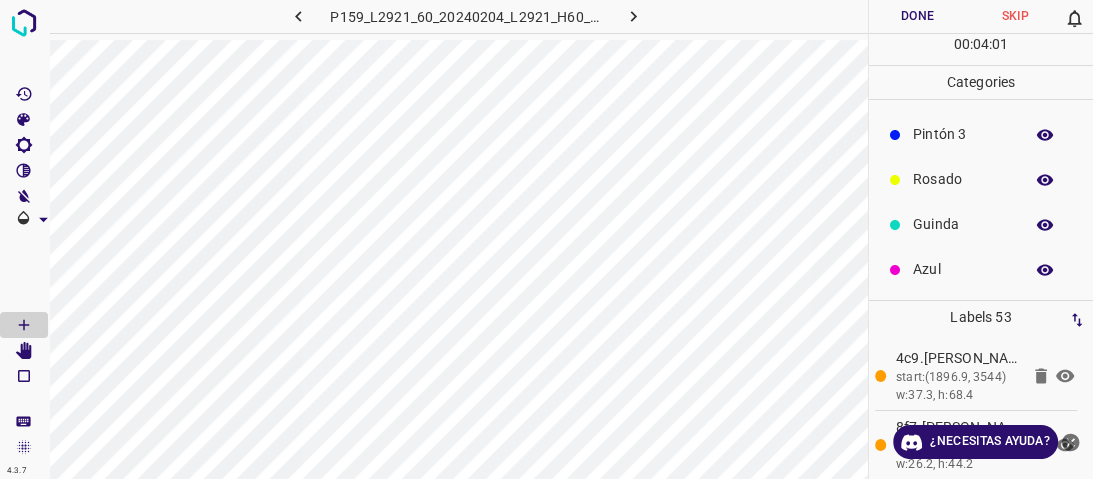 click on "Azul" at bounding box center (981, 269) 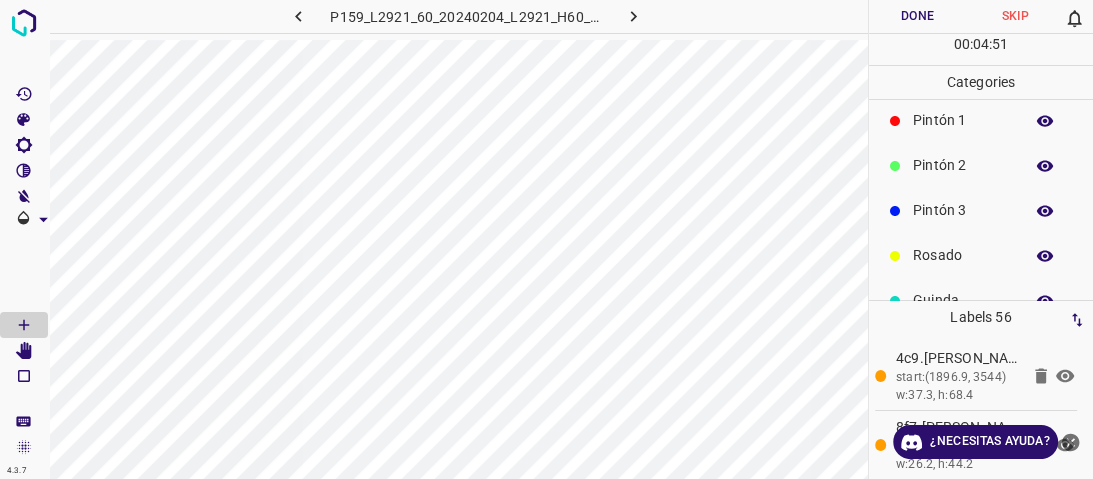 scroll, scrollTop: 0, scrollLeft: 0, axis: both 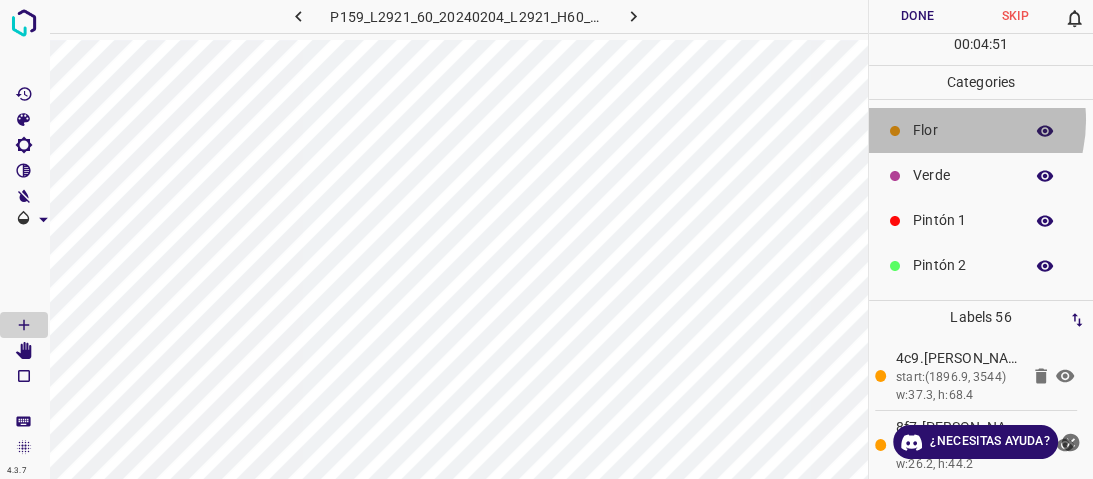 click on "Flor" at bounding box center (963, 130) 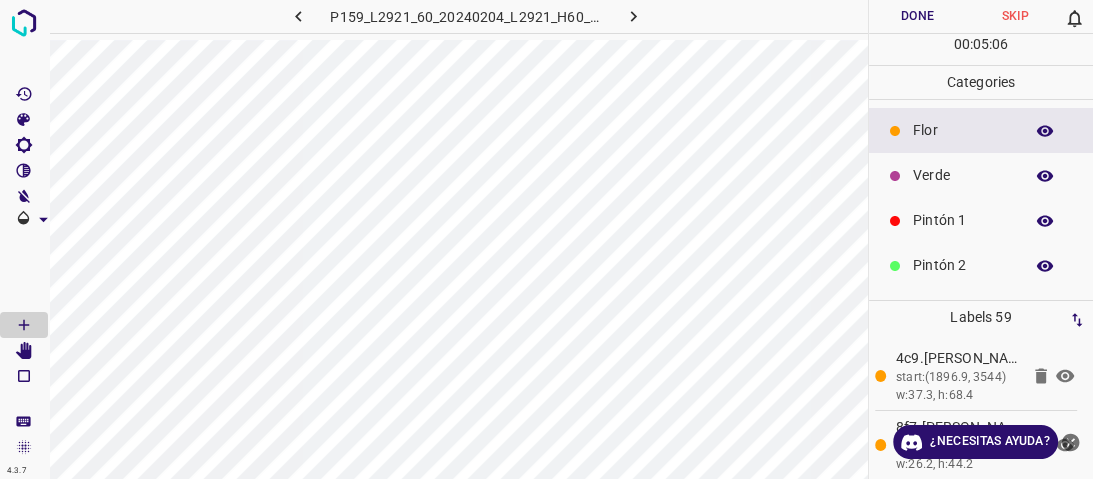 click on "Verde" at bounding box center (963, 175) 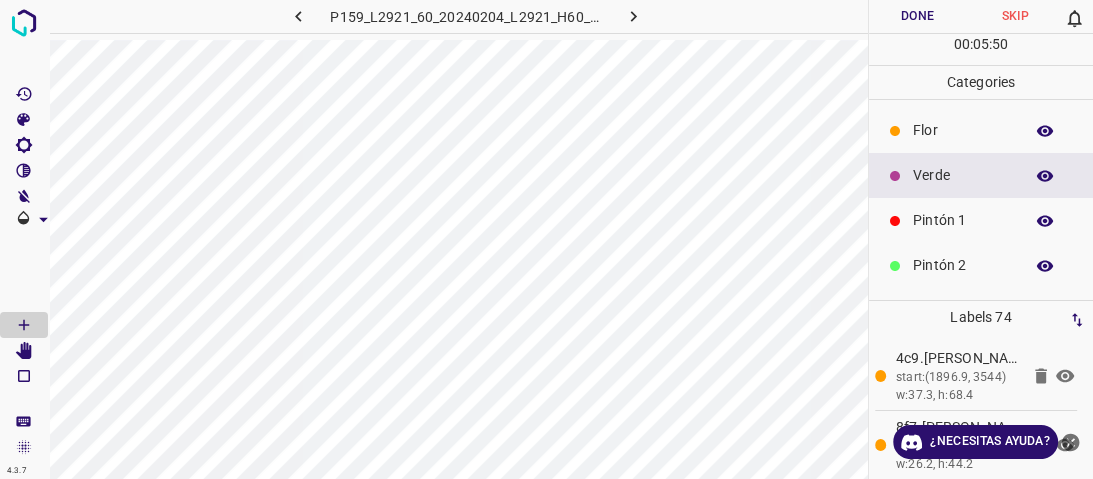 click on "Pintón 1" at bounding box center [963, 220] 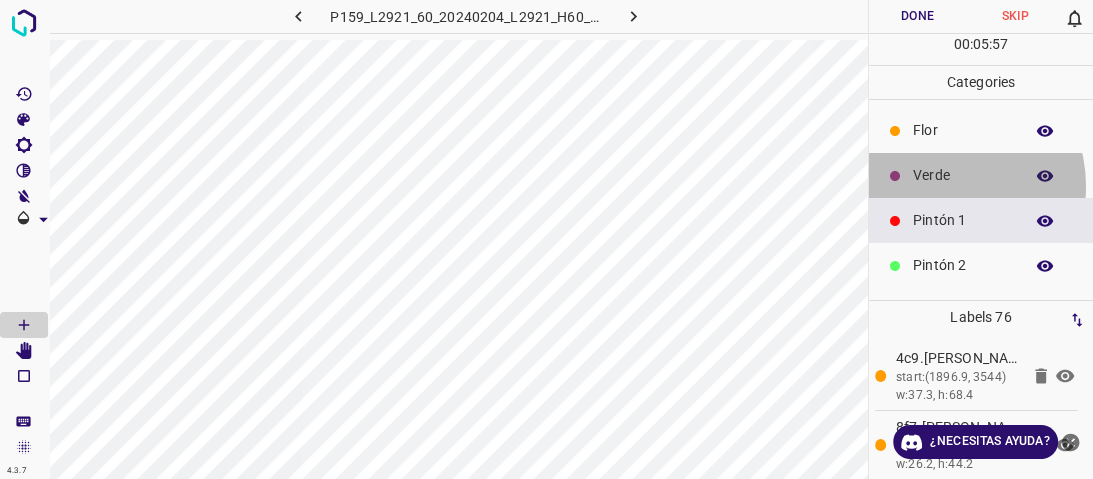 click on "Verde" at bounding box center [981, 175] 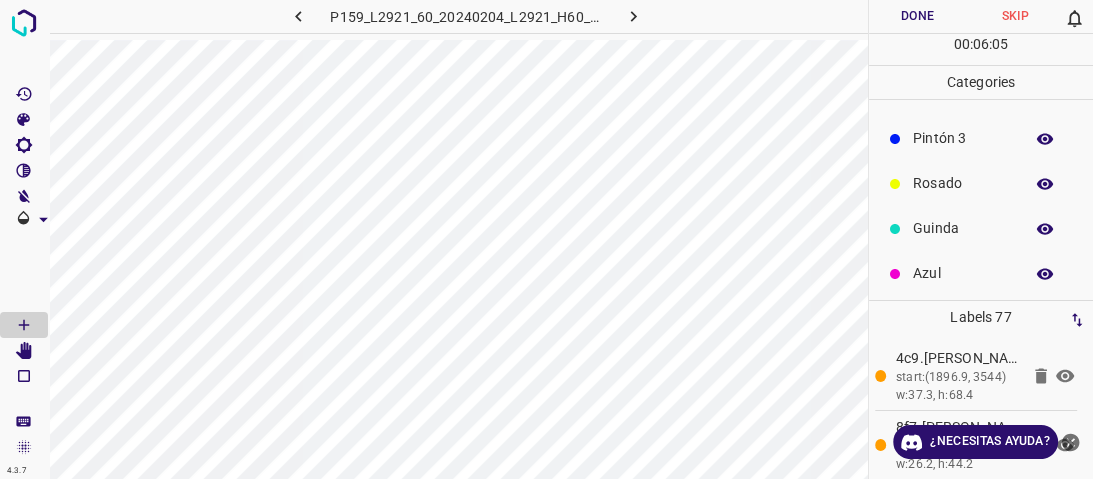 scroll, scrollTop: 176, scrollLeft: 0, axis: vertical 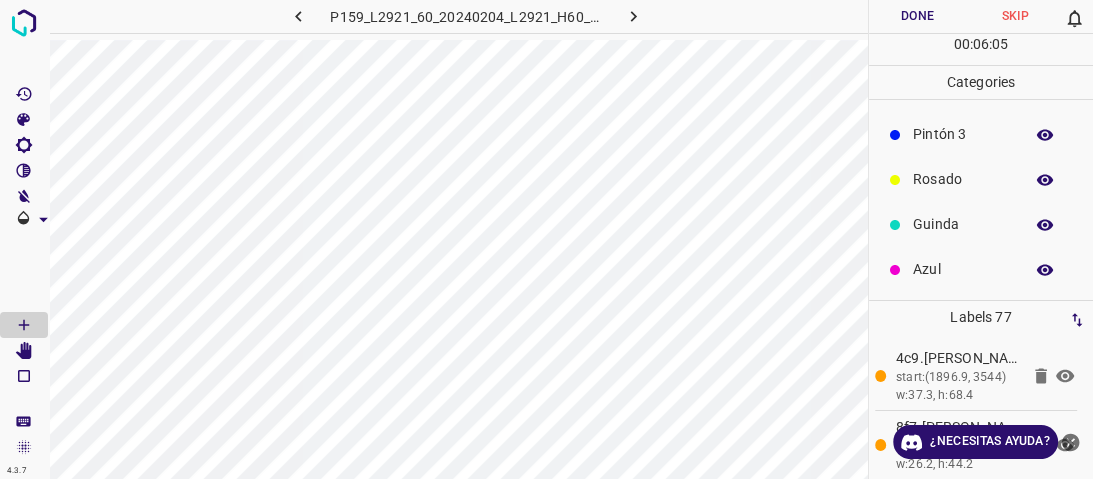 click on "Azul" at bounding box center (963, 269) 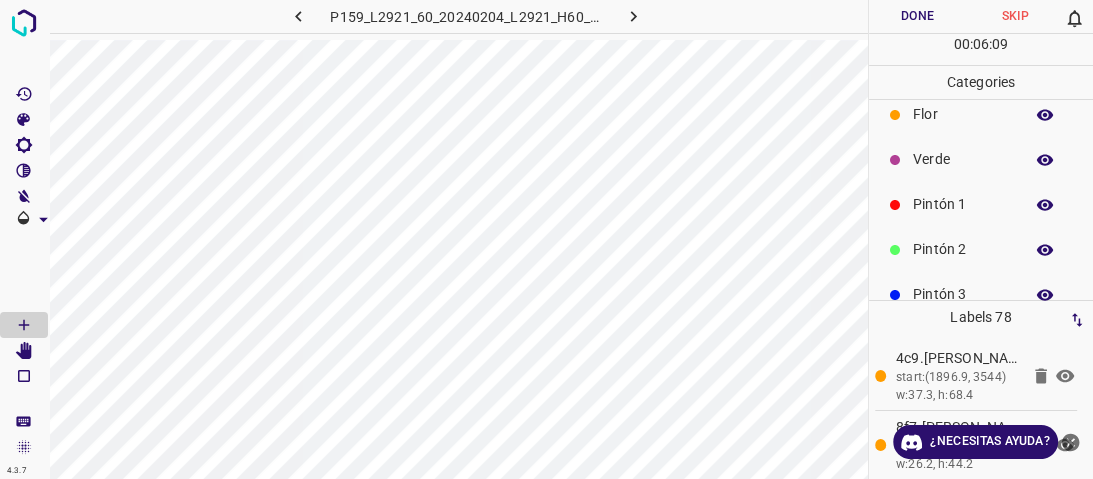 scroll, scrollTop: 0, scrollLeft: 0, axis: both 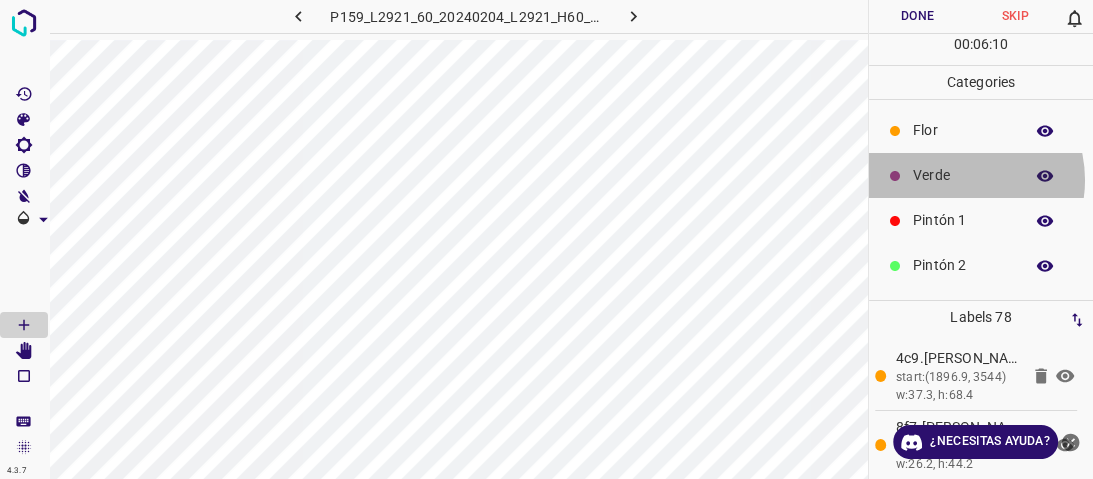 click on "Verde" at bounding box center [963, 175] 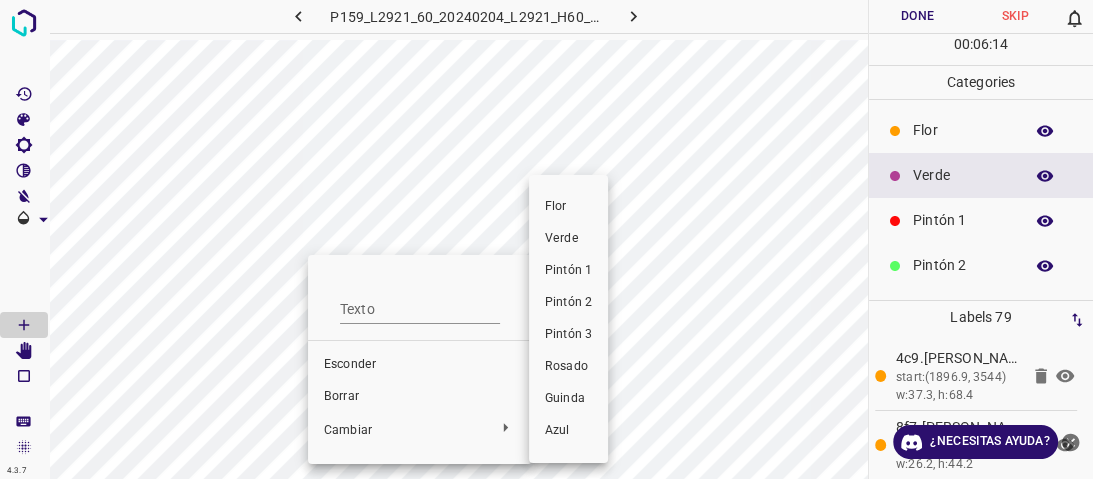 click on "Pintón 1" at bounding box center (568, 270) 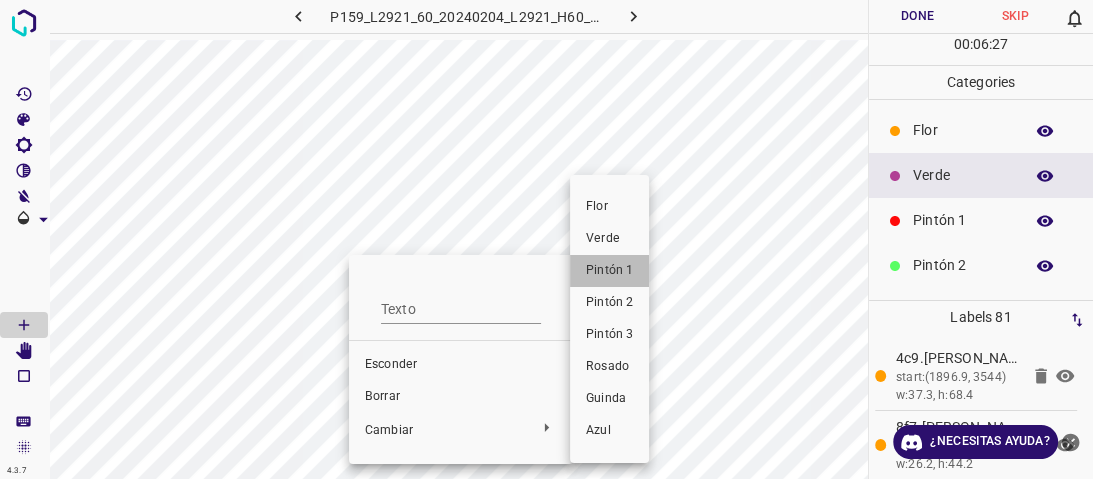 click on "Pintón 1" at bounding box center [609, 270] 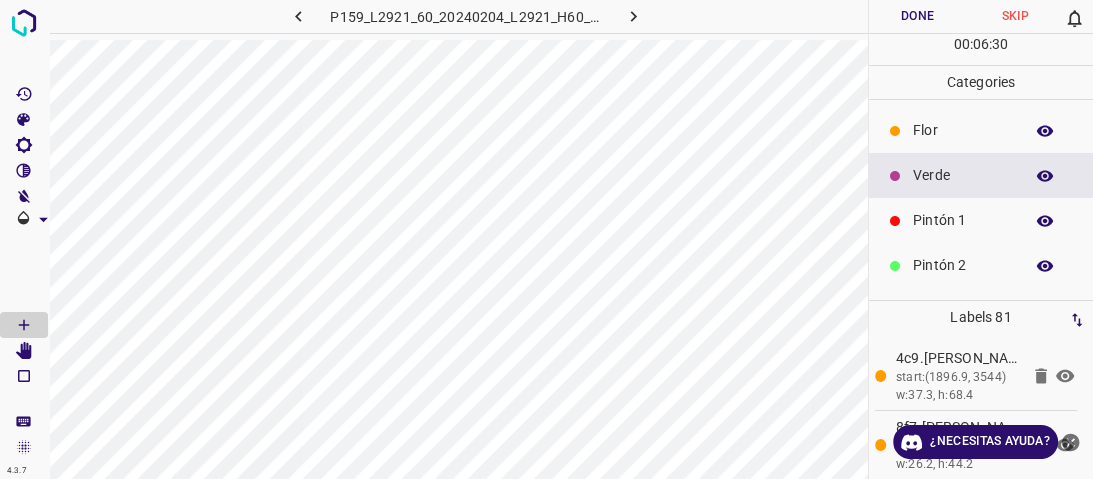 click on "Verde" at bounding box center (981, 175) 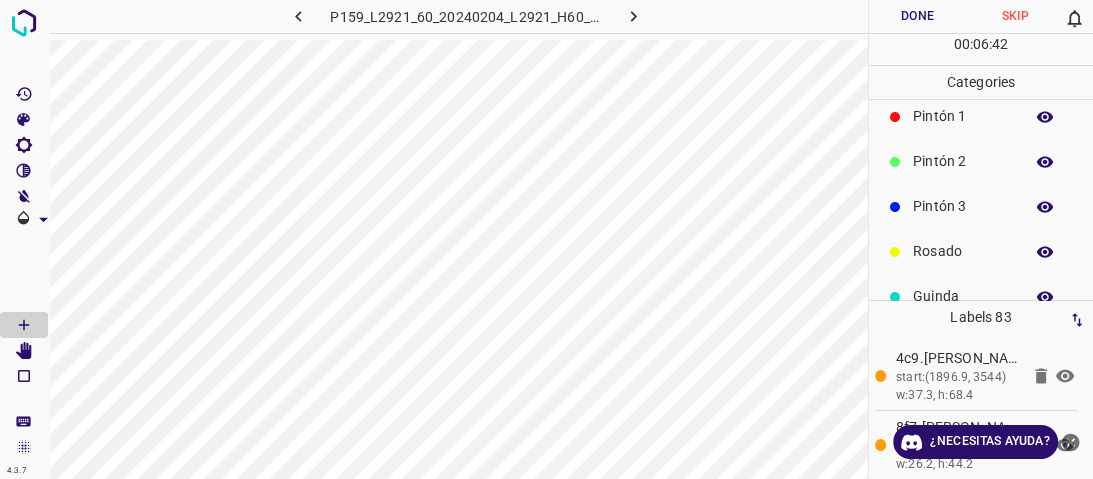 scroll, scrollTop: 176, scrollLeft: 0, axis: vertical 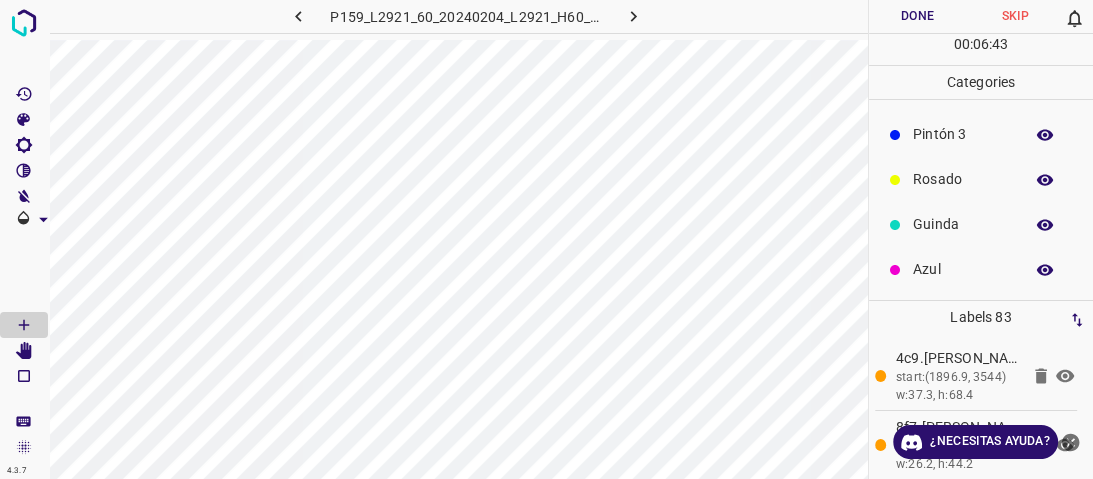drag, startPoint x: 949, startPoint y: 276, endPoint x: 910, endPoint y: 275, distance: 39.012817 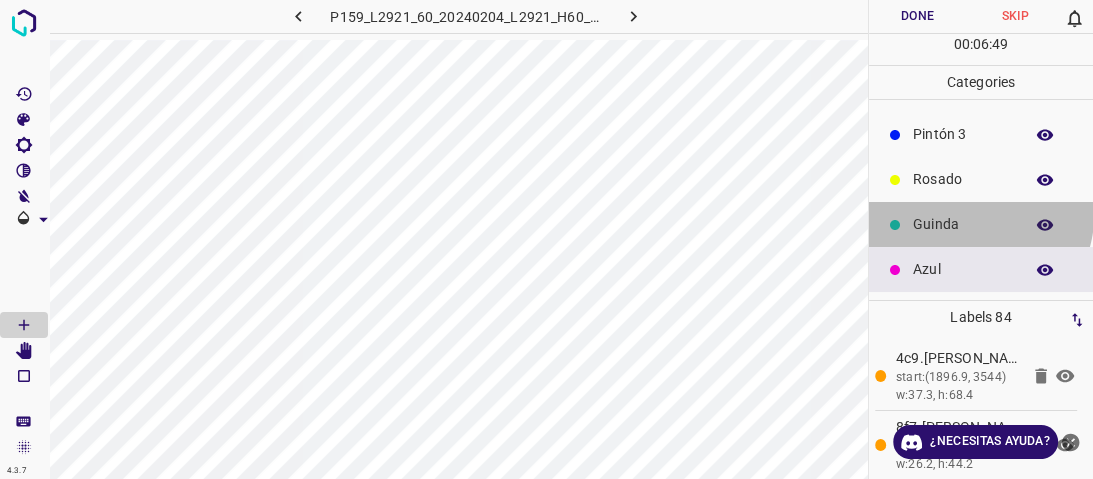 drag, startPoint x: 978, startPoint y: 216, endPoint x: 964, endPoint y: 216, distance: 14 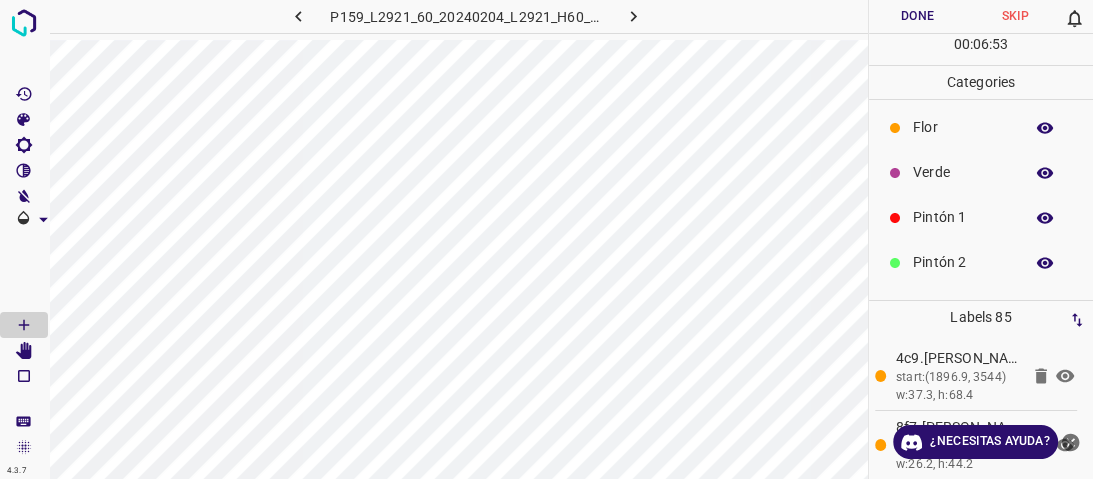 scroll, scrollTop: 0, scrollLeft: 0, axis: both 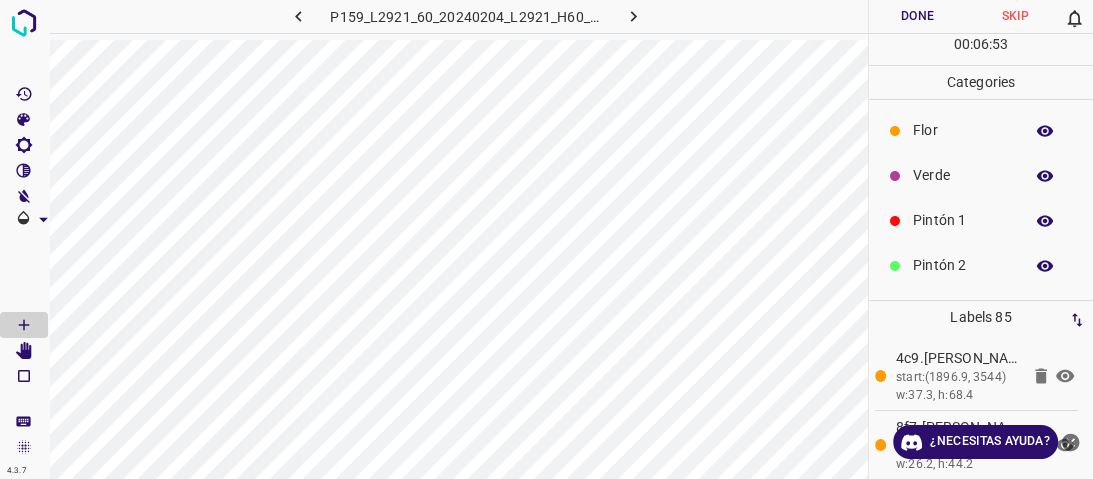 click on "Verde" at bounding box center [981, 175] 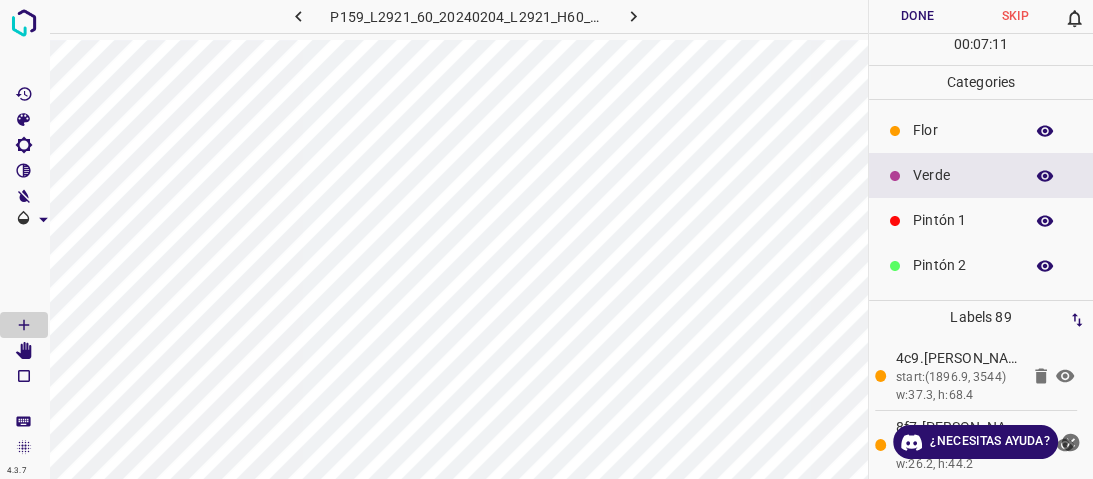 click on "Pintón 1" at bounding box center [963, 220] 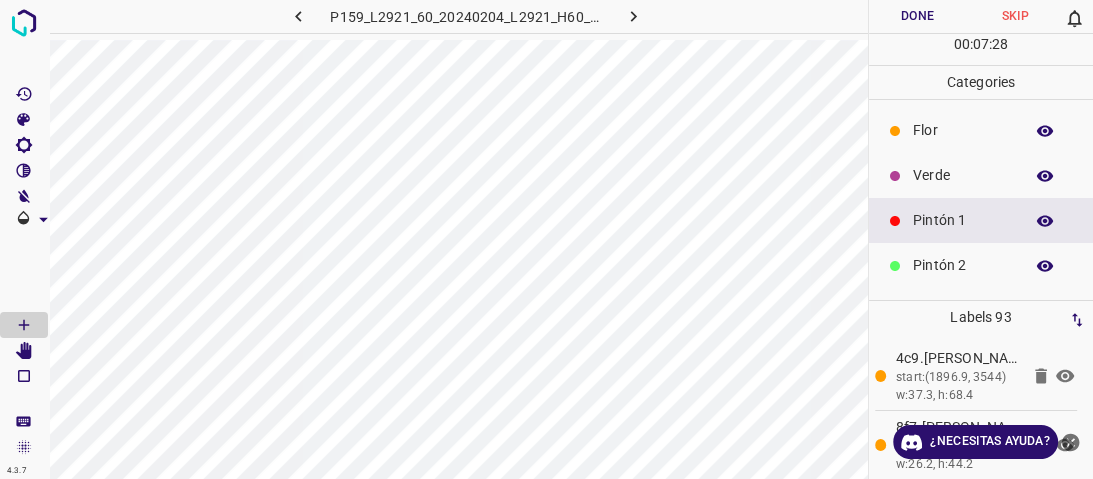 scroll, scrollTop: 176, scrollLeft: 0, axis: vertical 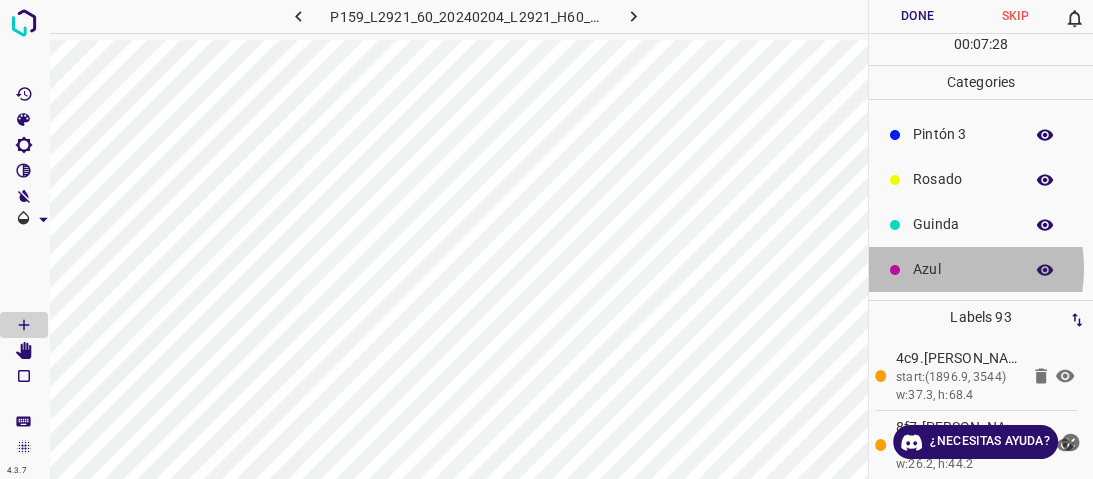 click on "Azul" at bounding box center [963, 269] 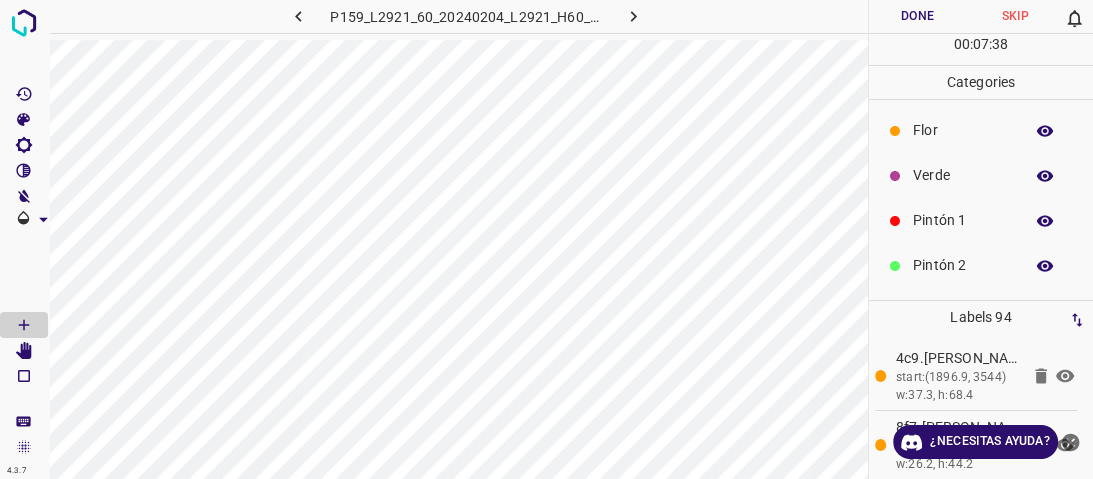scroll, scrollTop: 0, scrollLeft: 0, axis: both 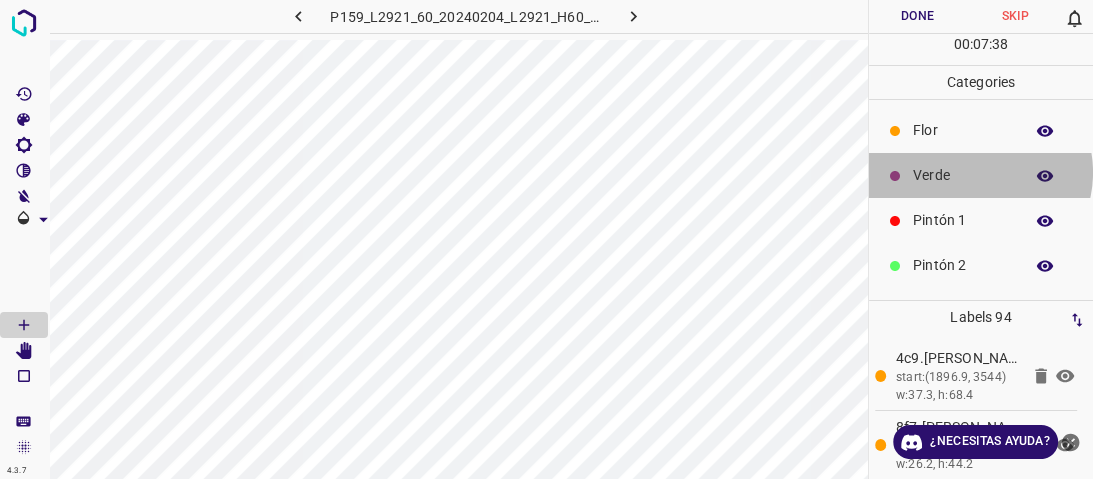drag, startPoint x: 978, startPoint y: 172, endPoint x: 956, endPoint y: 178, distance: 22.803509 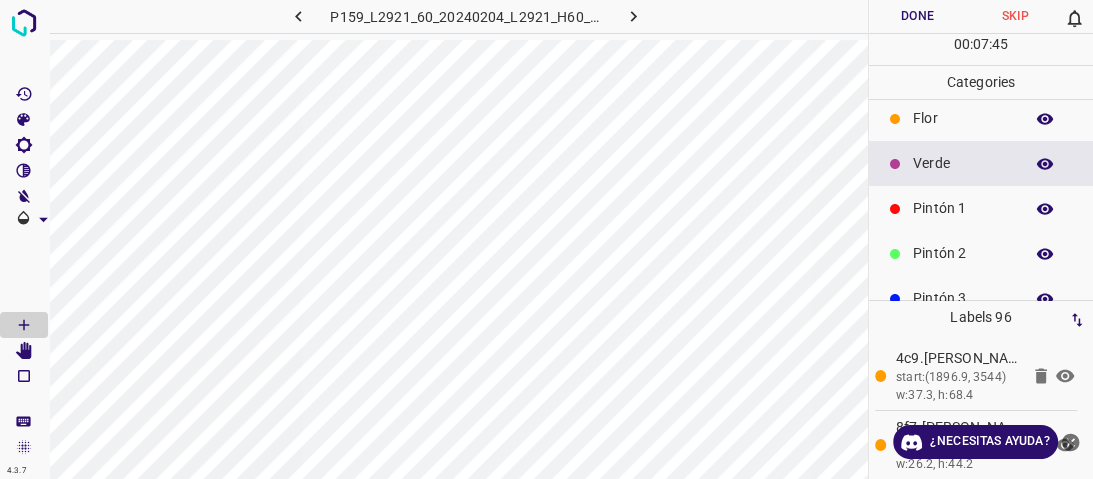scroll, scrollTop: 176, scrollLeft: 0, axis: vertical 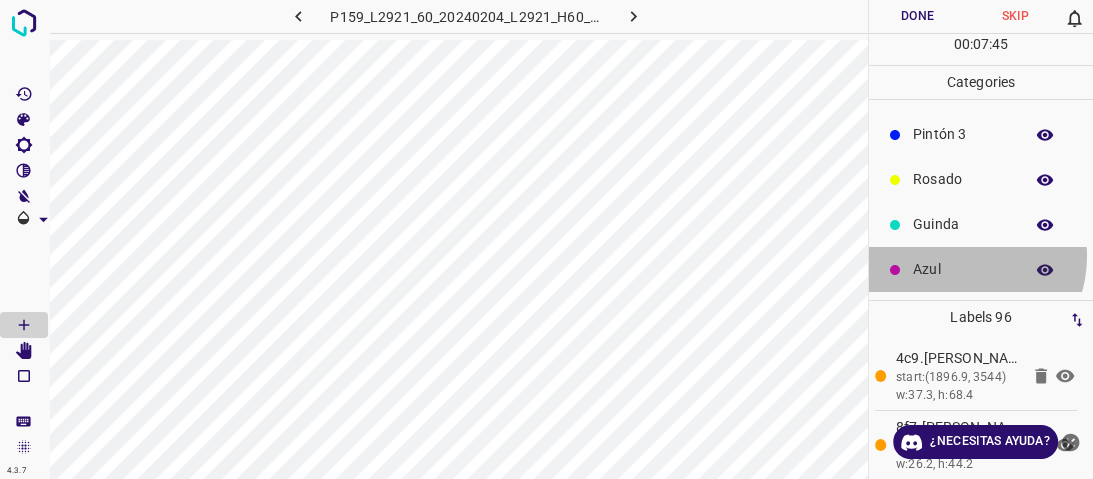 click on "Azul" at bounding box center [981, 269] 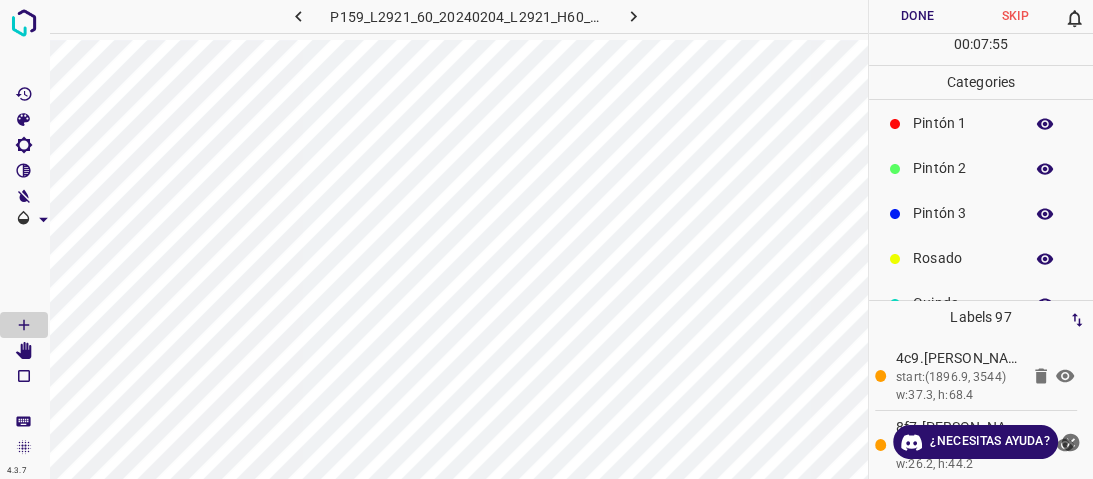scroll, scrollTop: 0, scrollLeft: 0, axis: both 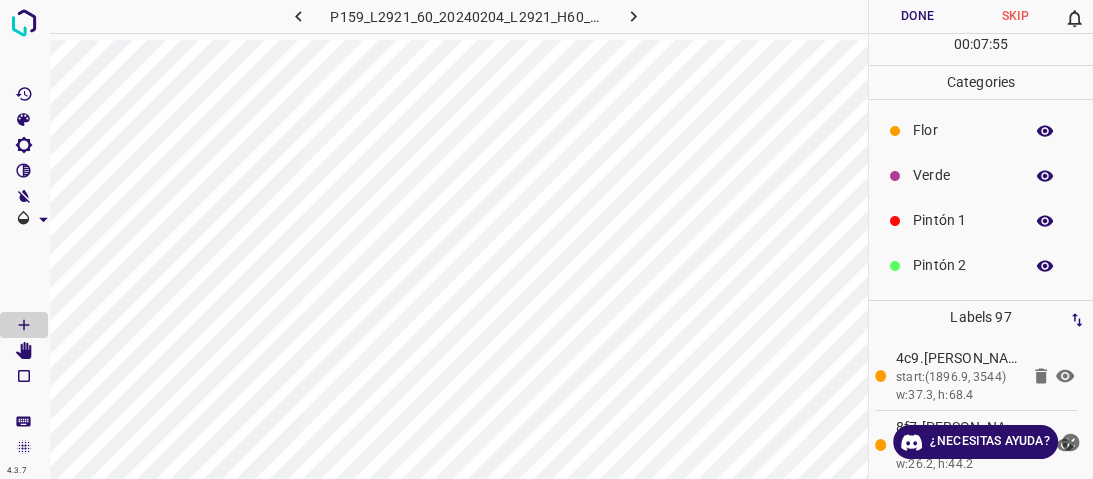 click on "Flor" at bounding box center [981, 130] 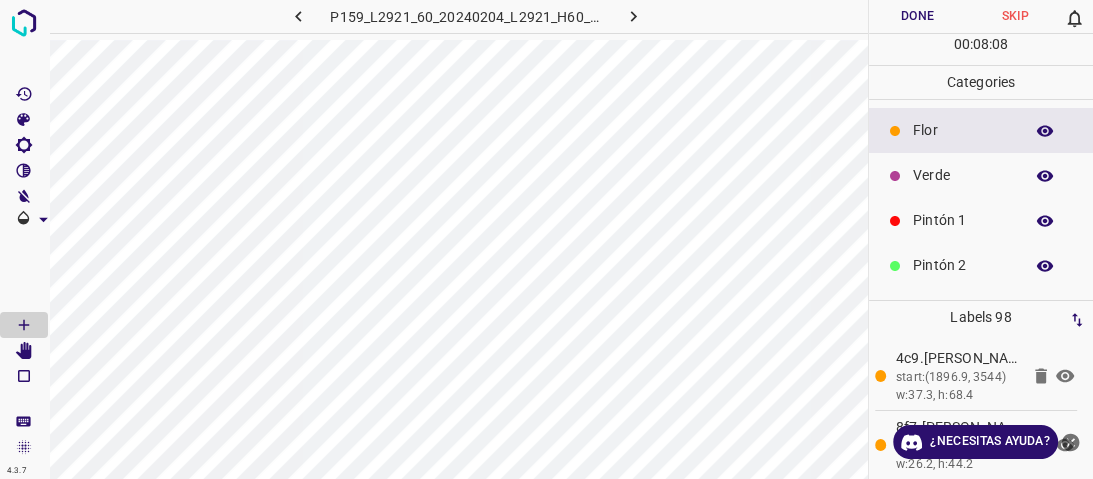 drag, startPoint x: 973, startPoint y: 175, endPoint x: 955, endPoint y: 180, distance: 18.681541 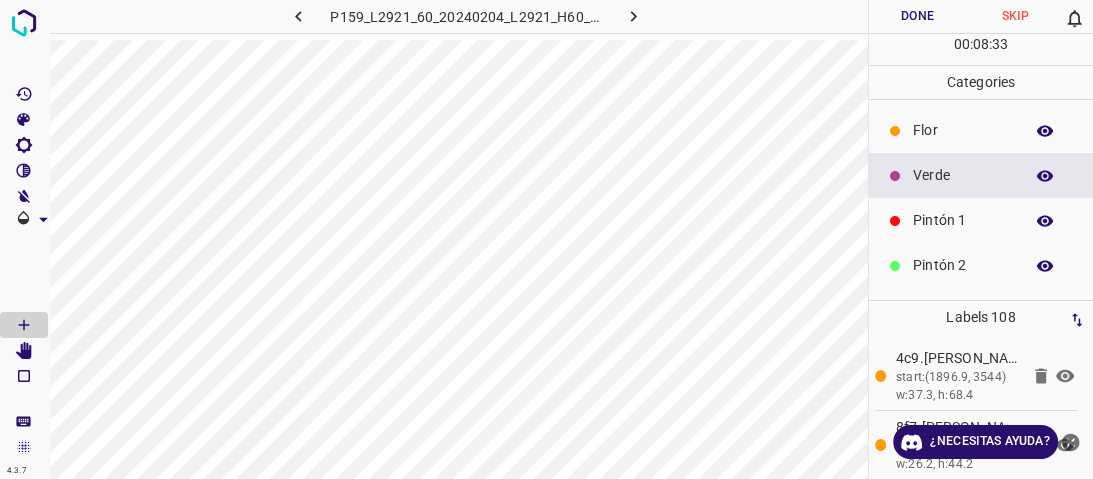 click 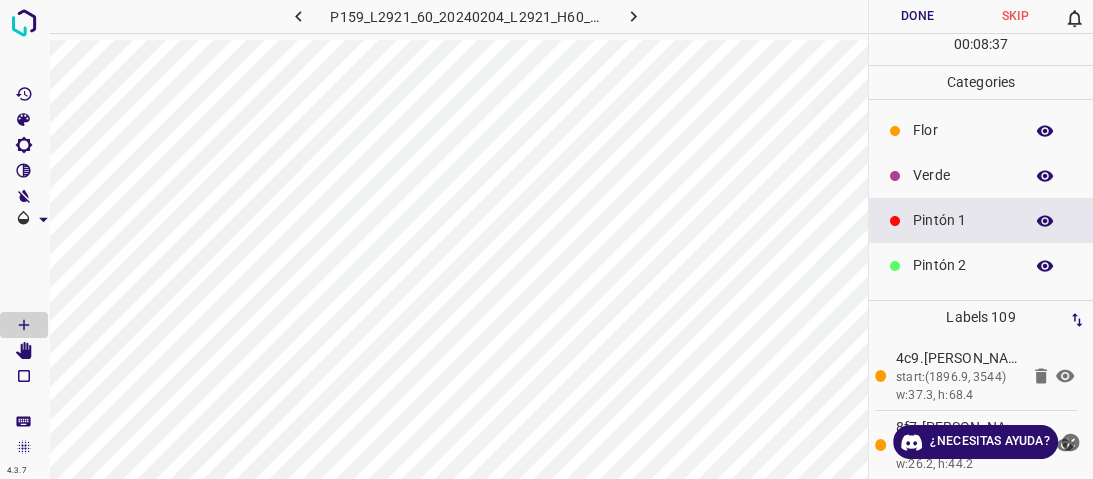 click on "Verde" at bounding box center [963, 175] 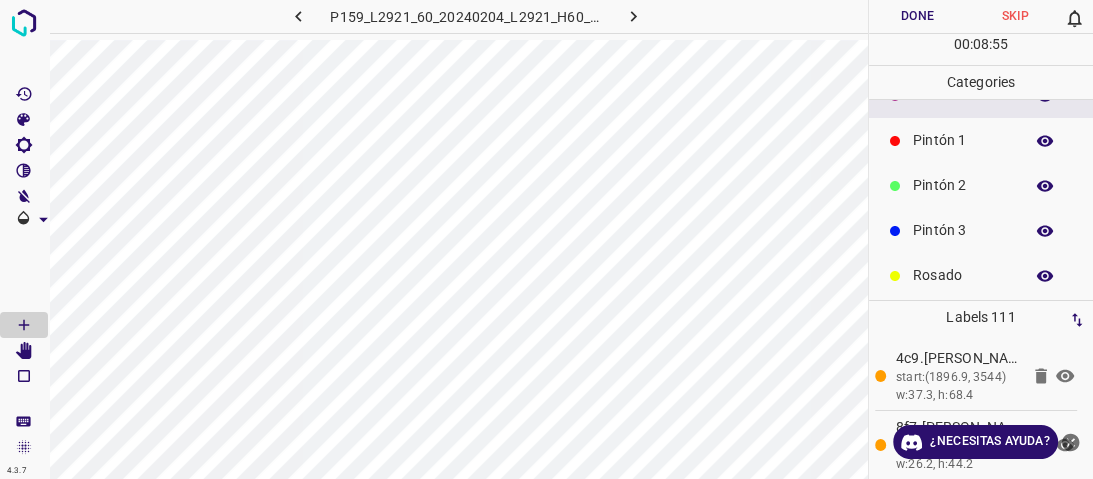 scroll, scrollTop: 176, scrollLeft: 0, axis: vertical 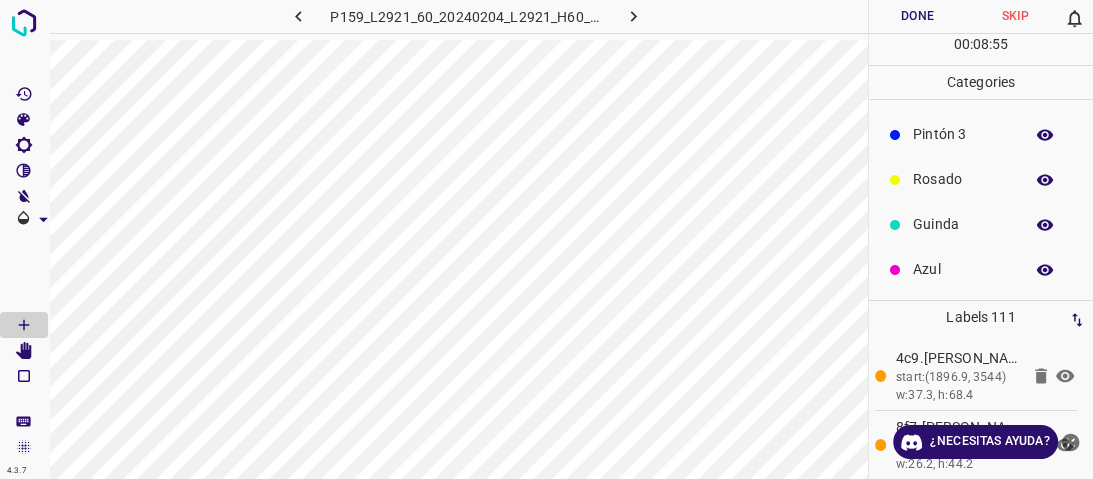 click on "Azul" at bounding box center (981, 269) 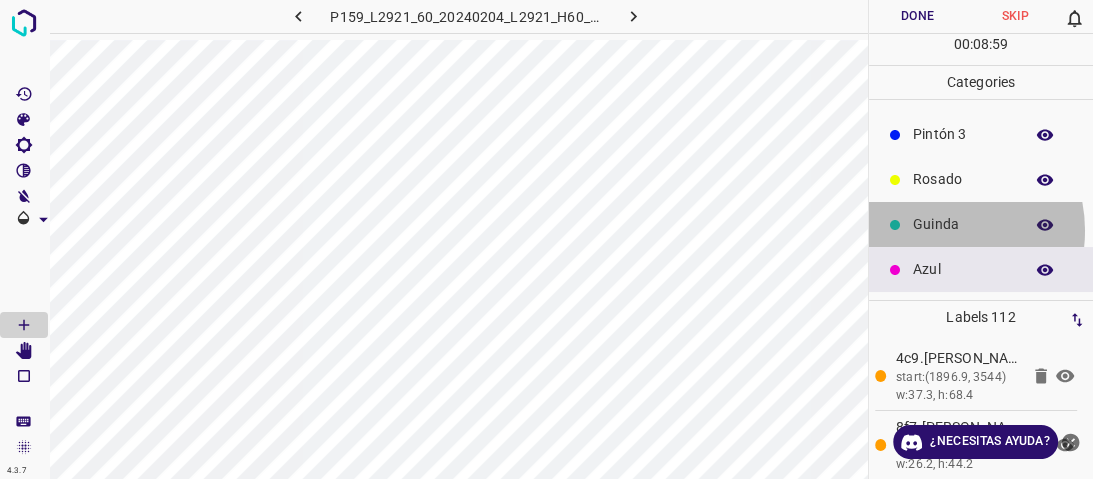 click on "Guinda" at bounding box center (963, 224) 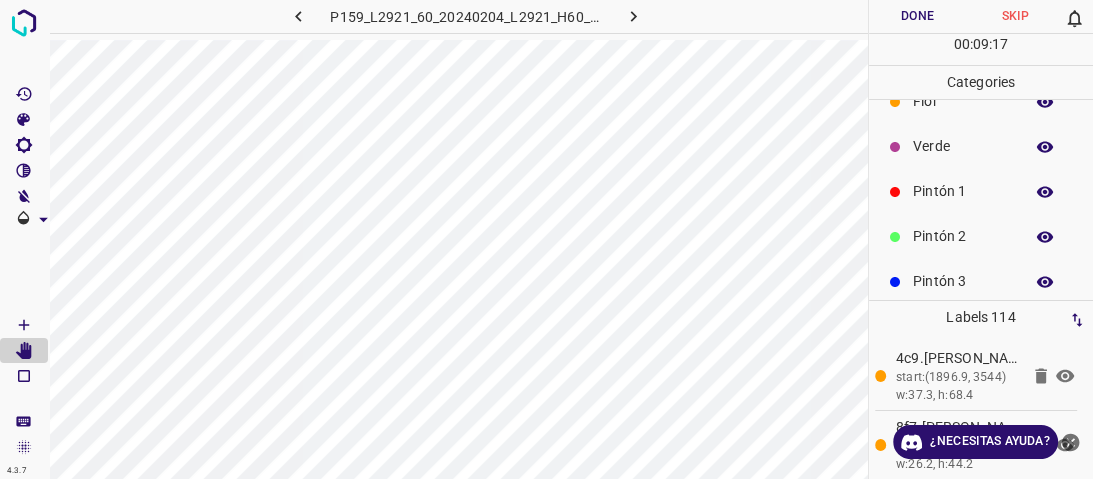 scroll, scrollTop: 16, scrollLeft: 0, axis: vertical 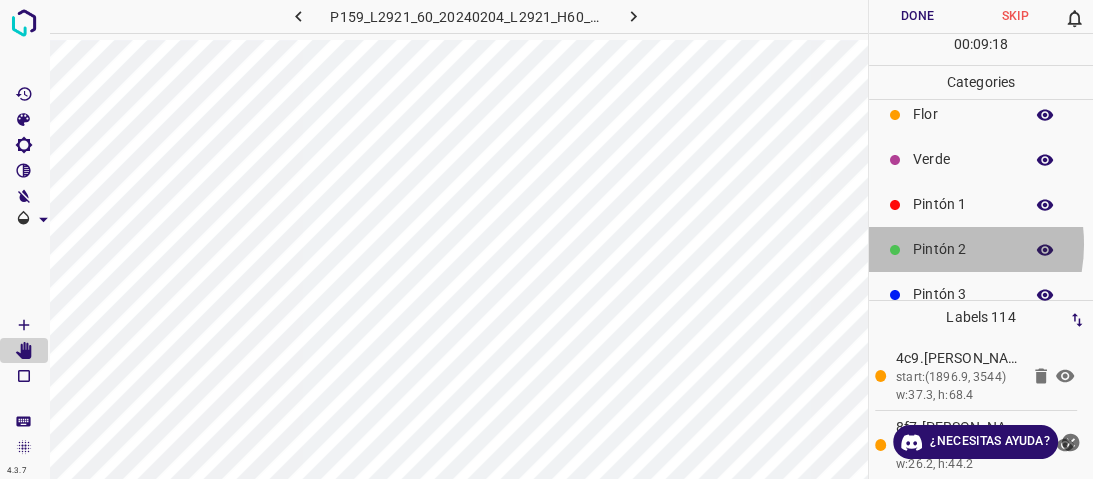 click on "Pintón 2" at bounding box center [963, 249] 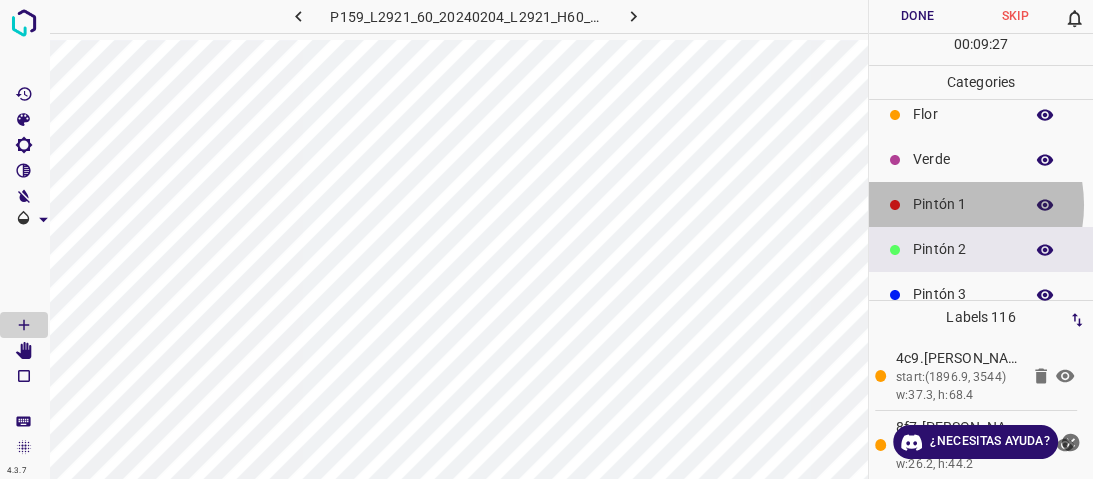 click on "Pintón 1" at bounding box center [963, 204] 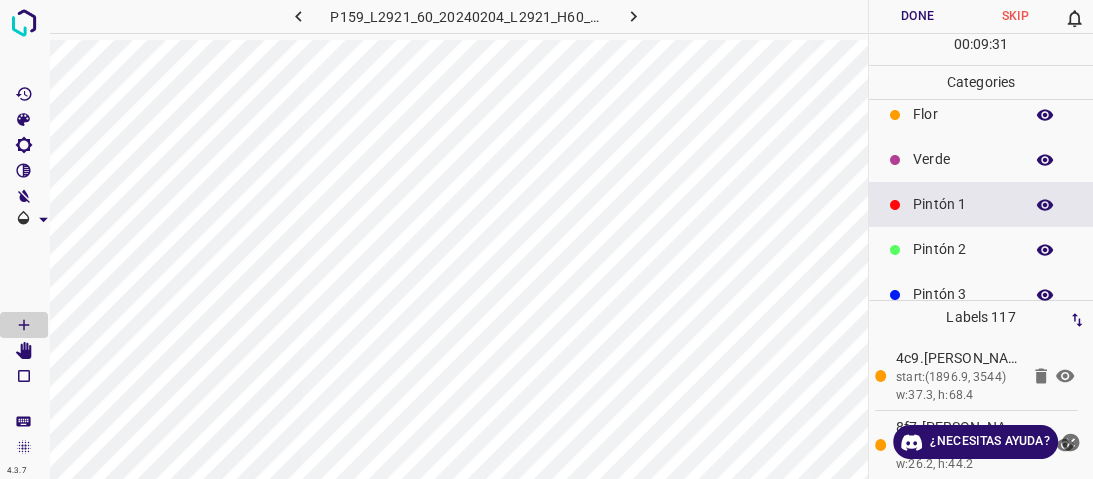 click on "Verde" at bounding box center [963, 159] 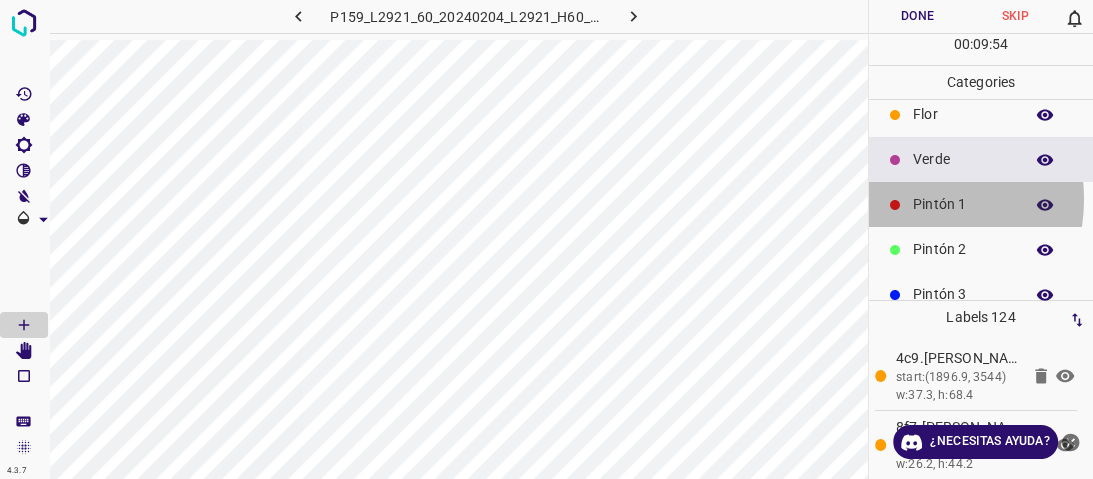 click at bounding box center (895, 205) 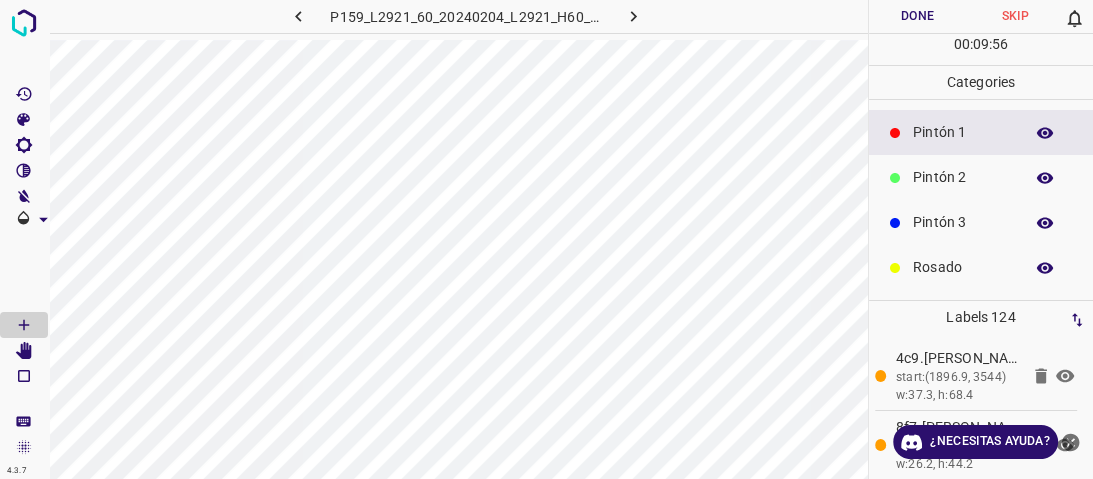 scroll, scrollTop: 176, scrollLeft: 0, axis: vertical 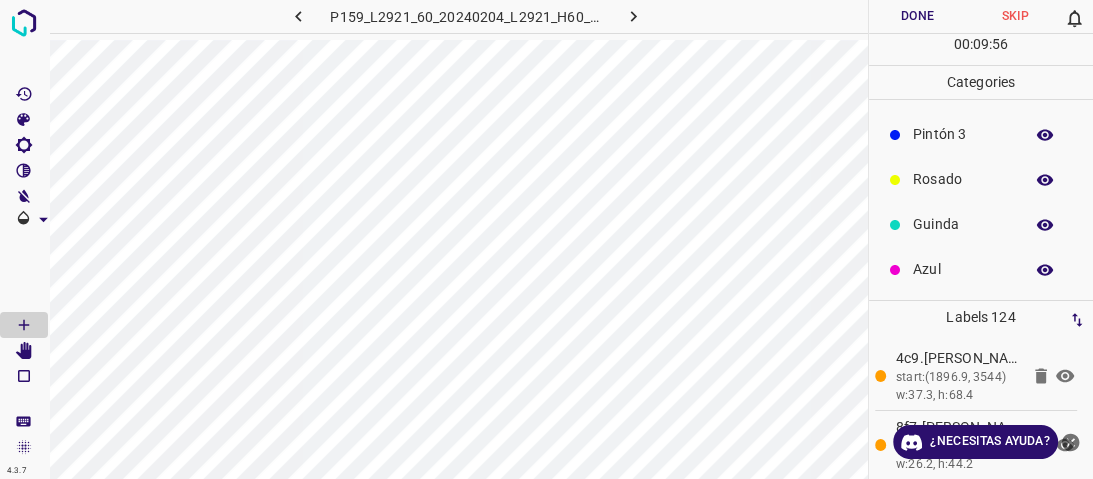 click on "Azul" at bounding box center [963, 269] 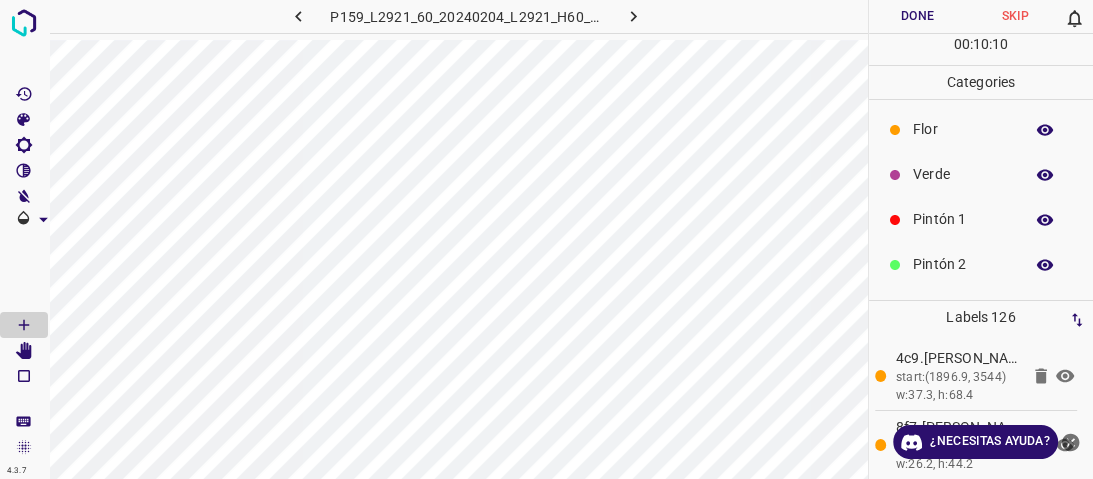 scroll, scrollTop: 0, scrollLeft: 0, axis: both 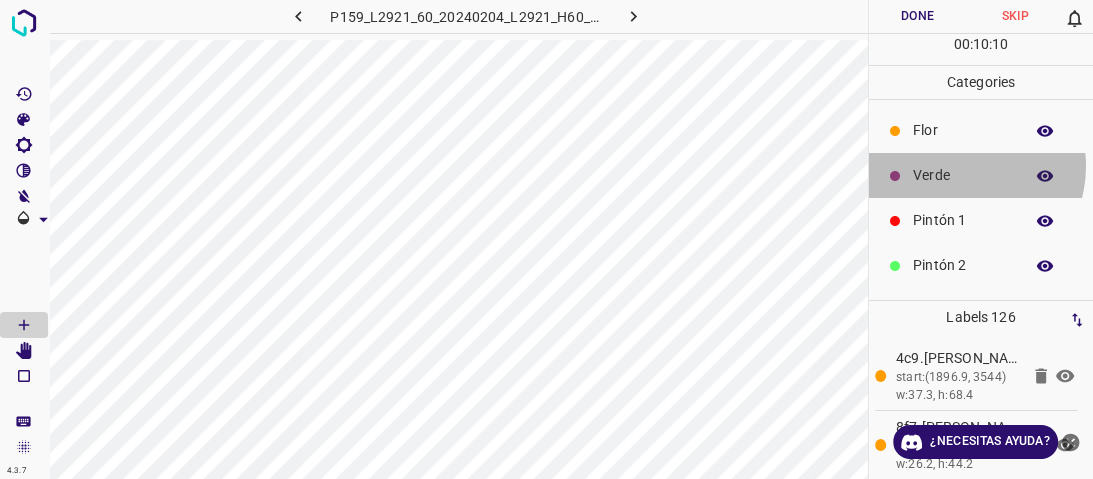 drag, startPoint x: 961, startPoint y: 166, endPoint x: 950, endPoint y: 168, distance: 11.18034 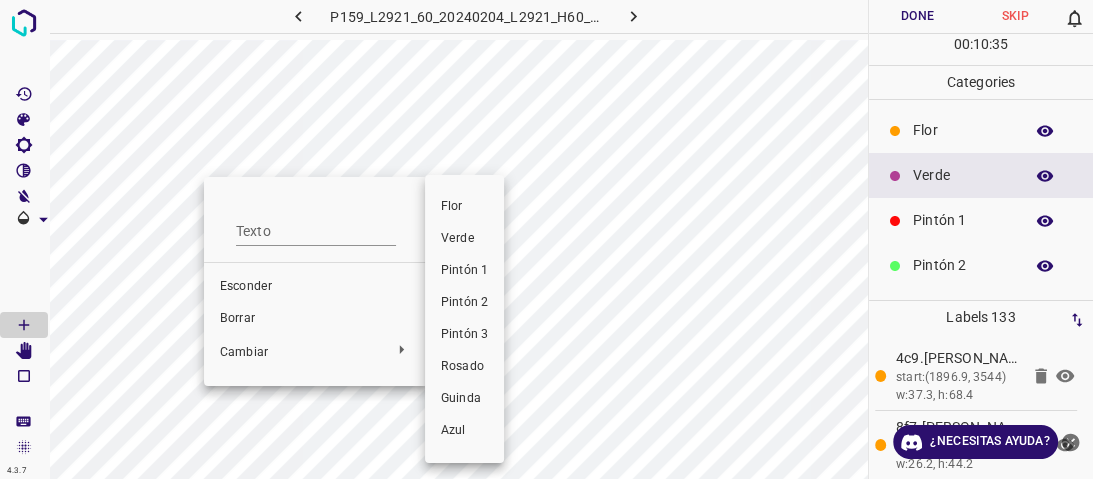 click on "Pintón 1" at bounding box center (464, 270) 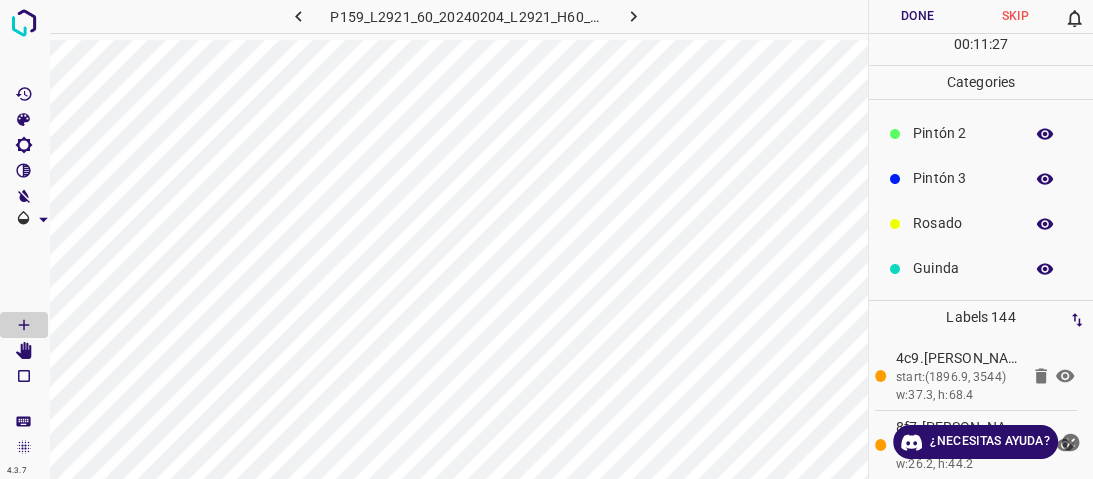 scroll, scrollTop: 96, scrollLeft: 0, axis: vertical 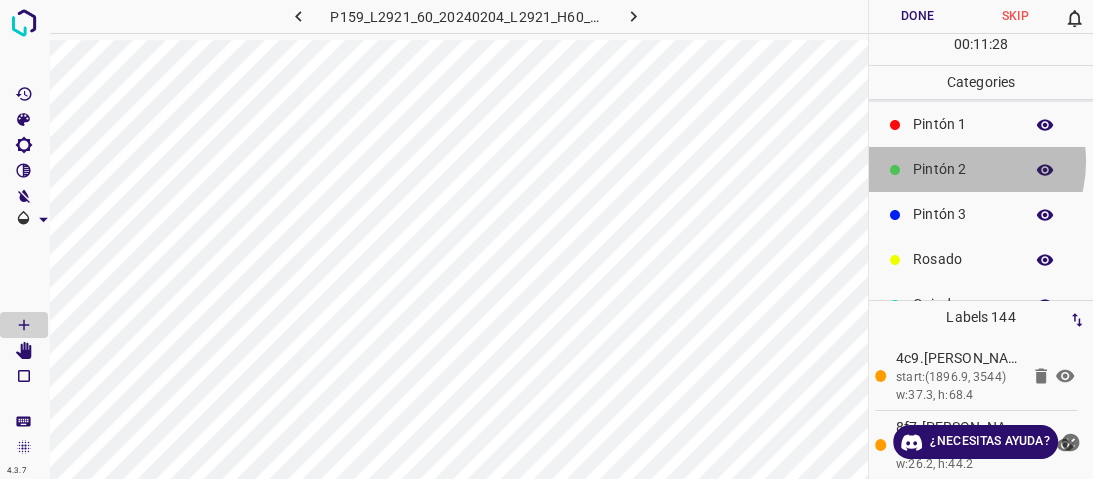 drag, startPoint x: 948, startPoint y: 161, endPoint x: 939, endPoint y: 167, distance: 10.816654 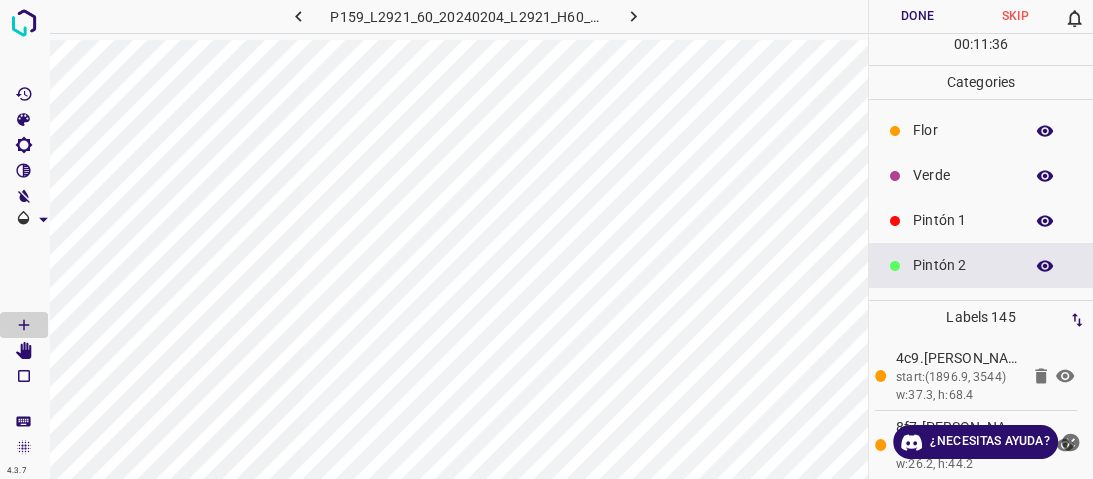 scroll, scrollTop: 0, scrollLeft: 0, axis: both 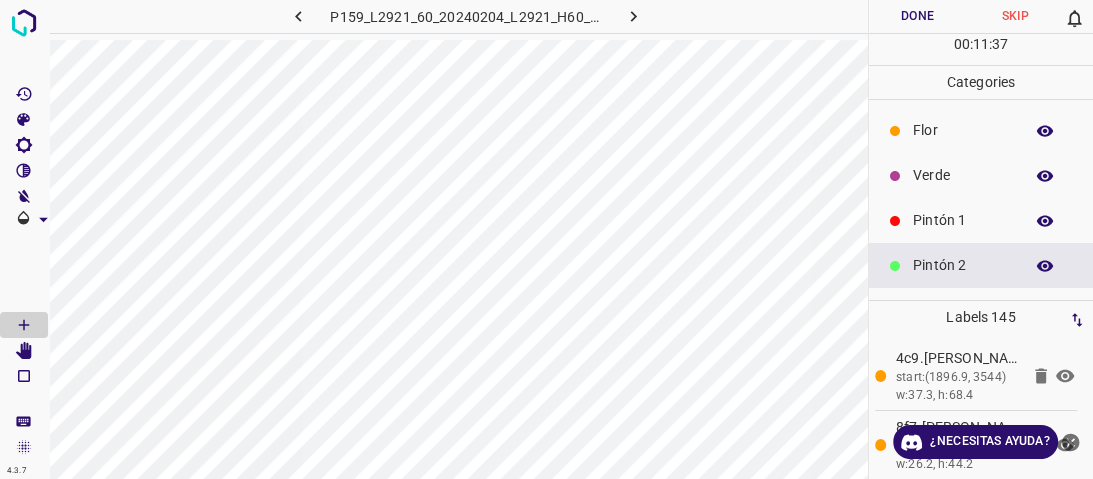 click on "Verde" at bounding box center [963, 175] 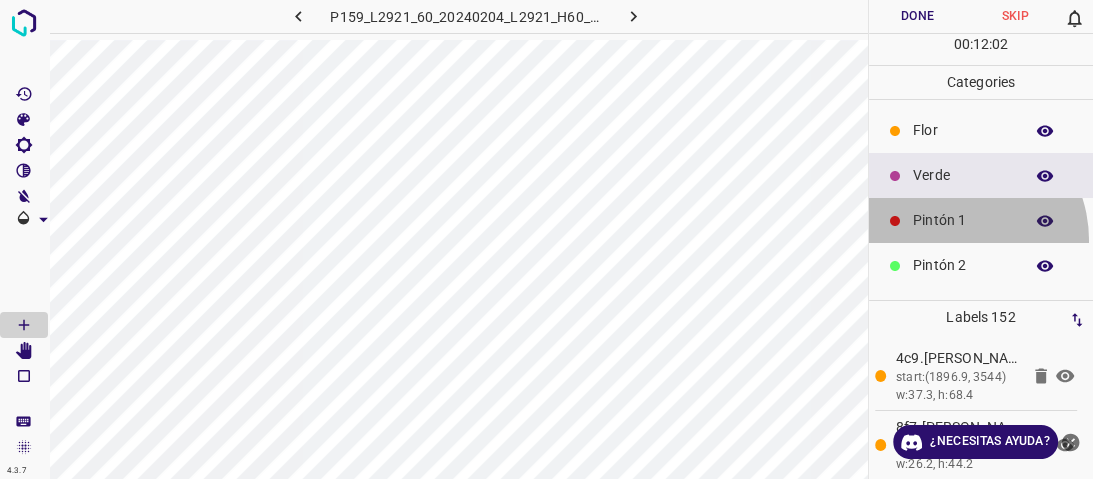 click on "Pintón 1" at bounding box center (981, 220) 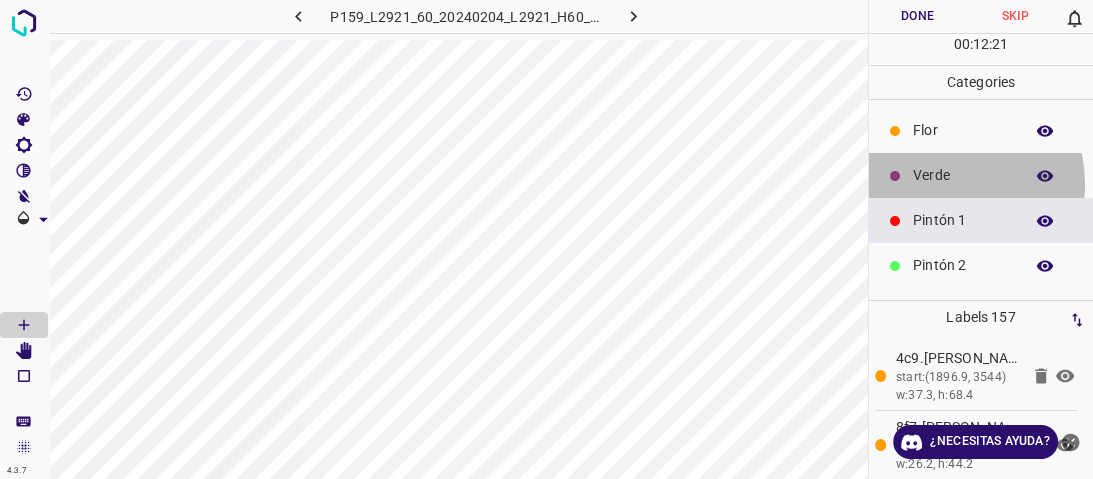 drag, startPoint x: 935, startPoint y: 184, endPoint x: 896, endPoint y: 189, distance: 39.319206 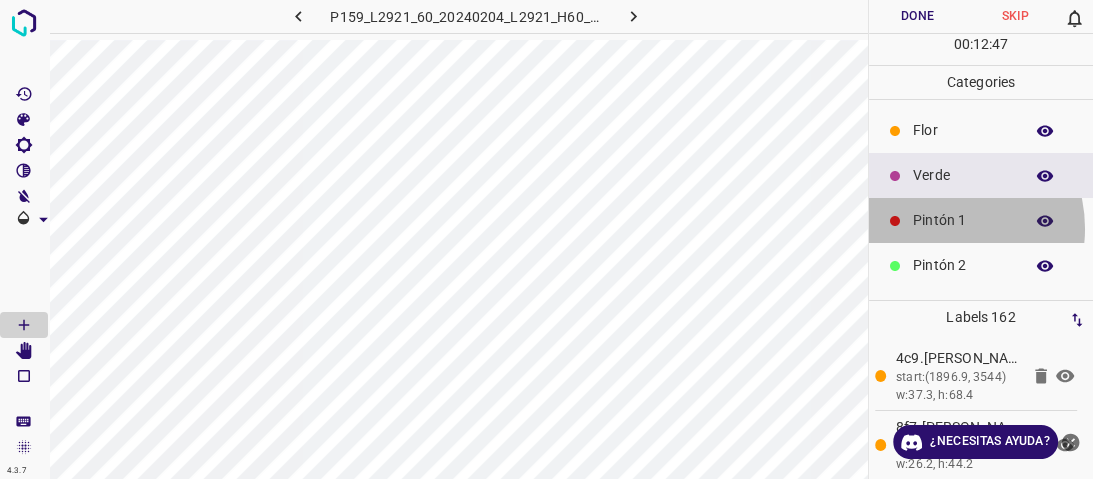 drag, startPoint x: 940, startPoint y: 228, endPoint x: 925, endPoint y: 224, distance: 15.524175 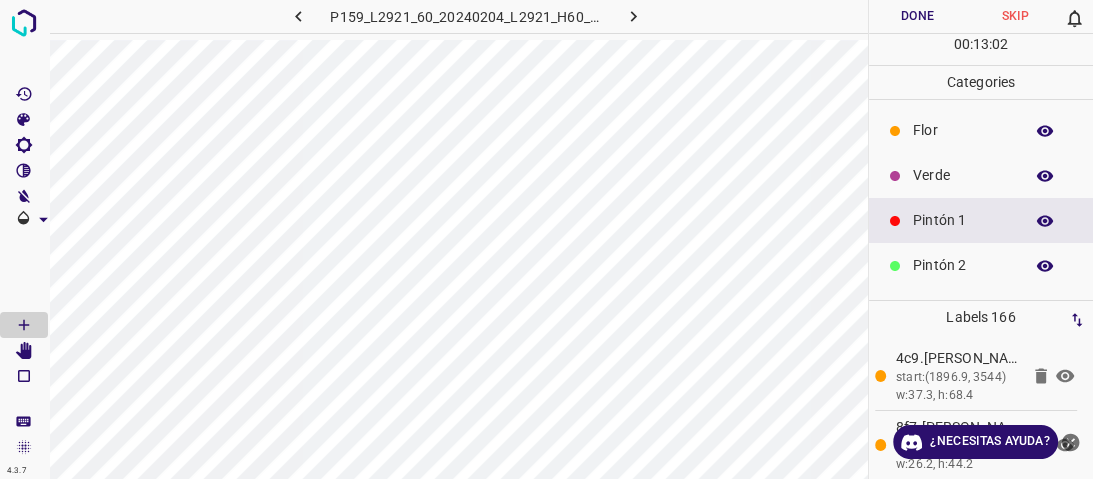 scroll, scrollTop: 176, scrollLeft: 0, axis: vertical 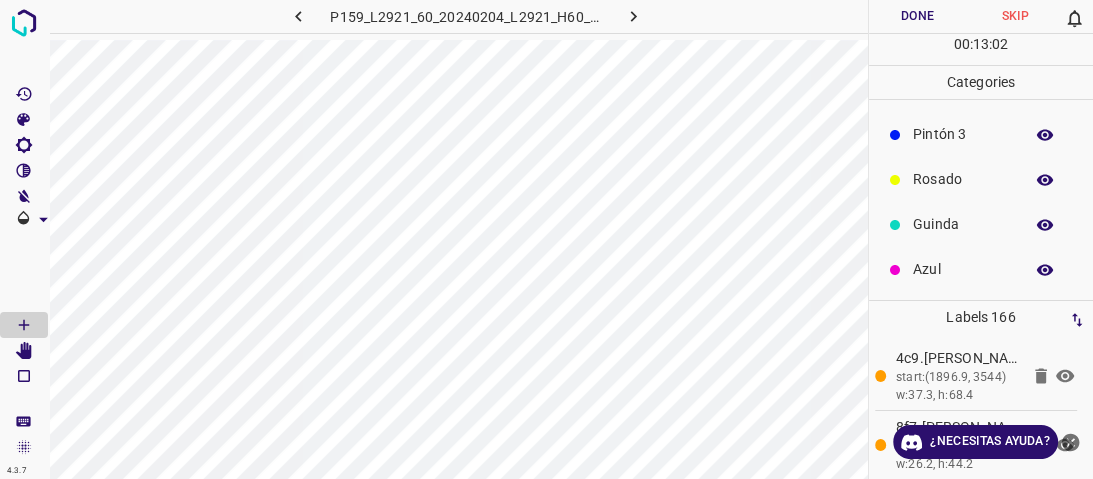 drag, startPoint x: 963, startPoint y: 261, endPoint x: 946, endPoint y: 263, distance: 17.117243 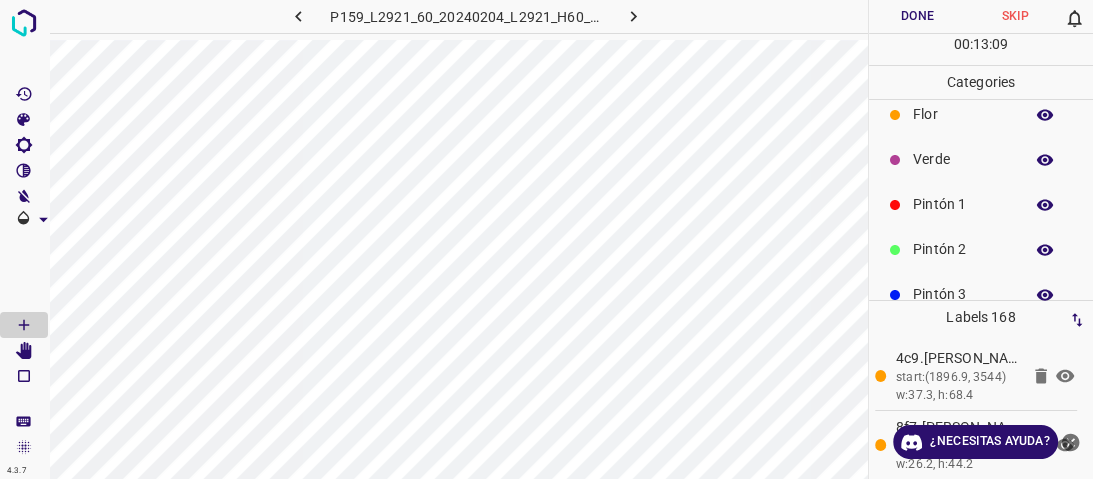 scroll, scrollTop: 0, scrollLeft: 0, axis: both 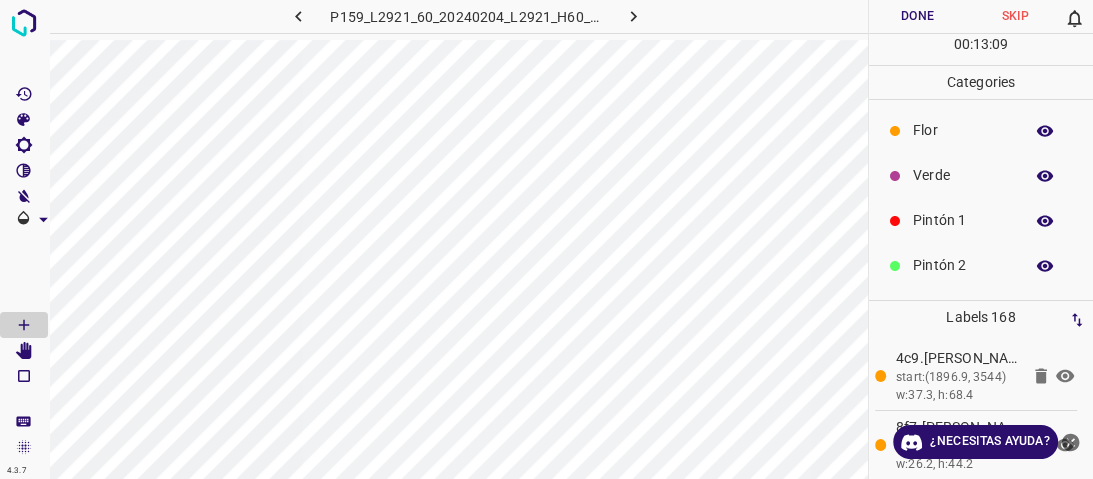 click on "Verde" at bounding box center (963, 175) 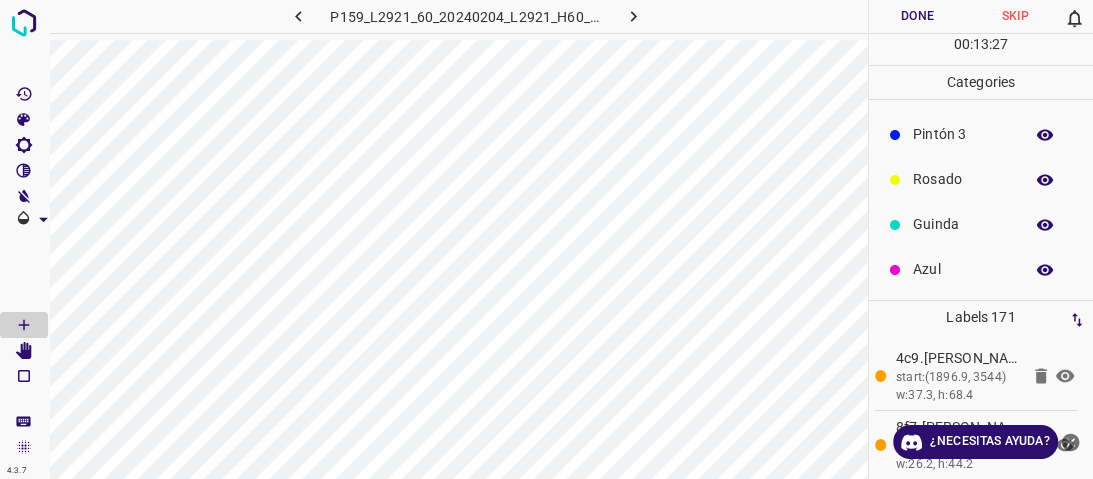 scroll, scrollTop: 96, scrollLeft: 0, axis: vertical 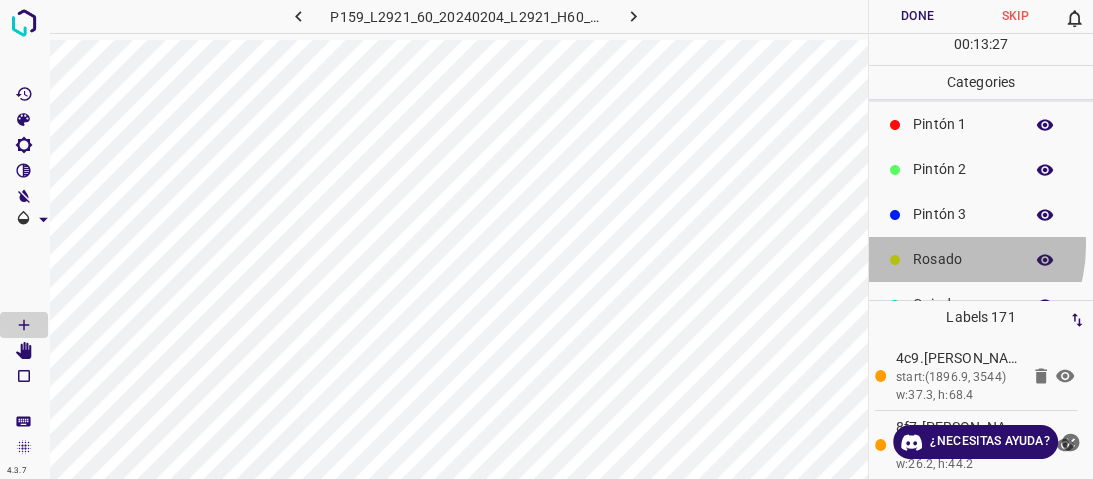 click on "Rosado" at bounding box center [981, 259] 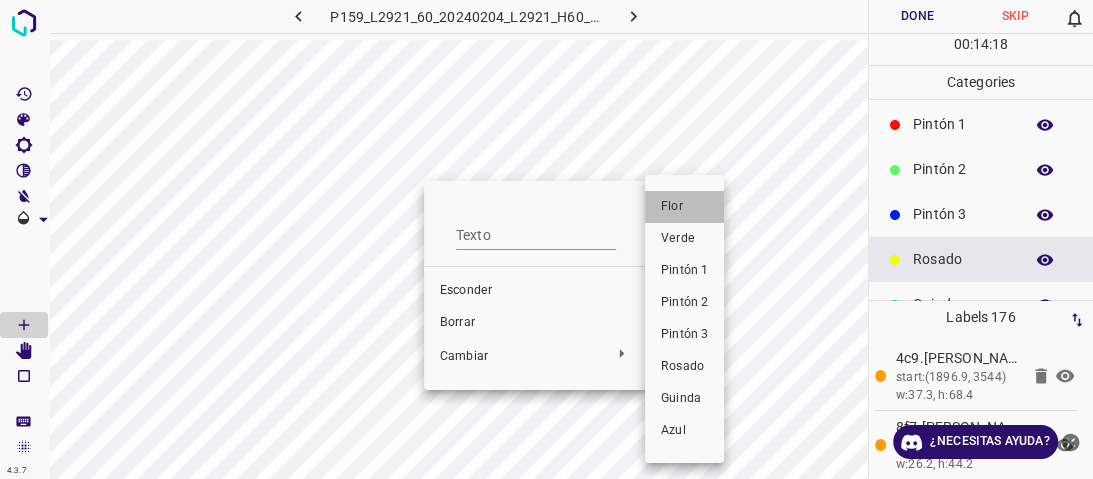 click on "Flor" at bounding box center (684, 207) 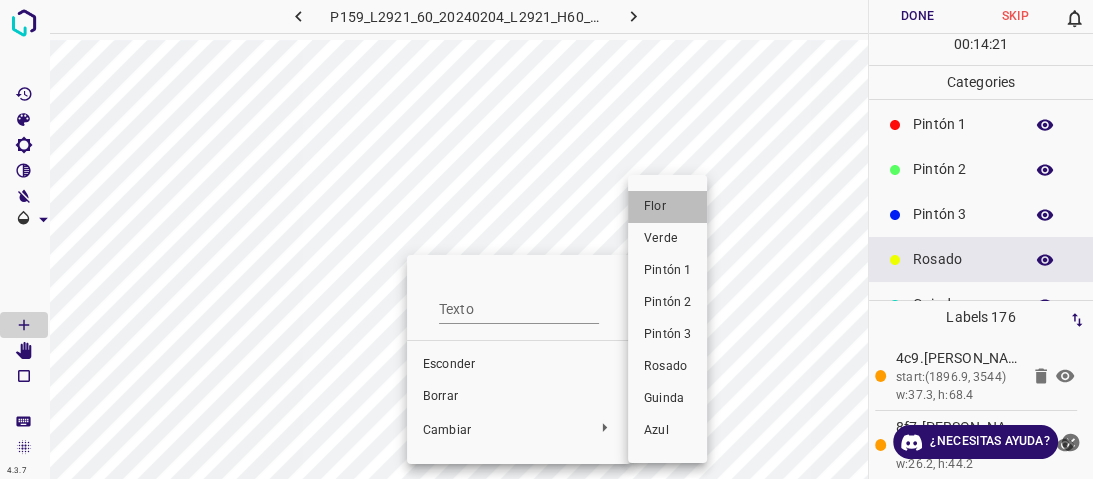 drag, startPoint x: 673, startPoint y: 202, endPoint x: 424, endPoint y: 283, distance: 261.84348 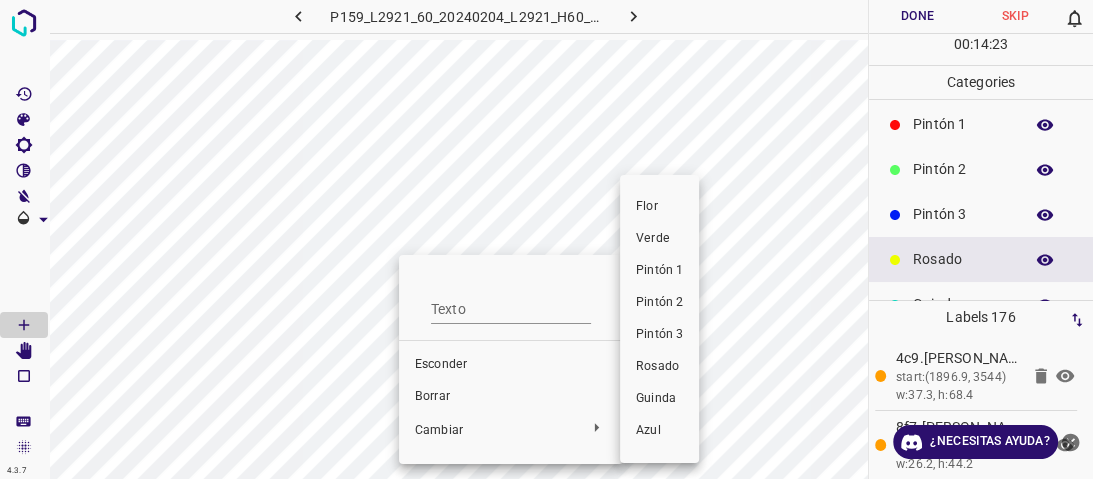 click on "Flor" at bounding box center (659, 207) 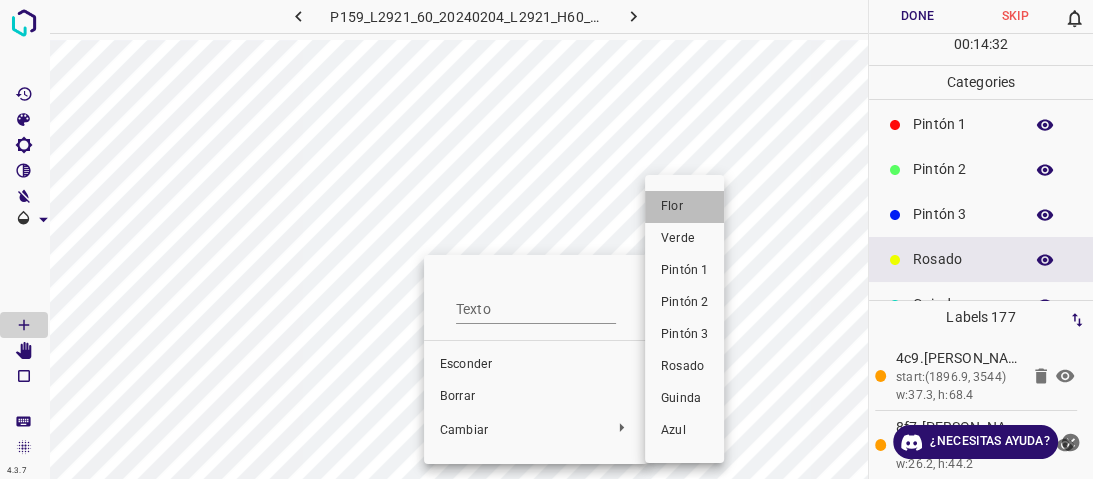 click on "Flor" at bounding box center (684, 207) 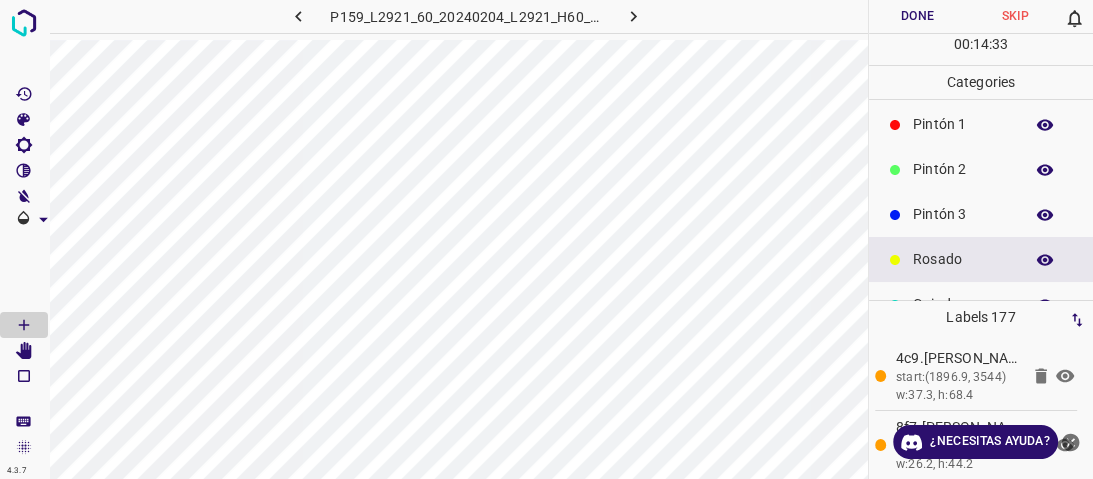 scroll, scrollTop: 0, scrollLeft: 0, axis: both 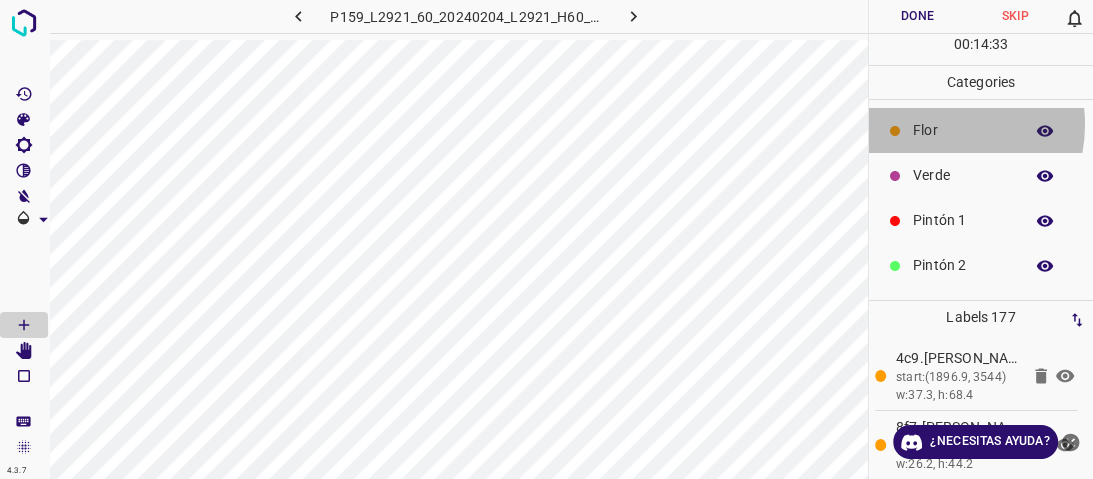 click on "Flor" at bounding box center [963, 130] 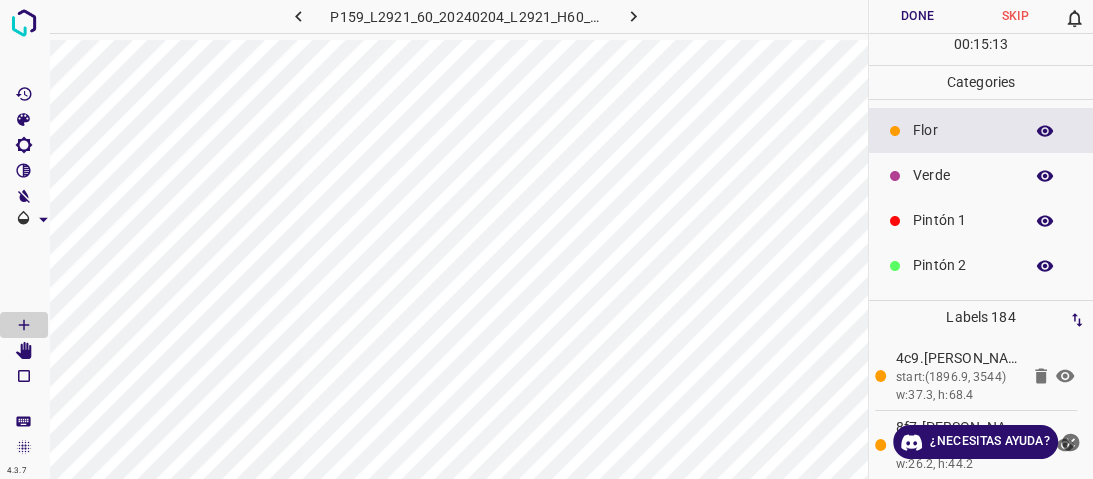 click on "Verde" at bounding box center (963, 175) 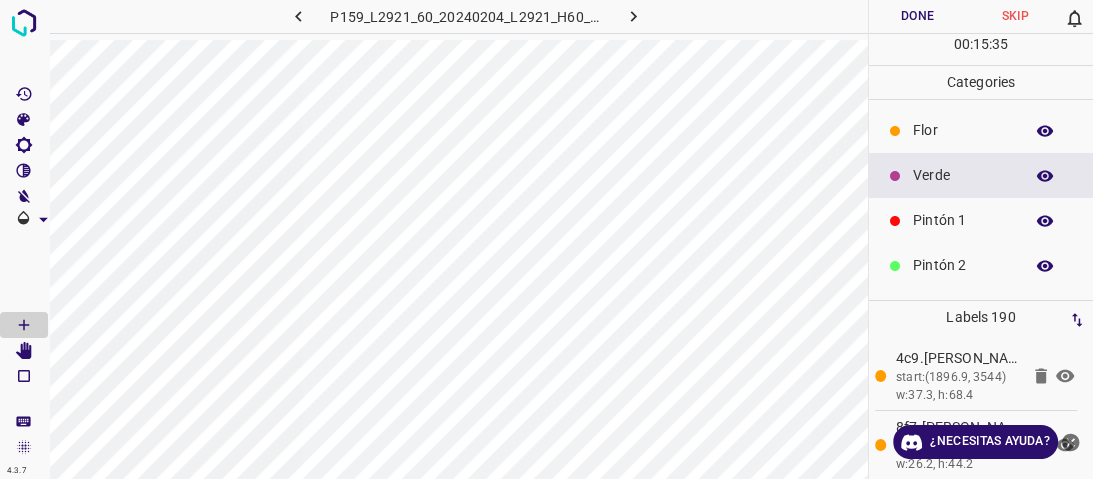 scroll, scrollTop: 176, scrollLeft: 0, axis: vertical 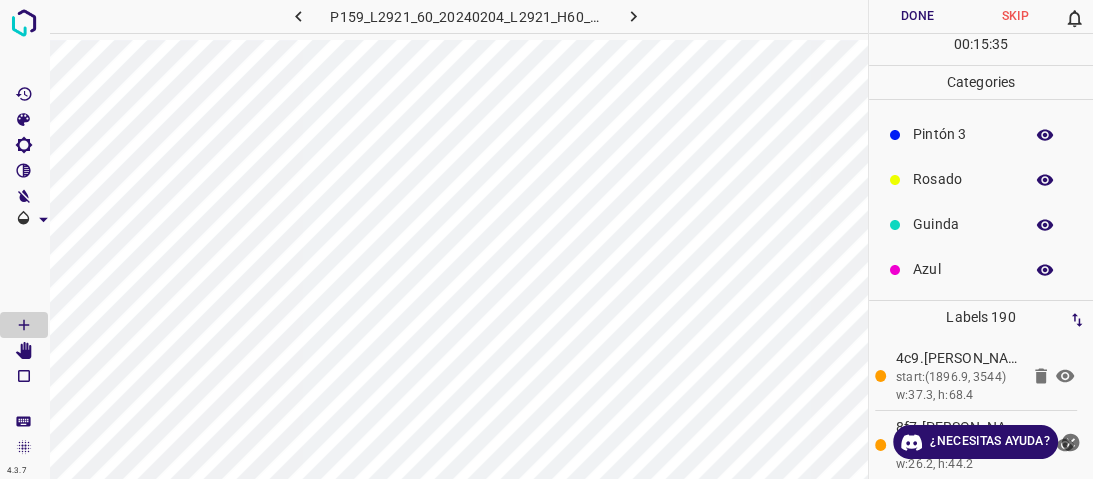 click on "Azul" at bounding box center (963, 269) 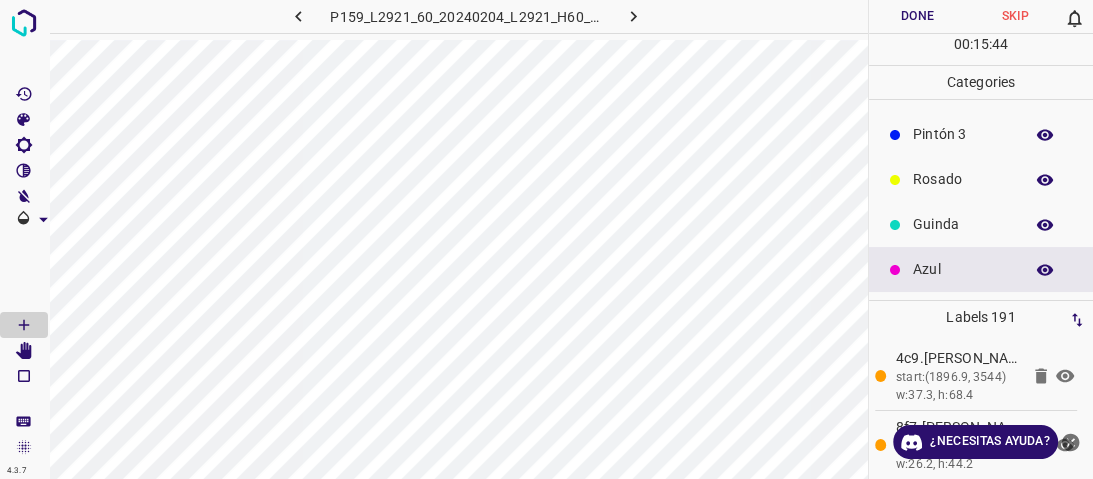scroll, scrollTop: 0, scrollLeft: 0, axis: both 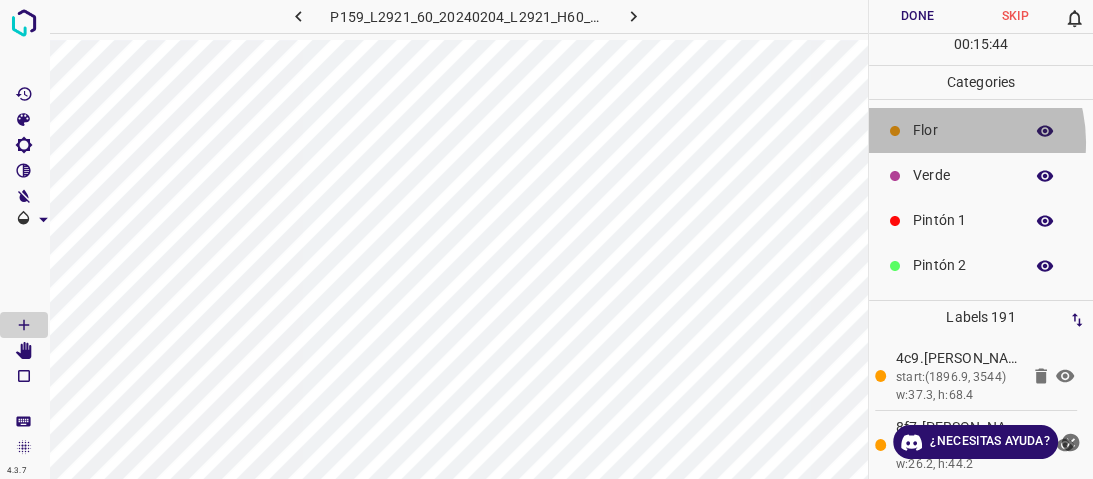 click on "Flor" at bounding box center (981, 130) 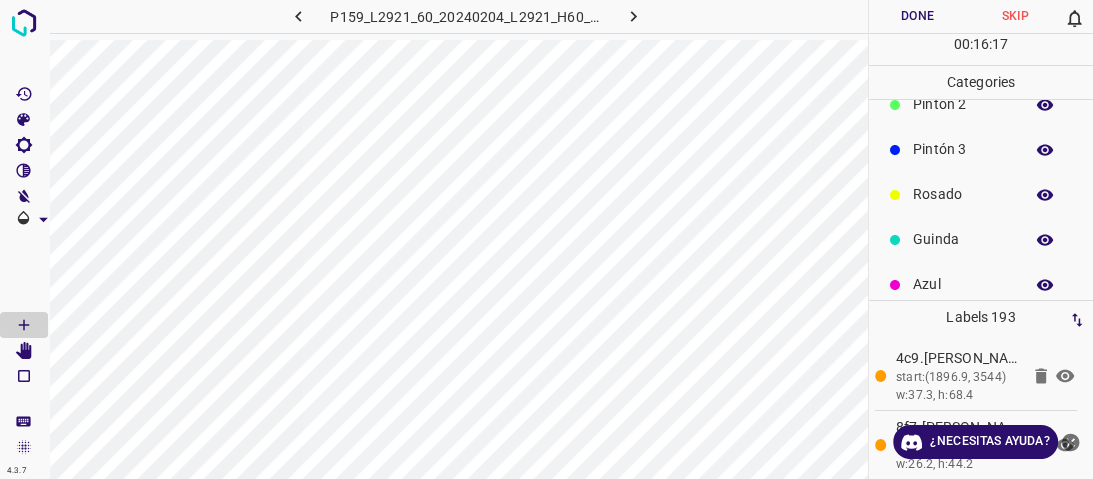 scroll, scrollTop: 176, scrollLeft: 0, axis: vertical 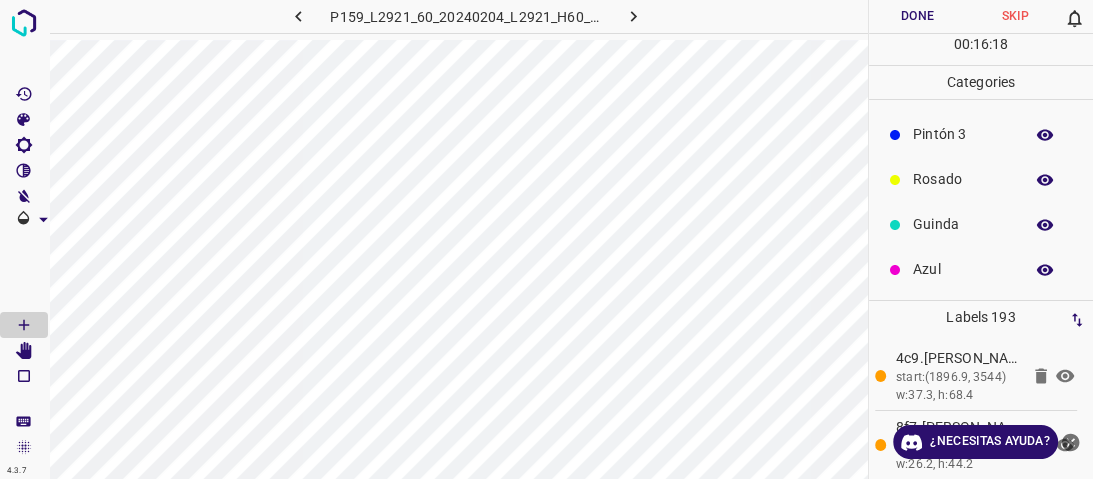 click on "Azul" at bounding box center [963, 269] 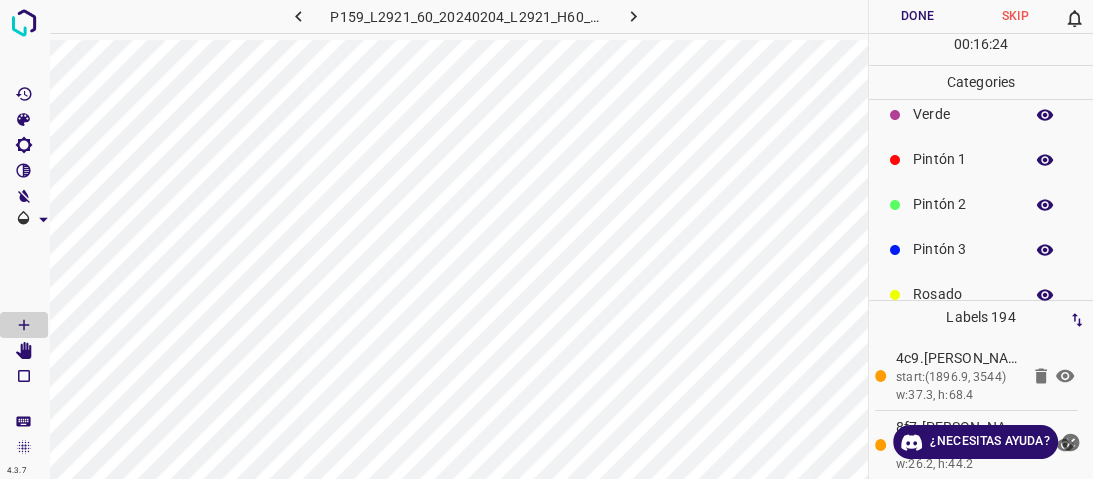 scroll, scrollTop: 0, scrollLeft: 0, axis: both 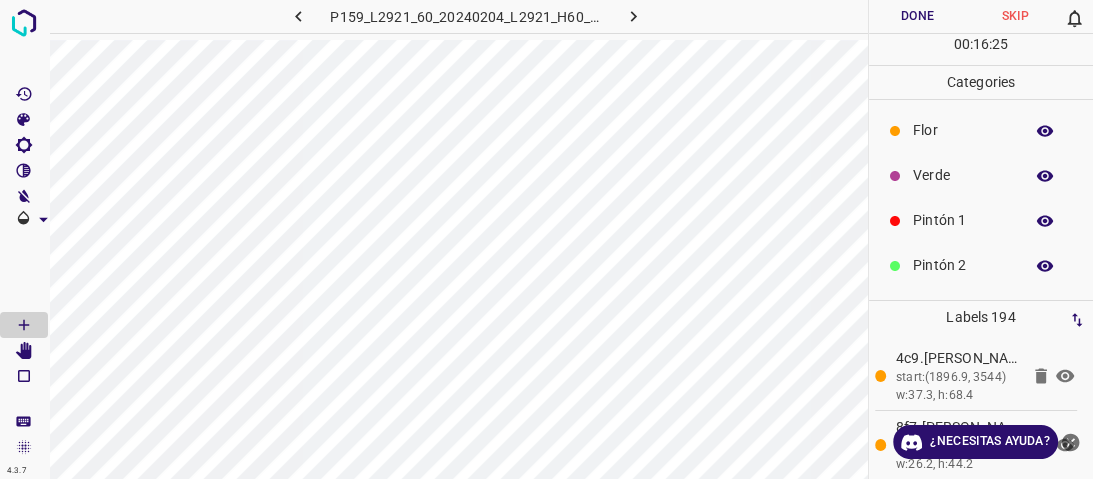 click on "Verde" at bounding box center (963, 175) 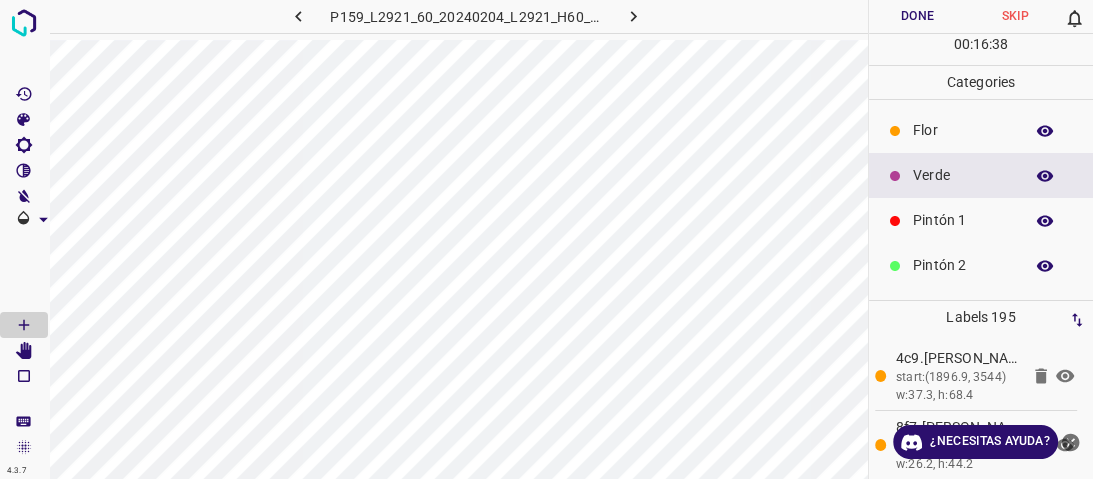 click on "Flor" at bounding box center (963, 130) 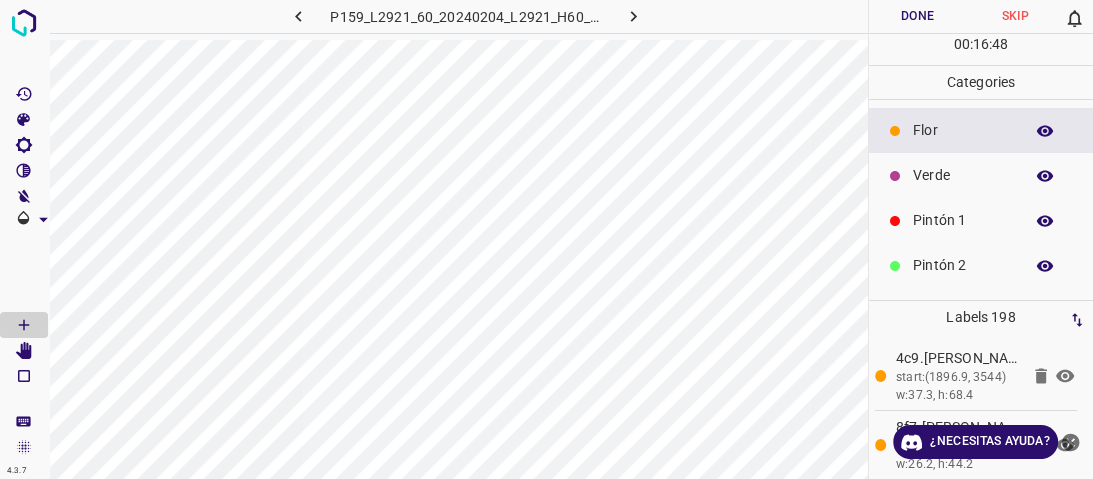 click on "Verde" at bounding box center [963, 175] 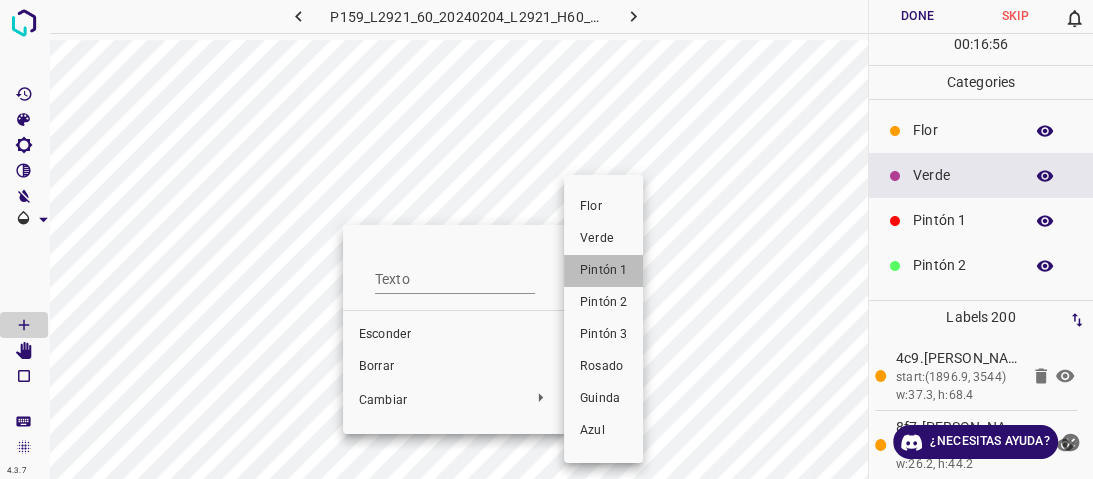 click on "Pintón 1" at bounding box center (603, 270) 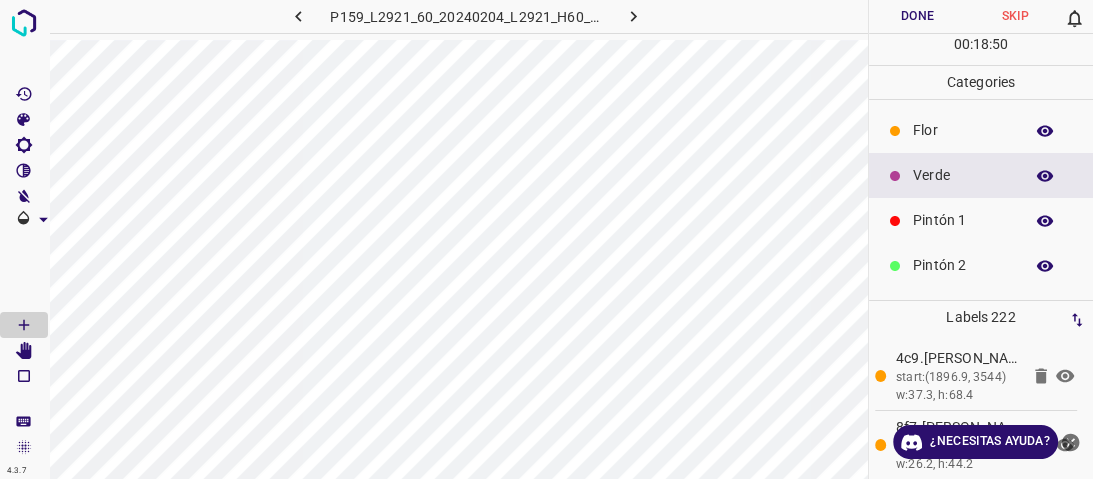 click on "Flor" at bounding box center (981, 130) 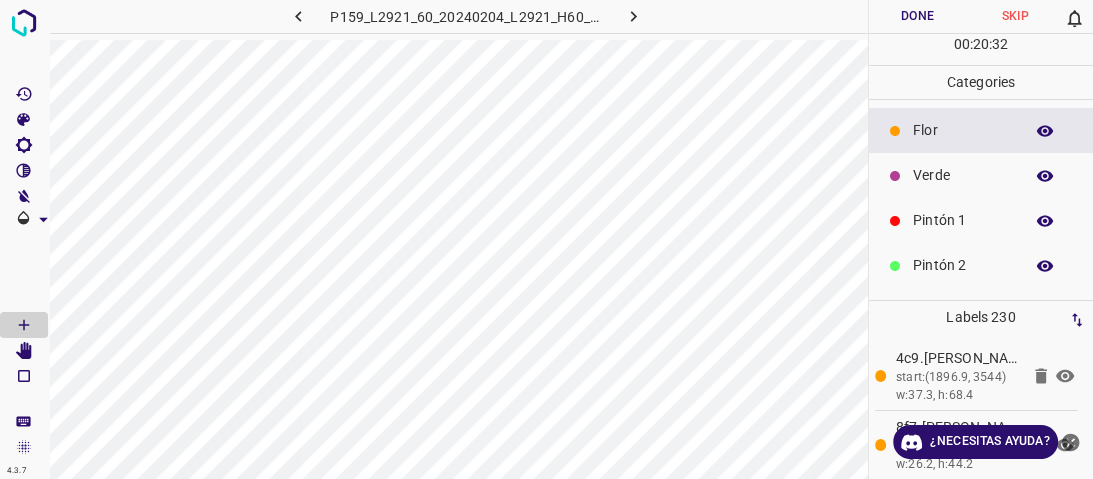 scroll, scrollTop: 176, scrollLeft: 0, axis: vertical 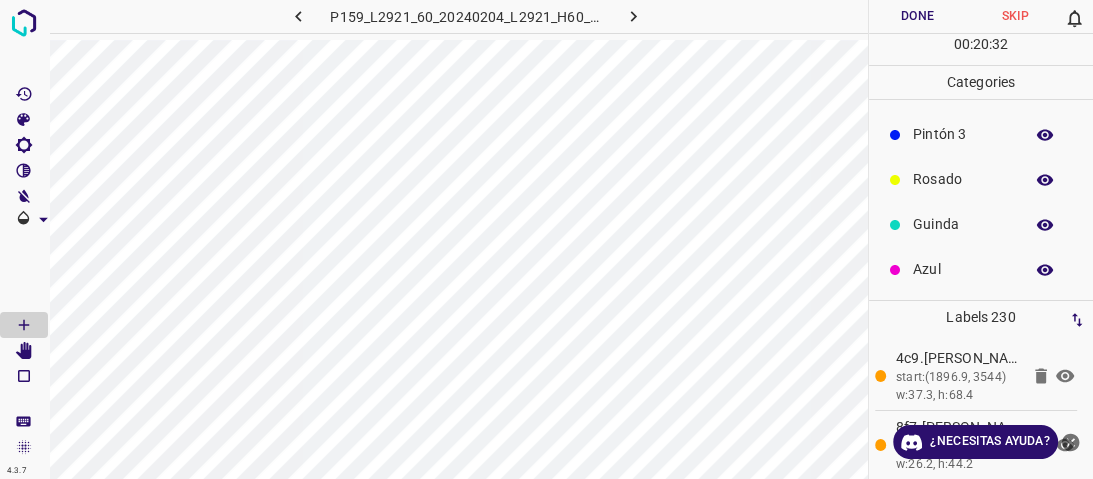 click on "[PERSON_NAME] Verde Pintón 1 Pintón 2 Pintón 3 [PERSON_NAME] Azul" at bounding box center [981, 112] 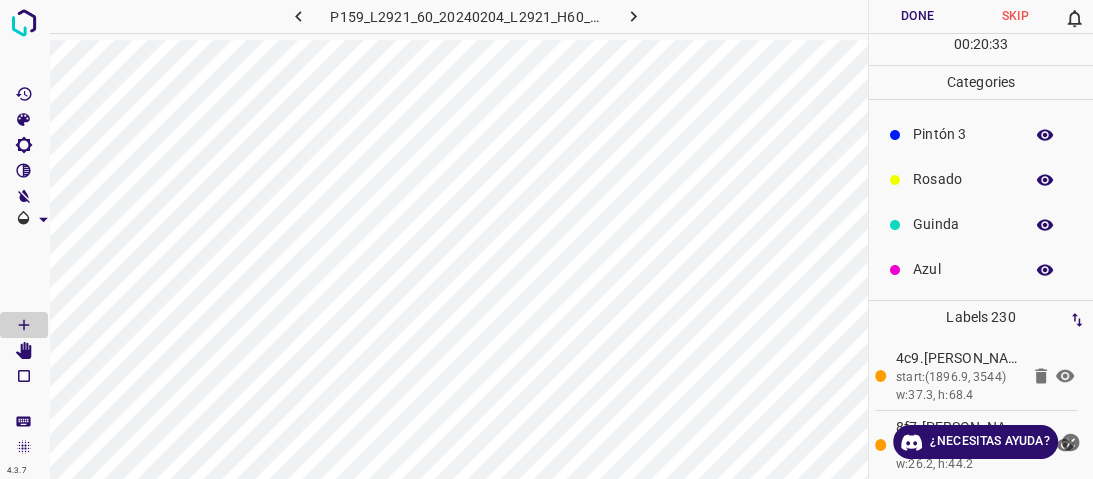 click on "Azul" at bounding box center [981, 269] 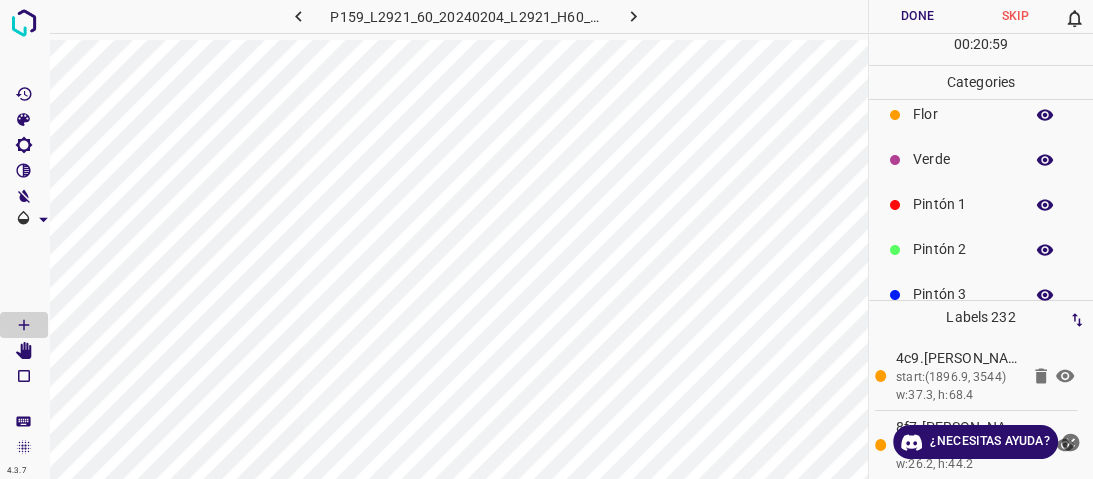 click on "Verde" at bounding box center [963, 159] 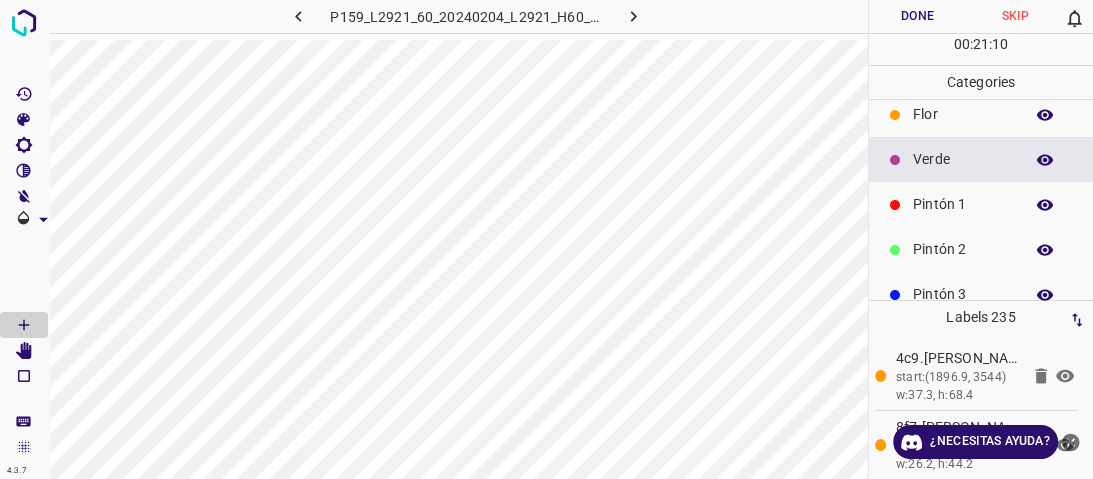 scroll, scrollTop: 176, scrollLeft: 0, axis: vertical 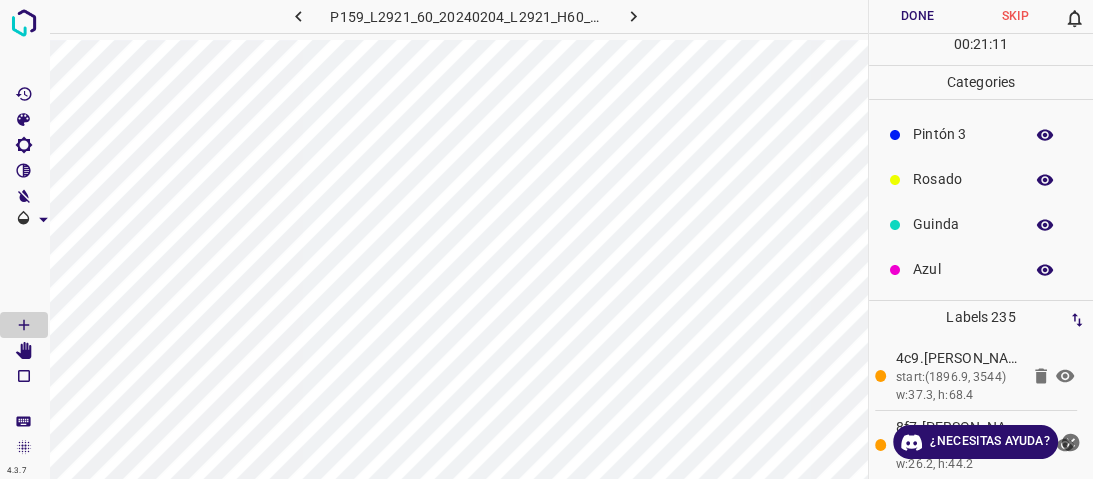 click on "Guinda" at bounding box center (963, 224) 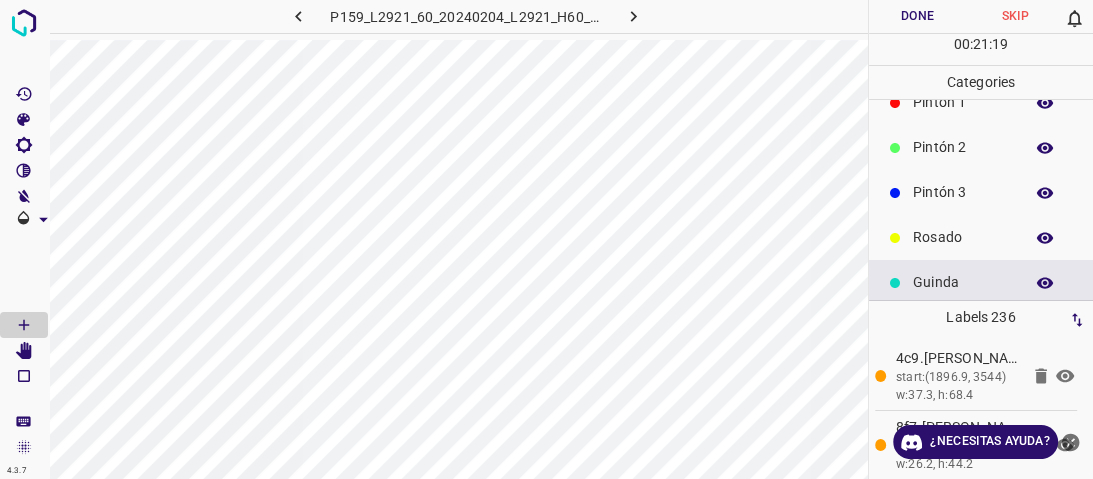 scroll, scrollTop: 0, scrollLeft: 0, axis: both 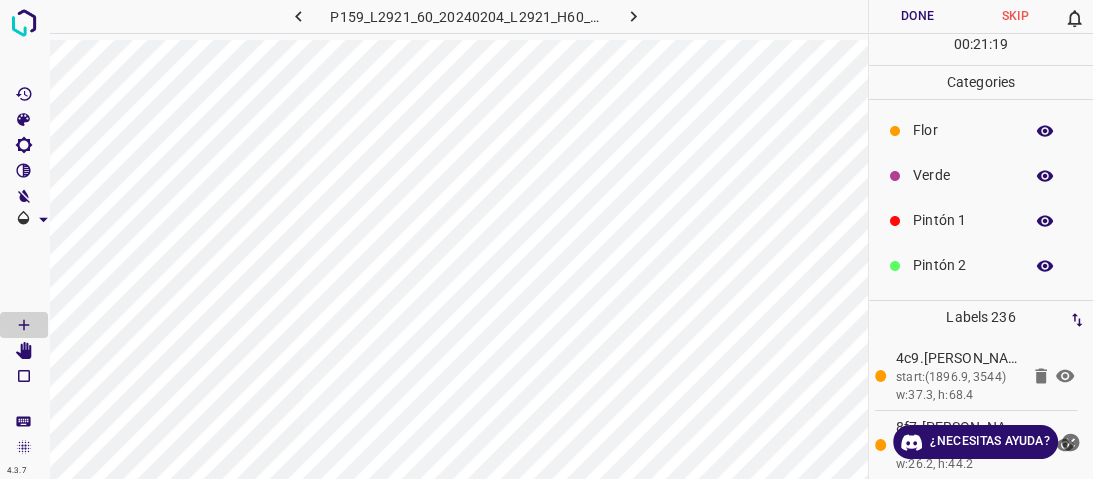 drag, startPoint x: 967, startPoint y: 172, endPoint x: 954, endPoint y: 172, distance: 13 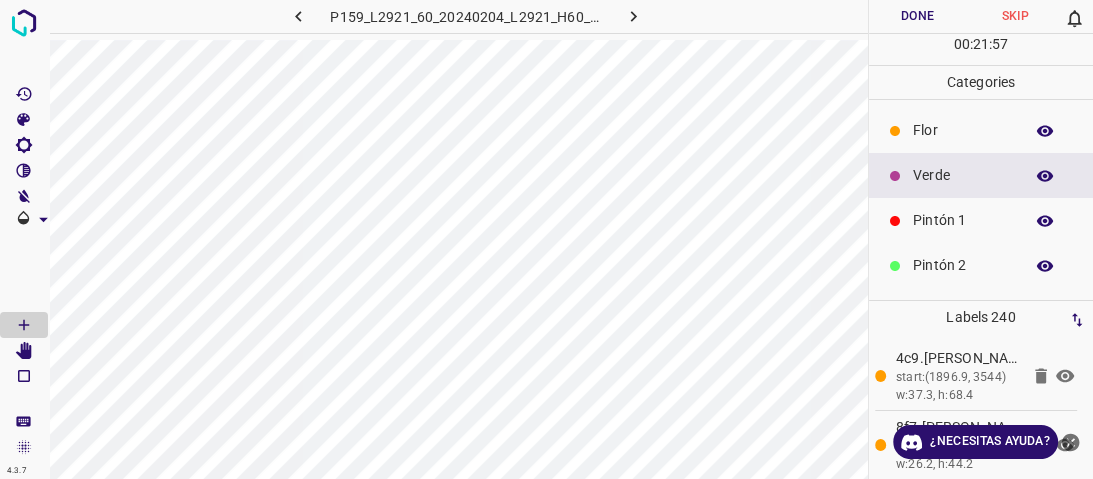 scroll, scrollTop: 176, scrollLeft: 0, axis: vertical 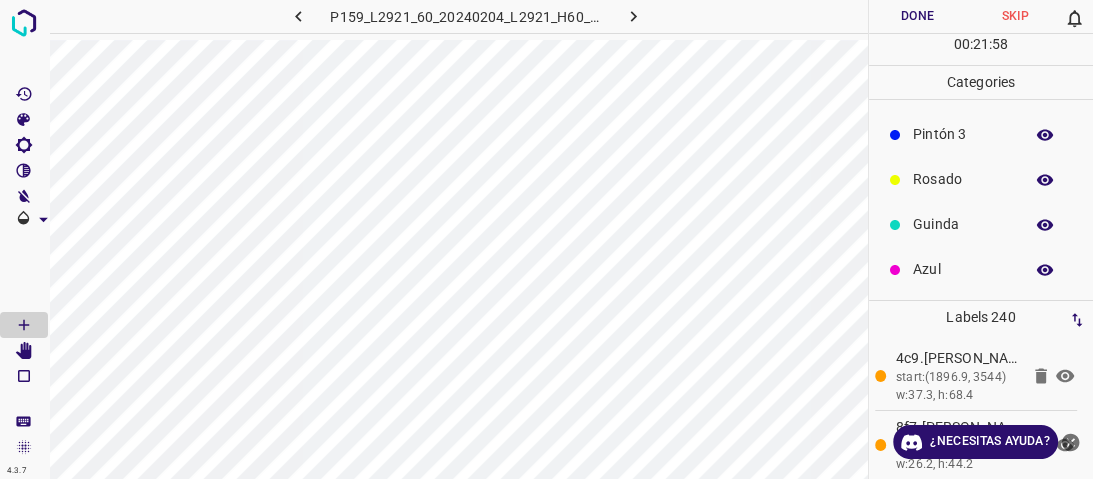 click on "Rosado" at bounding box center [981, 179] 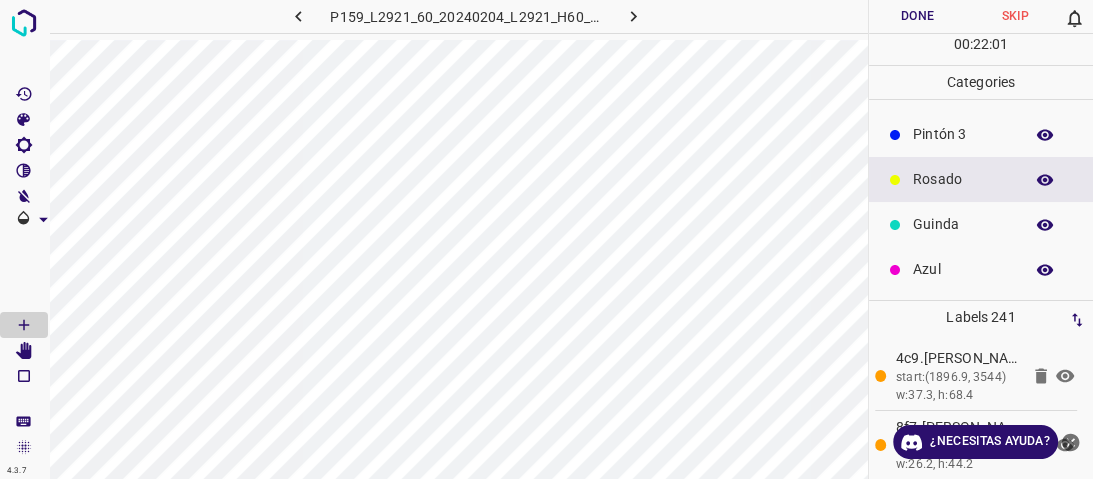 scroll, scrollTop: 16, scrollLeft: 0, axis: vertical 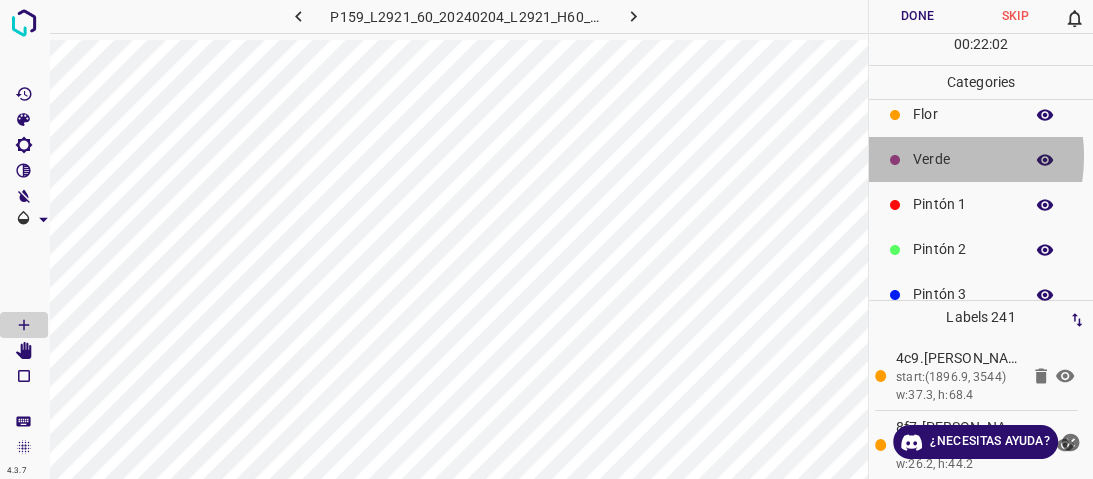 click on "Verde" at bounding box center [963, 159] 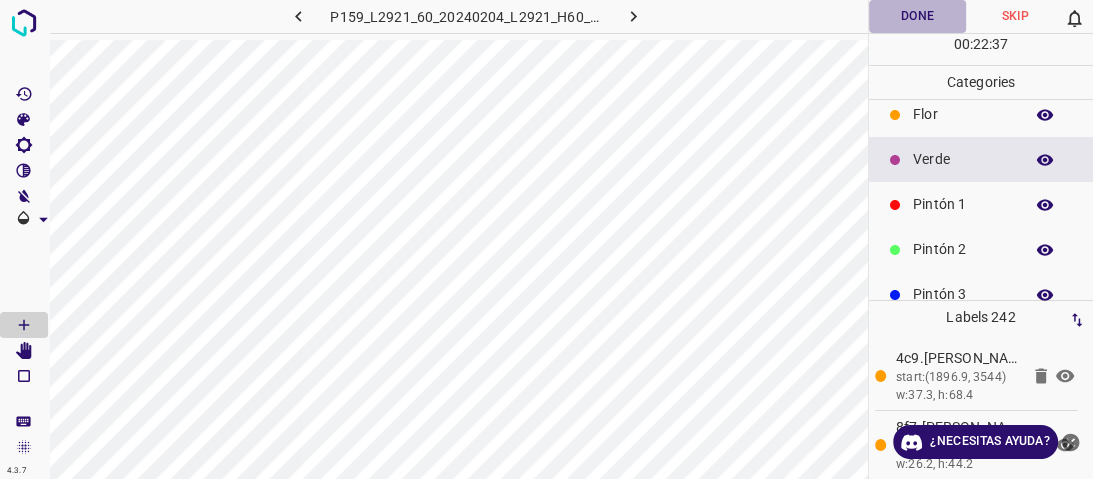 click on "Done" at bounding box center (918, 16) 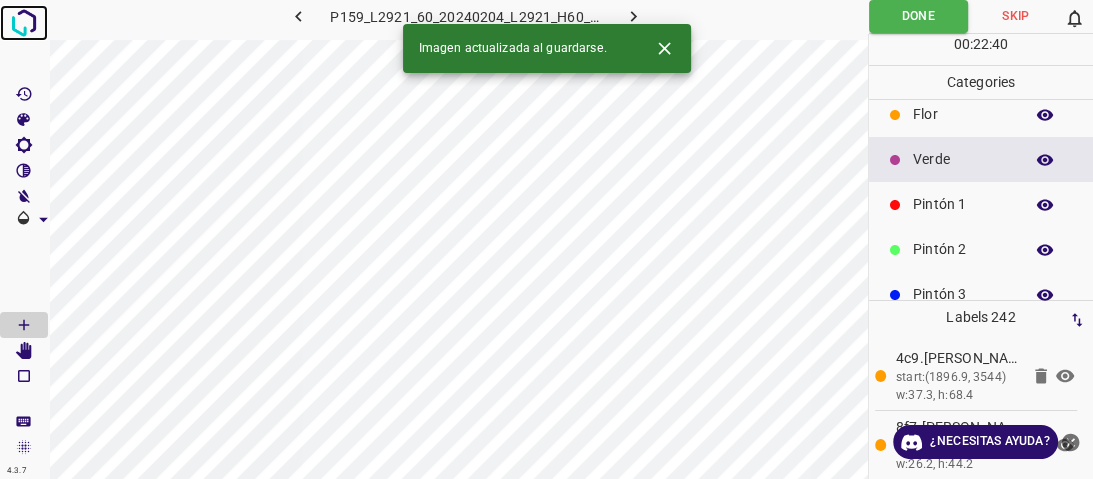 click at bounding box center (24, 23) 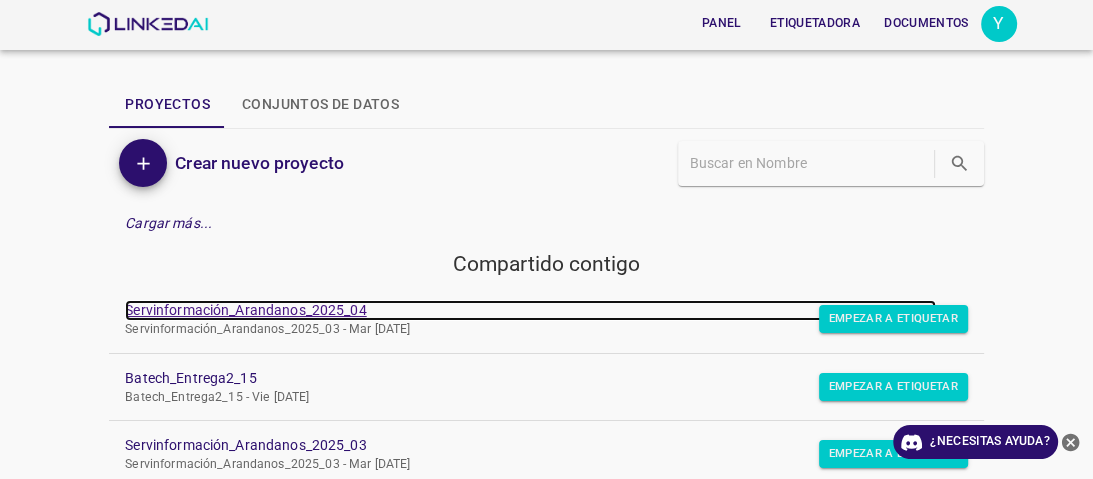 click on "Servinformación_Arandanos_2025_04" at bounding box center (245, 310) 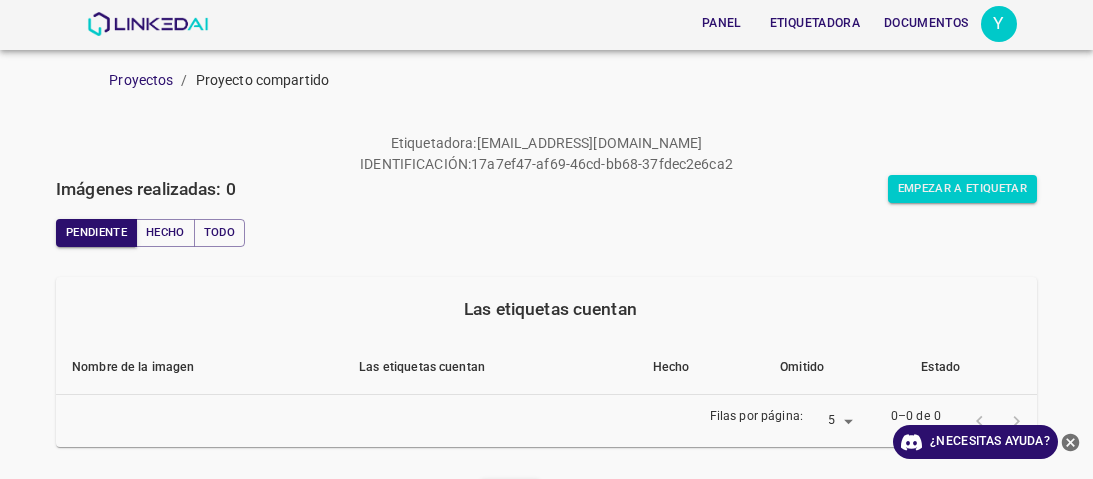 scroll, scrollTop: 0, scrollLeft: 0, axis: both 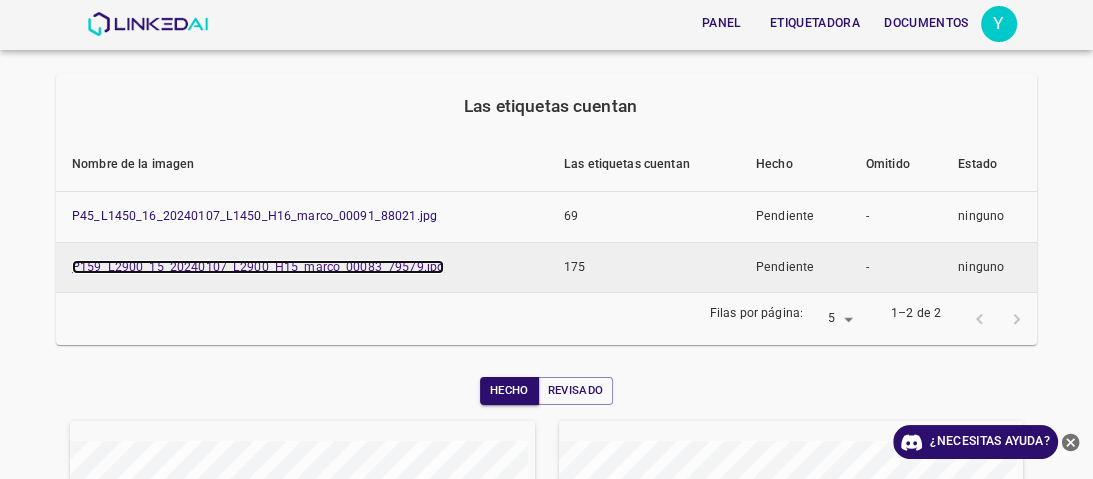 click on "P159_L2900_15_20240107_L2900_H15_marco_00083_79579.jpg" at bounding box center [258, 267] 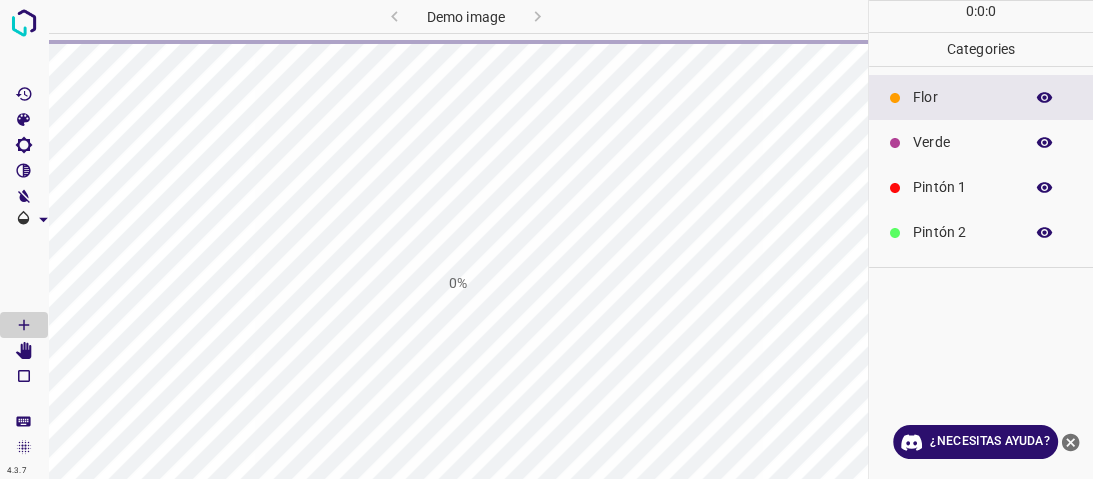 scroll, scrollTop: 0, scrollLeft: 0, axis: both 